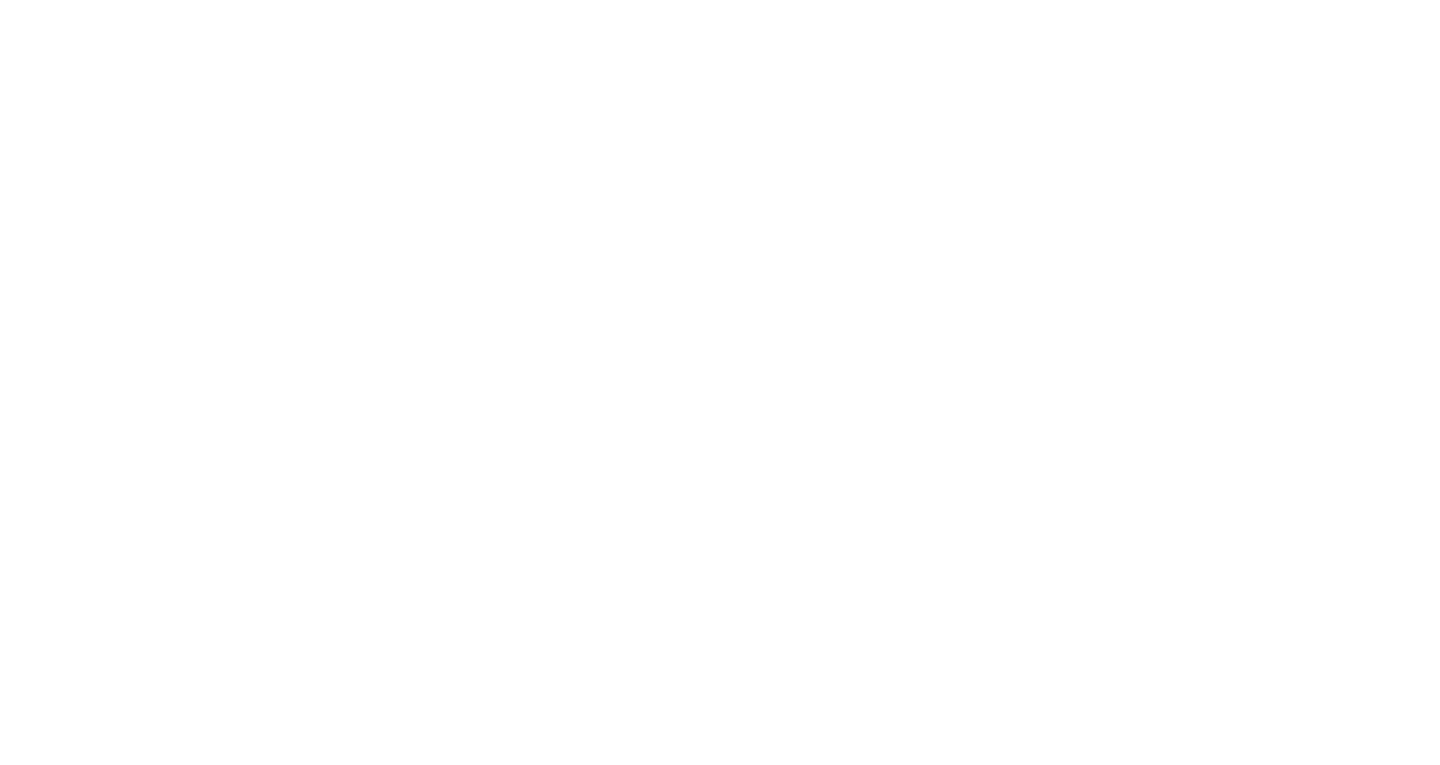 scroll, scrollTop: 0, scrollLeft: 0, axis: both 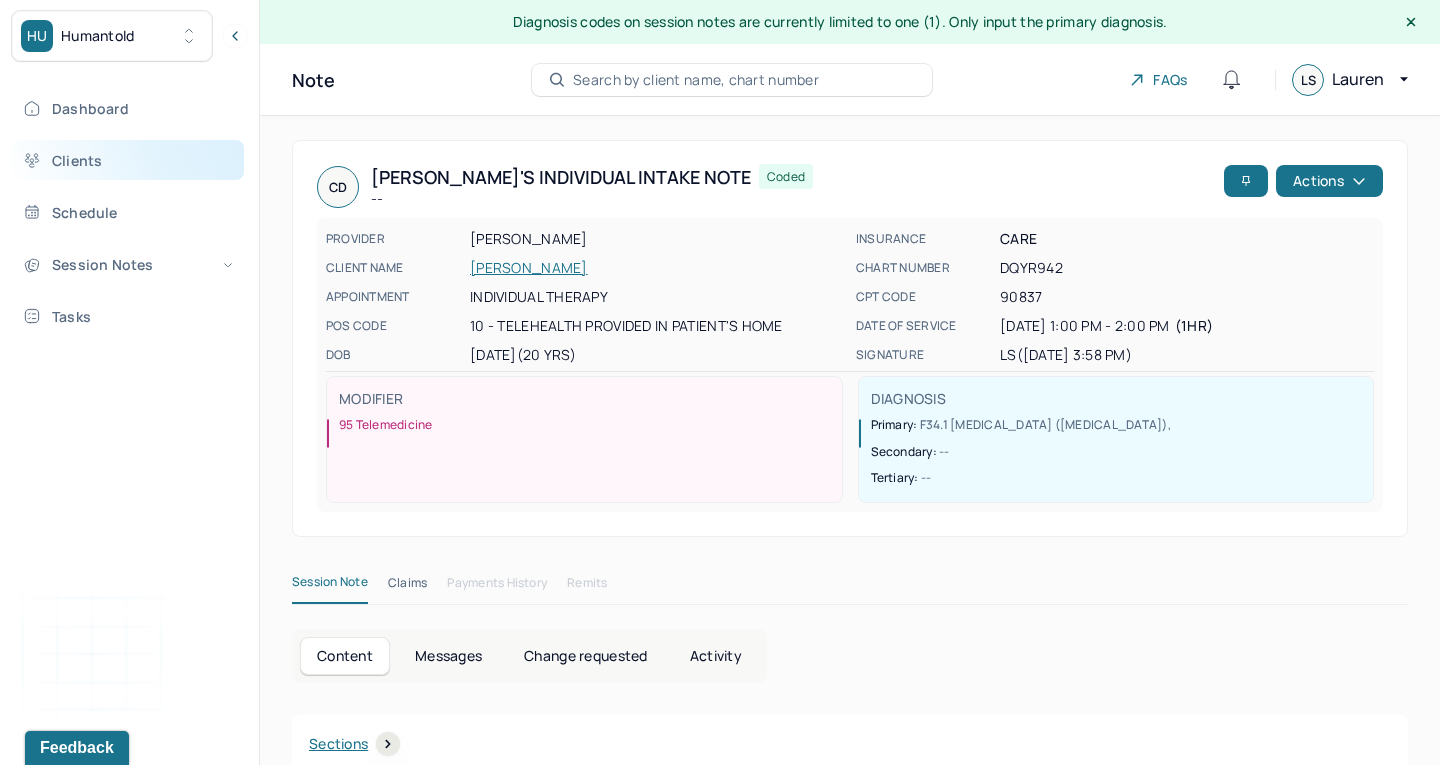 click on "Clients" at bounding box center [128, 160] 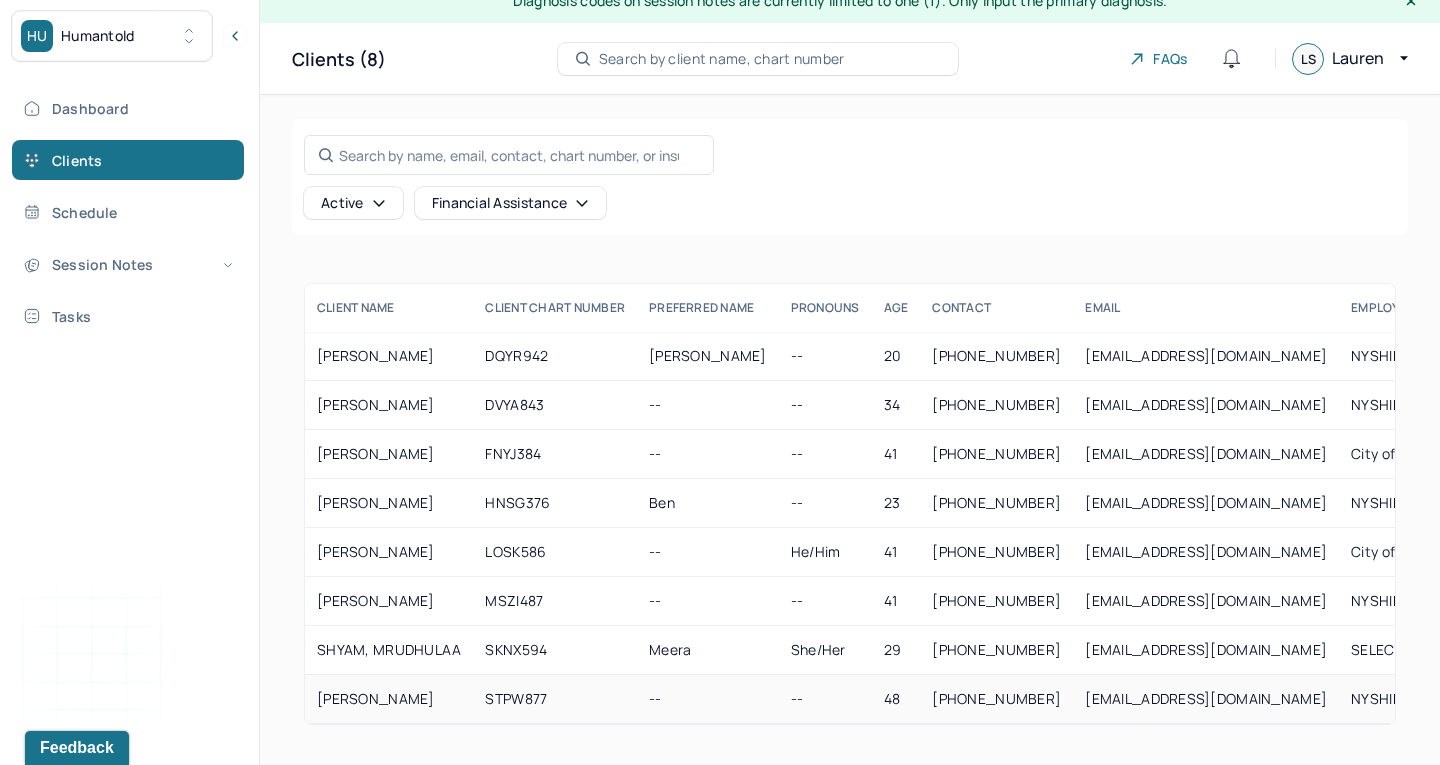 scroll, scrollTop: 21, scrollLeft: 0, axis: vertical 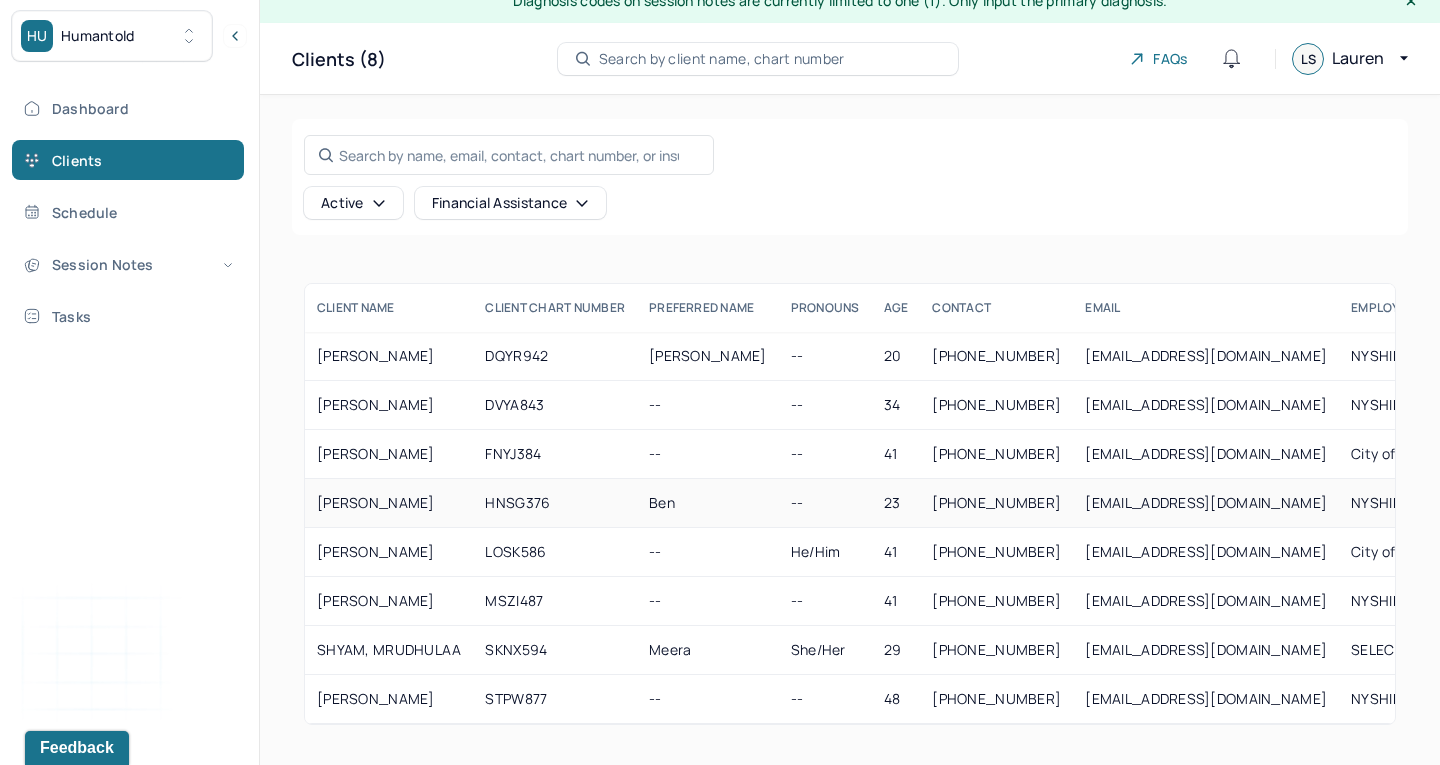 click on "[PERSON_NAME]" at bounding box center [389, 503] 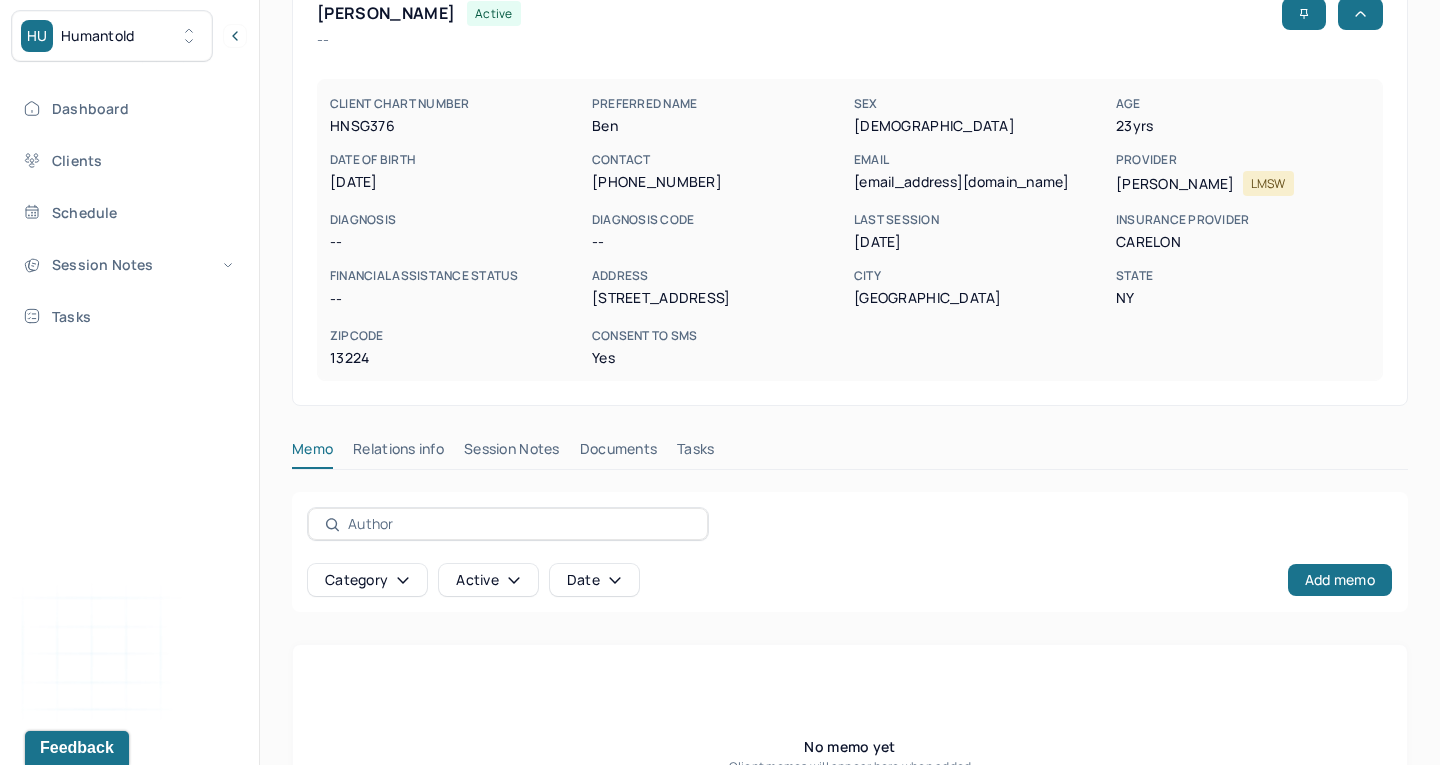 scroll, scrollTop: 157, scrollLeft: 0, axis: vertical 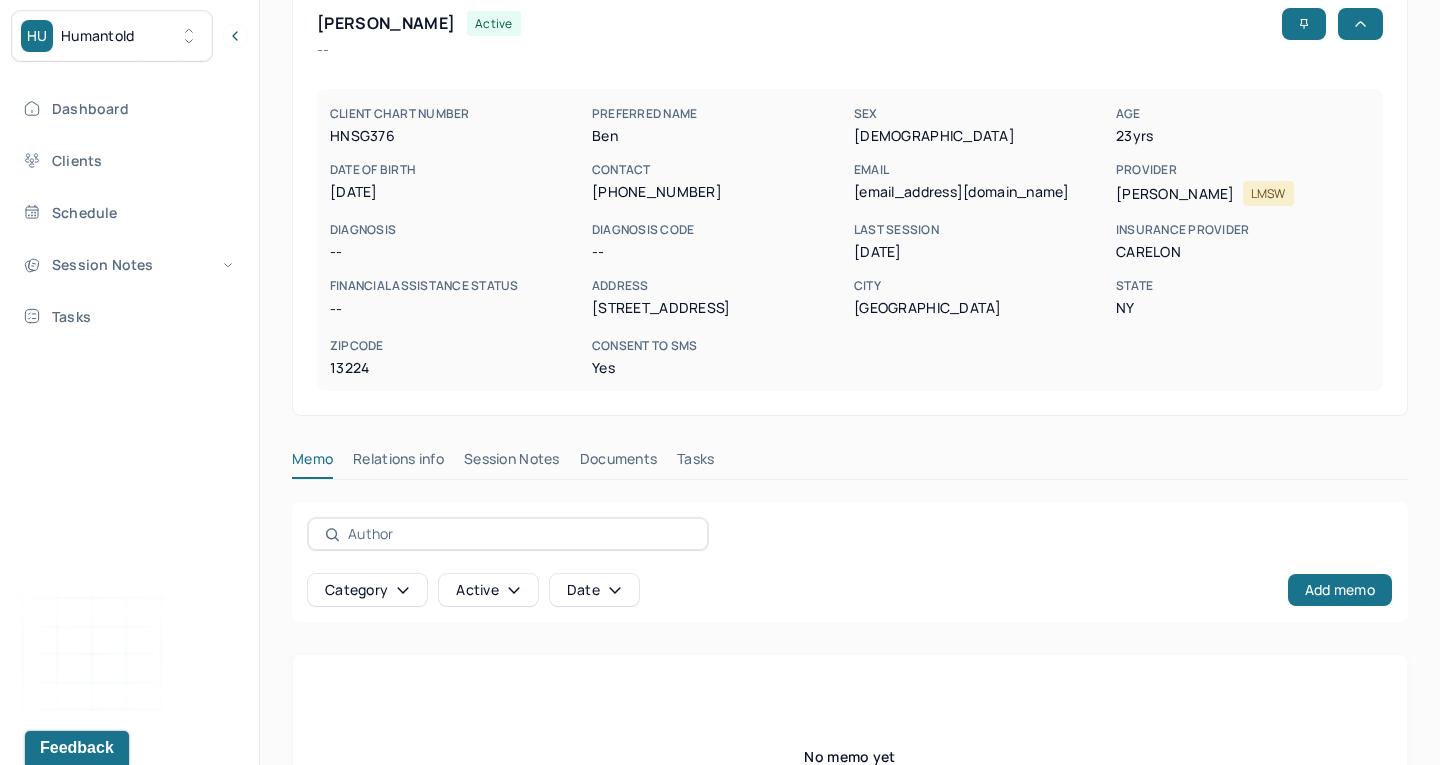 click on "Session Notes" at bounding box center (512, 463) 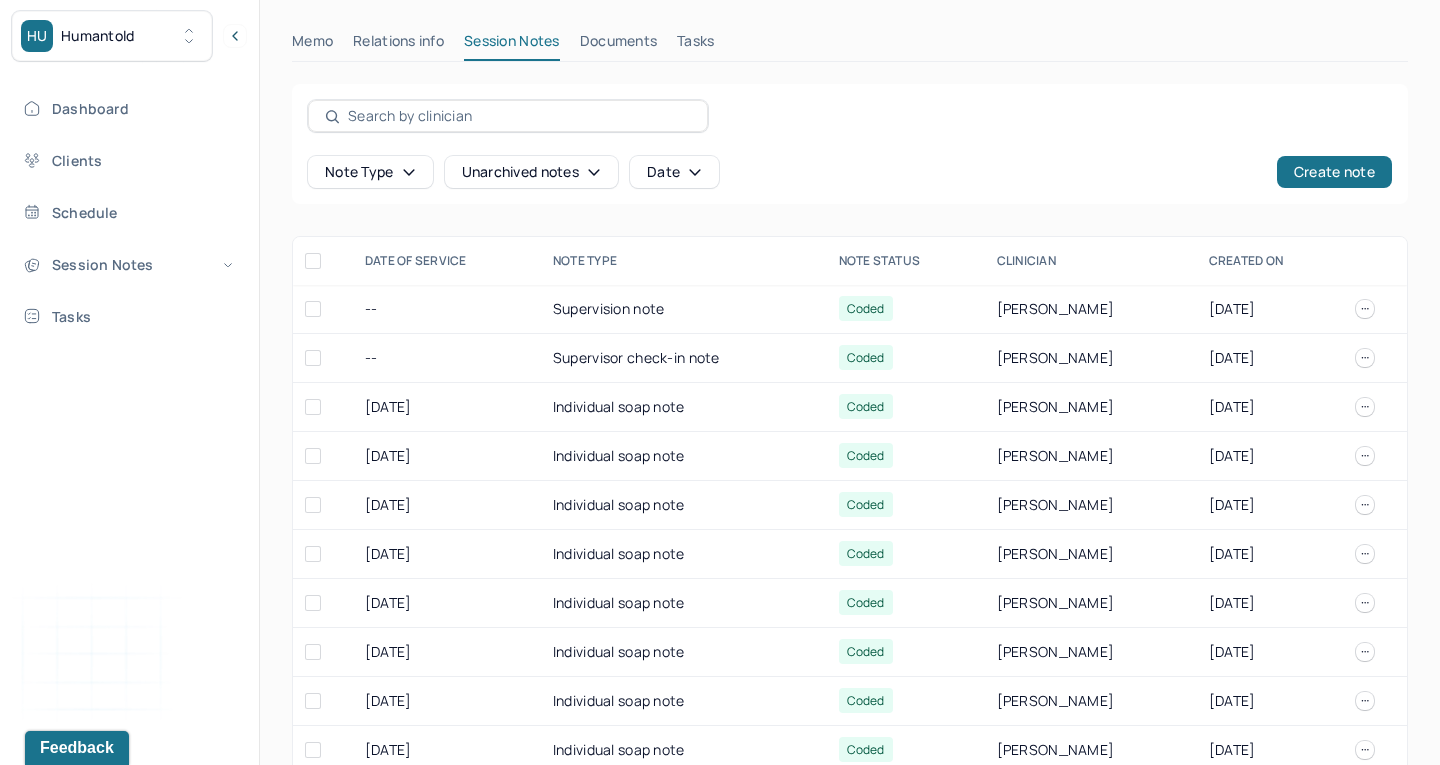 scroll, scrollTop: 664, scrollLeft: 0, axis: vertical 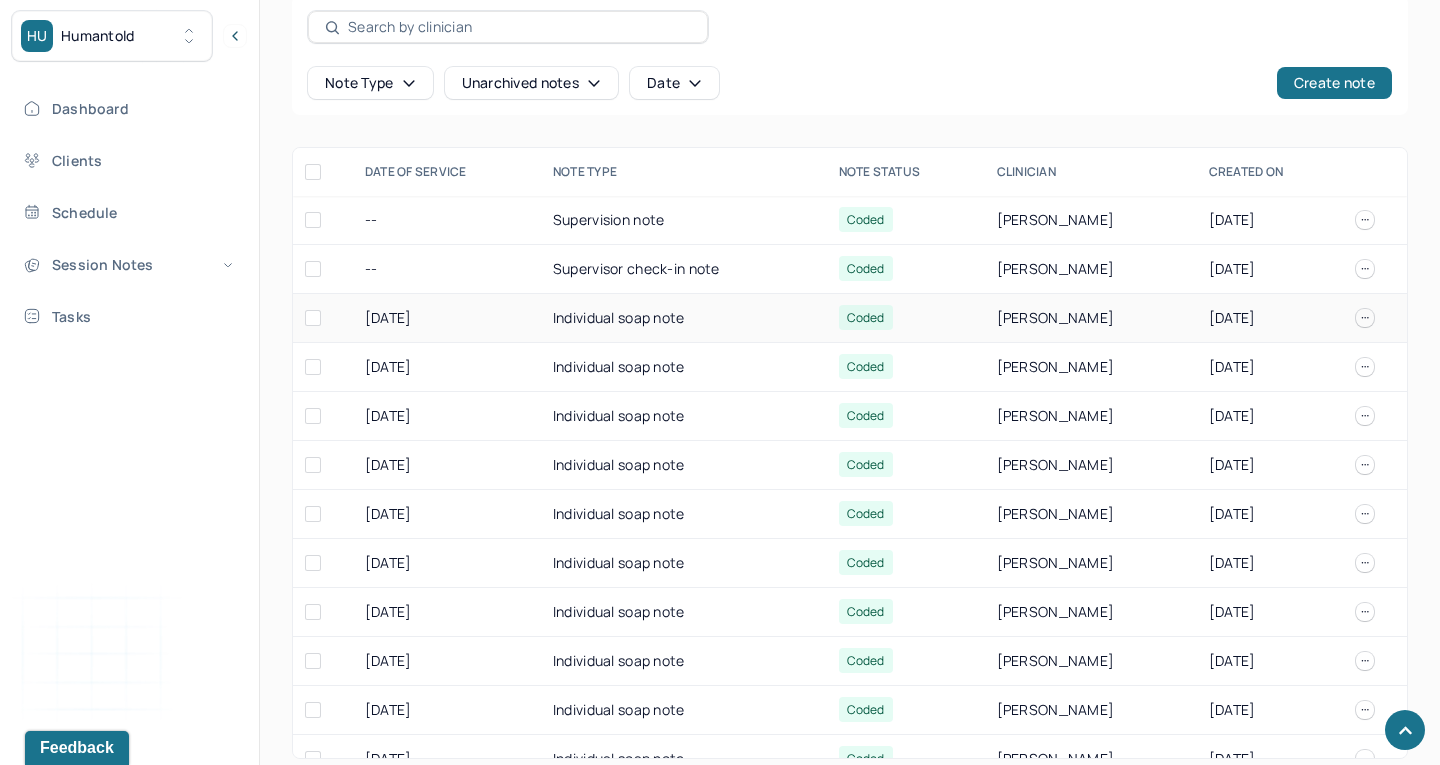 click on "Individual soap note" at bounding box center [684, 318] 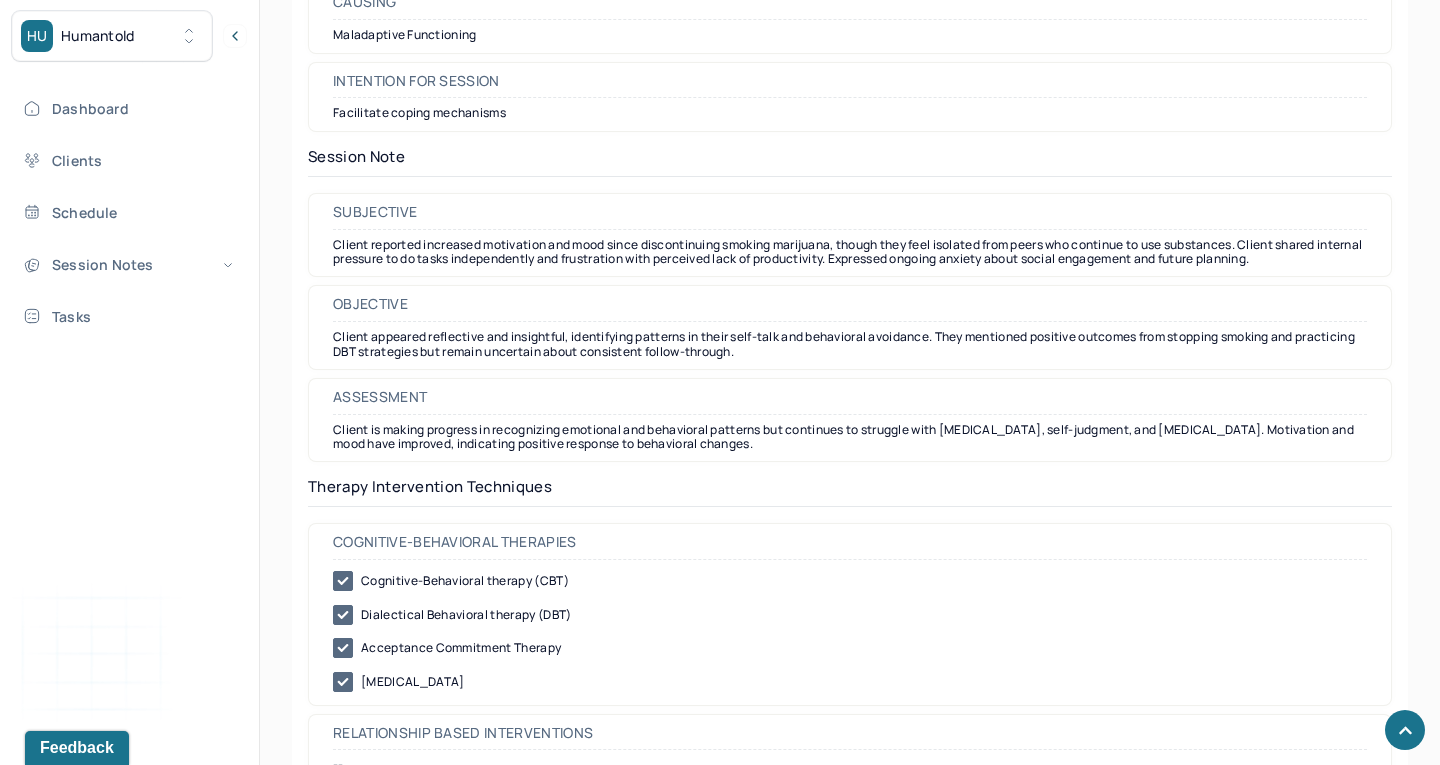 scroll, scrollTop: 1669, scrollLeft: 0, axis: vertical 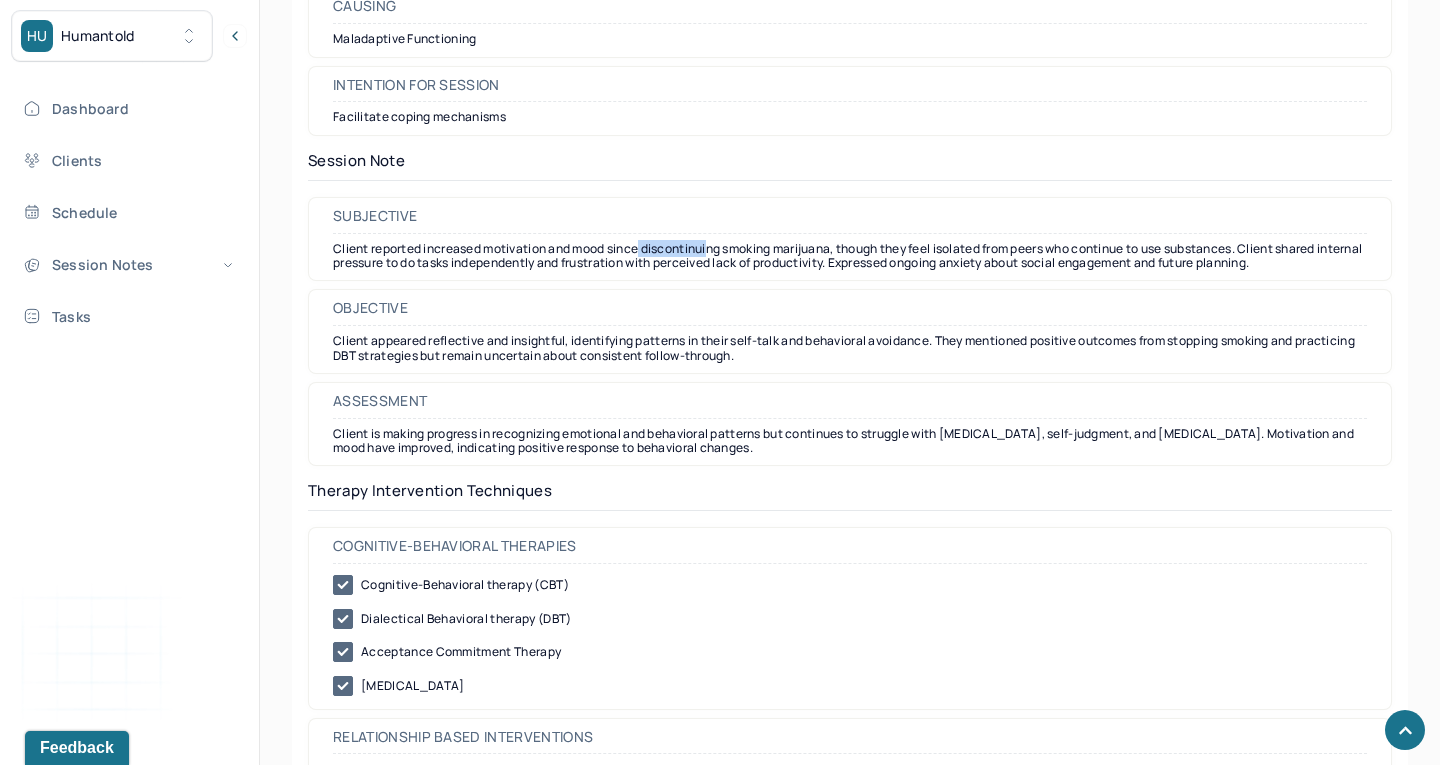 drag, startPoint x: 643, startPoint y: 237, endPoint x: 713, endPoint y: 237, distance: 70 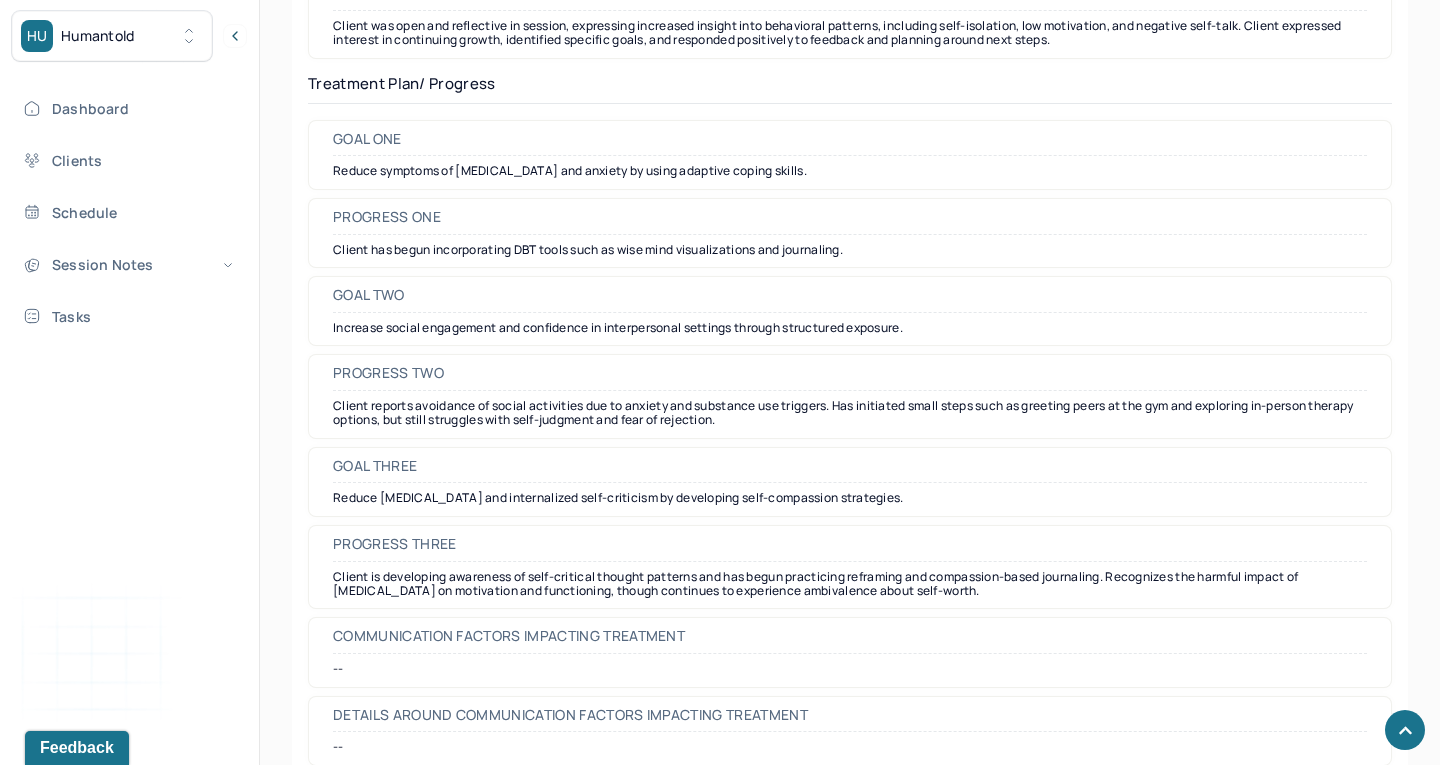 scroll, scrollTop: 3047, scrollLeft: 0, axis: vertical 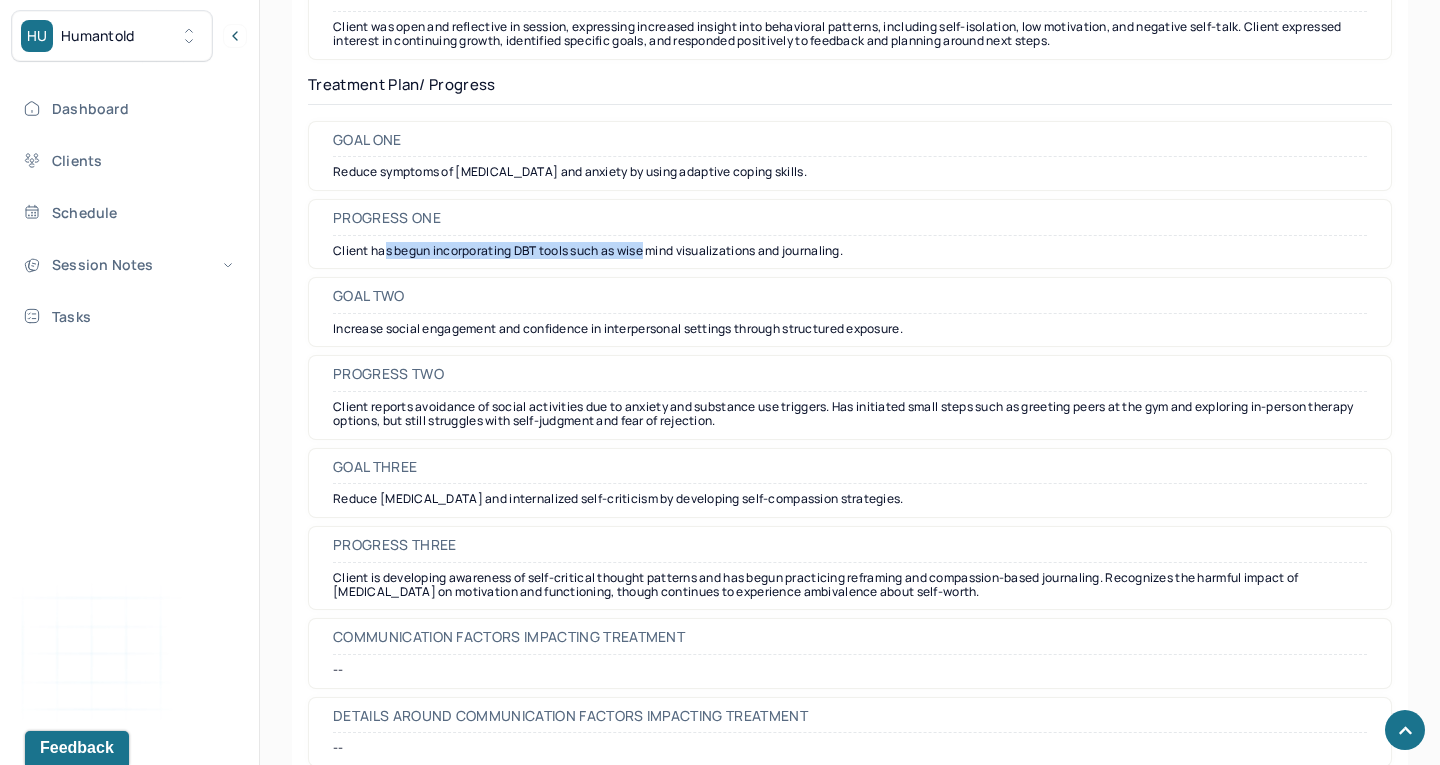 drag, startPoint x: 387, startPoint y: 217, endPoint x: 650, endPoint y: 215, distance: 263.0076 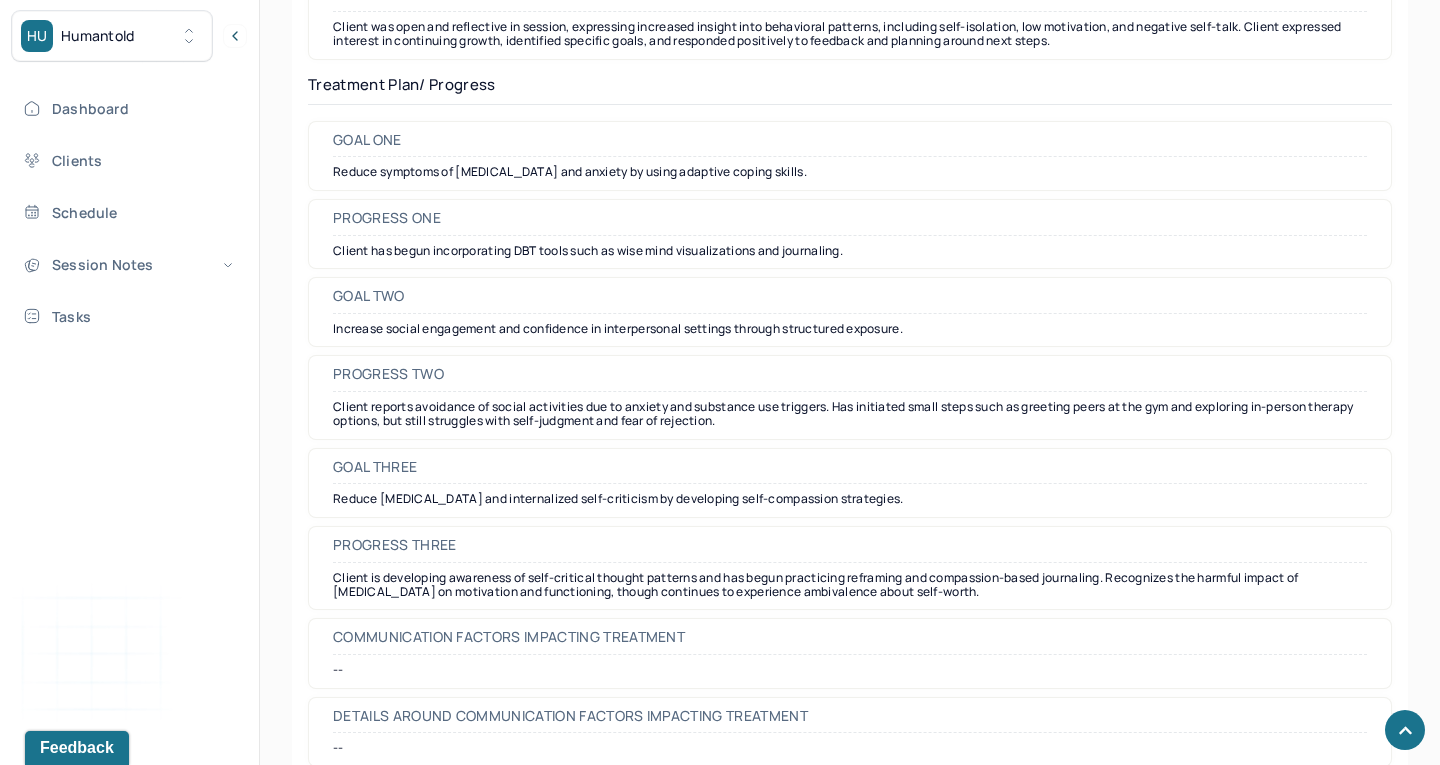 click on "Client has begun incorporating DBT tools such as wise mind visualizations and journaling." at bounding box center [850, 251] 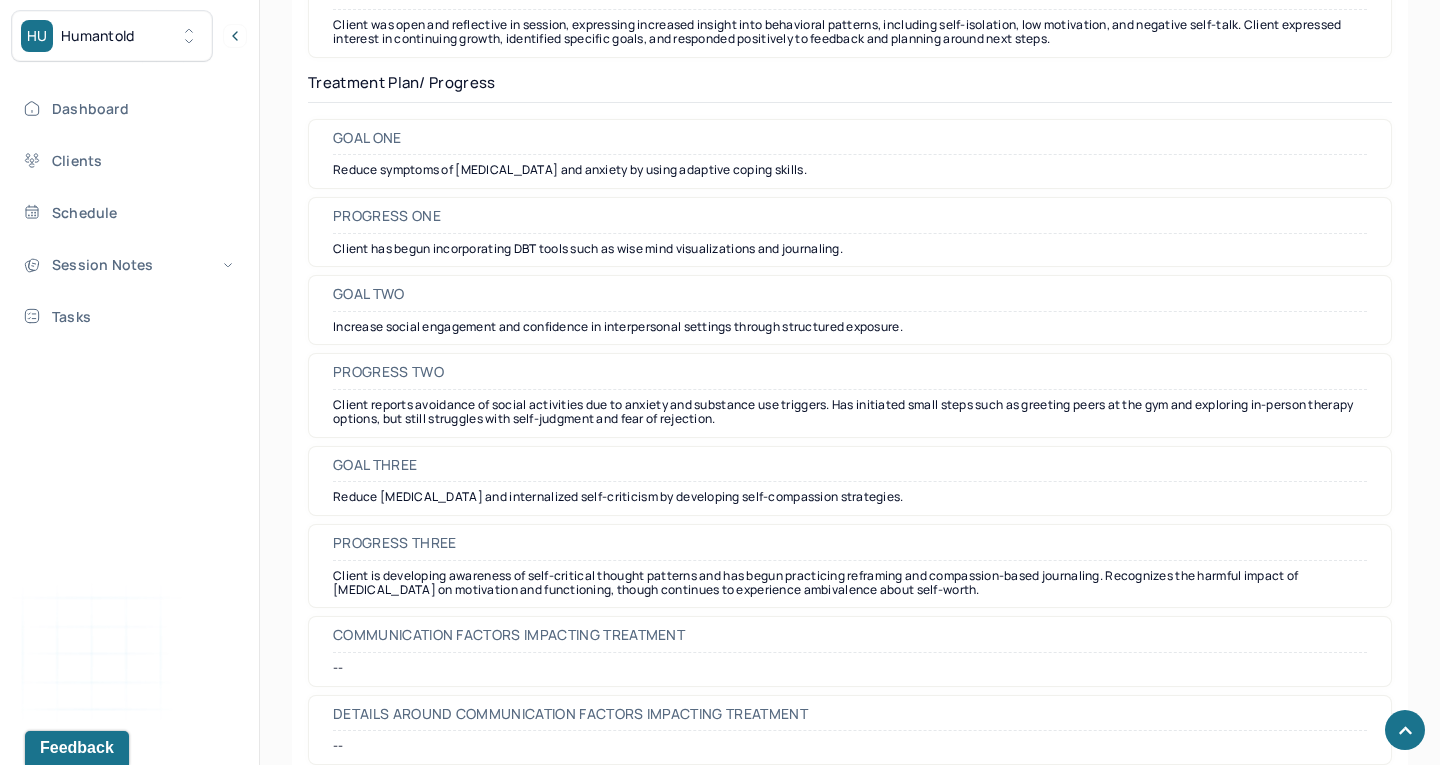 scroll, scrollTop: 3047, scrollLeft: 0, axis: vertical 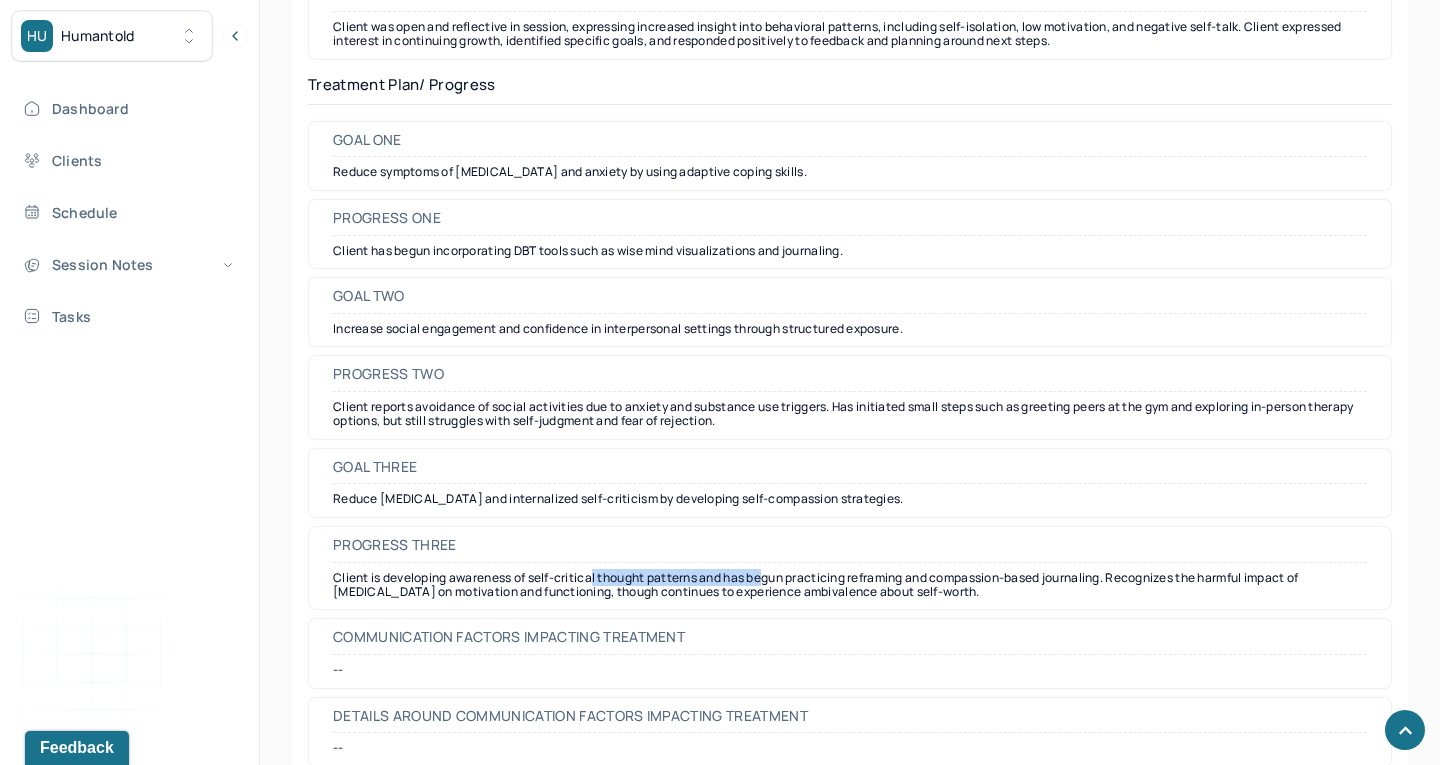 drag, startPoint x: 596, startPoint y: 531, endPoint x: 773, endPoint y: 533, distance: 177.01129 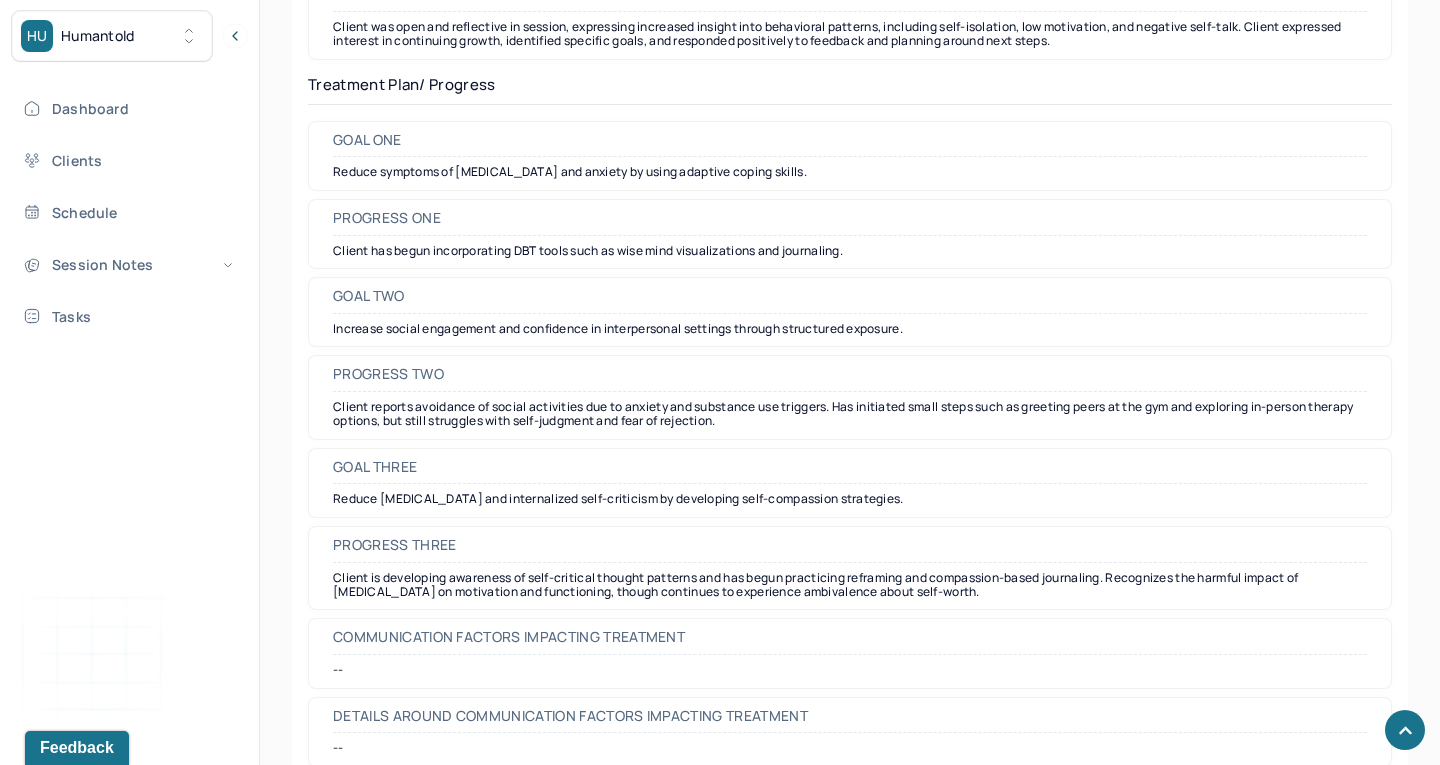 click on "Client is developing awareness of self-critical thought patterns and has begun practicing reframing and compassion-based journaling. Recognizes the harmful impact of [MEDICAL_DATA] on motivation and functioning, though continues to experience ambivalence about self-worth." at bounding box center [850, 585] 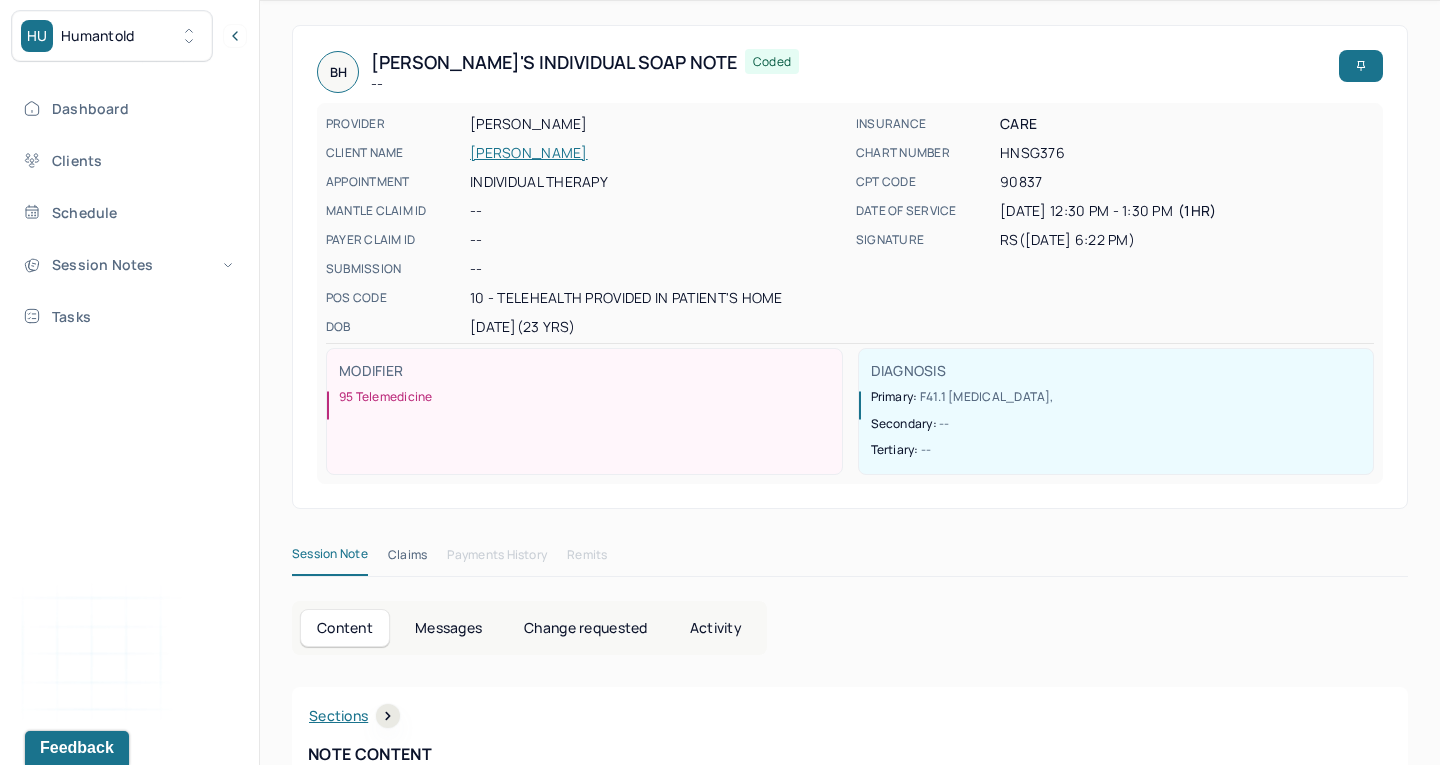 scroll, scrollTop: 136, scrollLeft: 0, axis: vertical 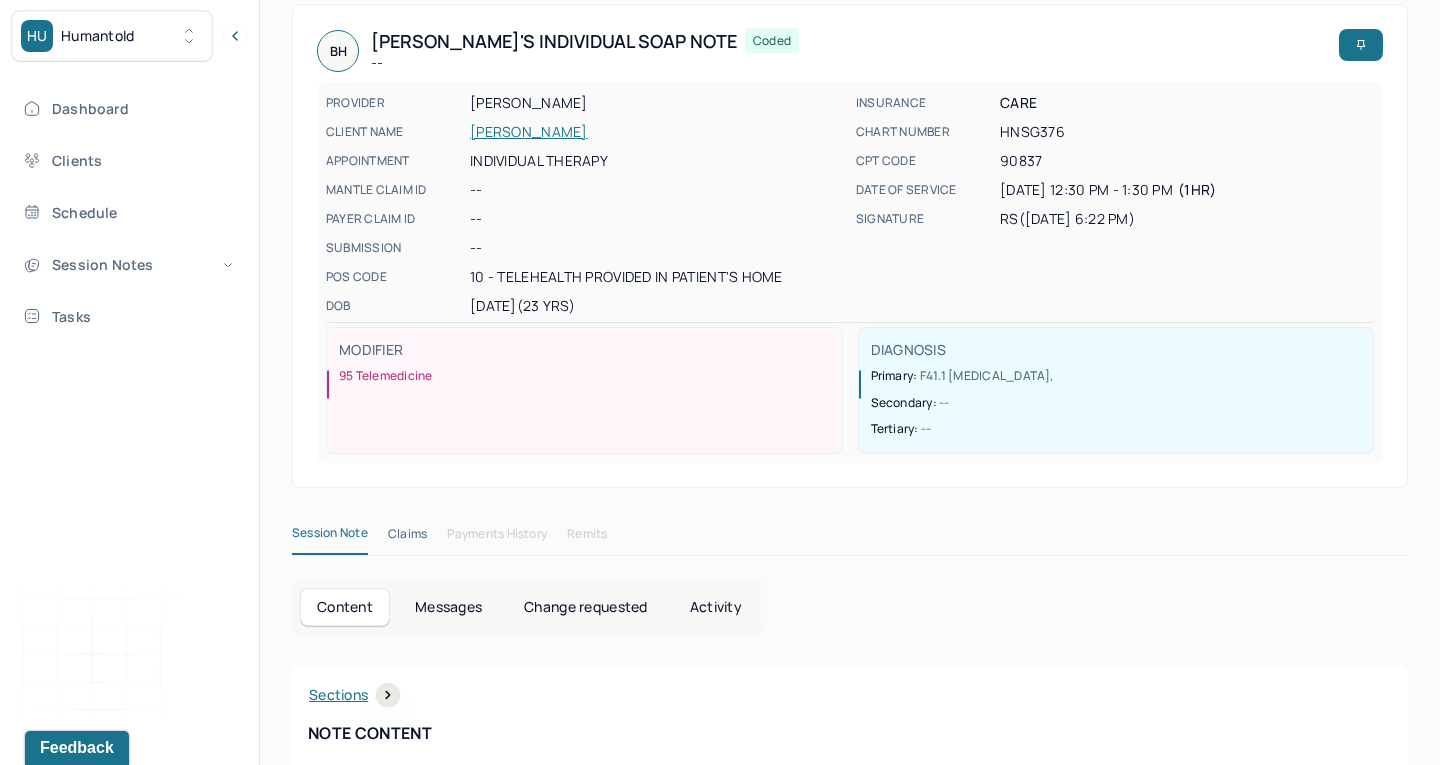 click on "Messages" at bounding box center (448, 607) 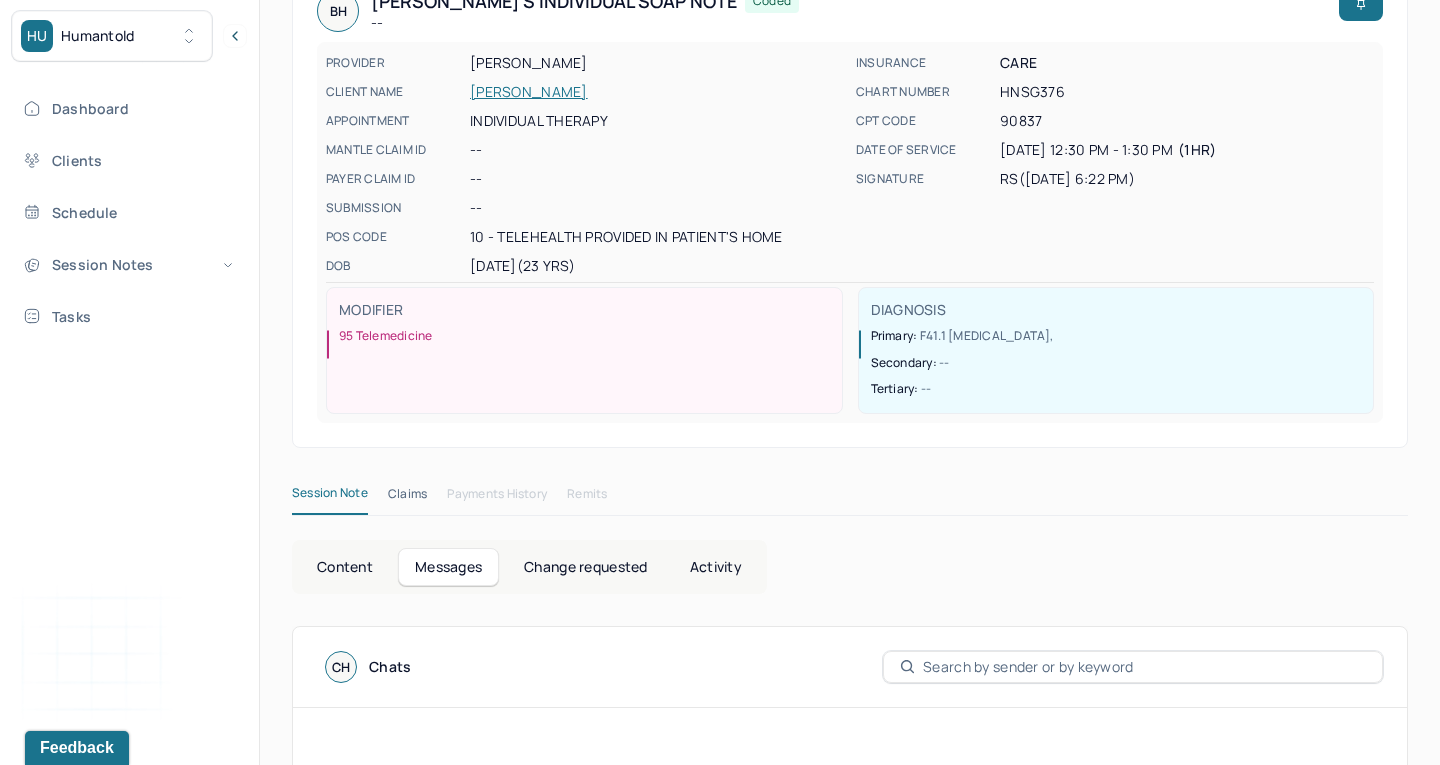 scroll, scrollTop: 190, scrollLeft: 0, axis: vertical 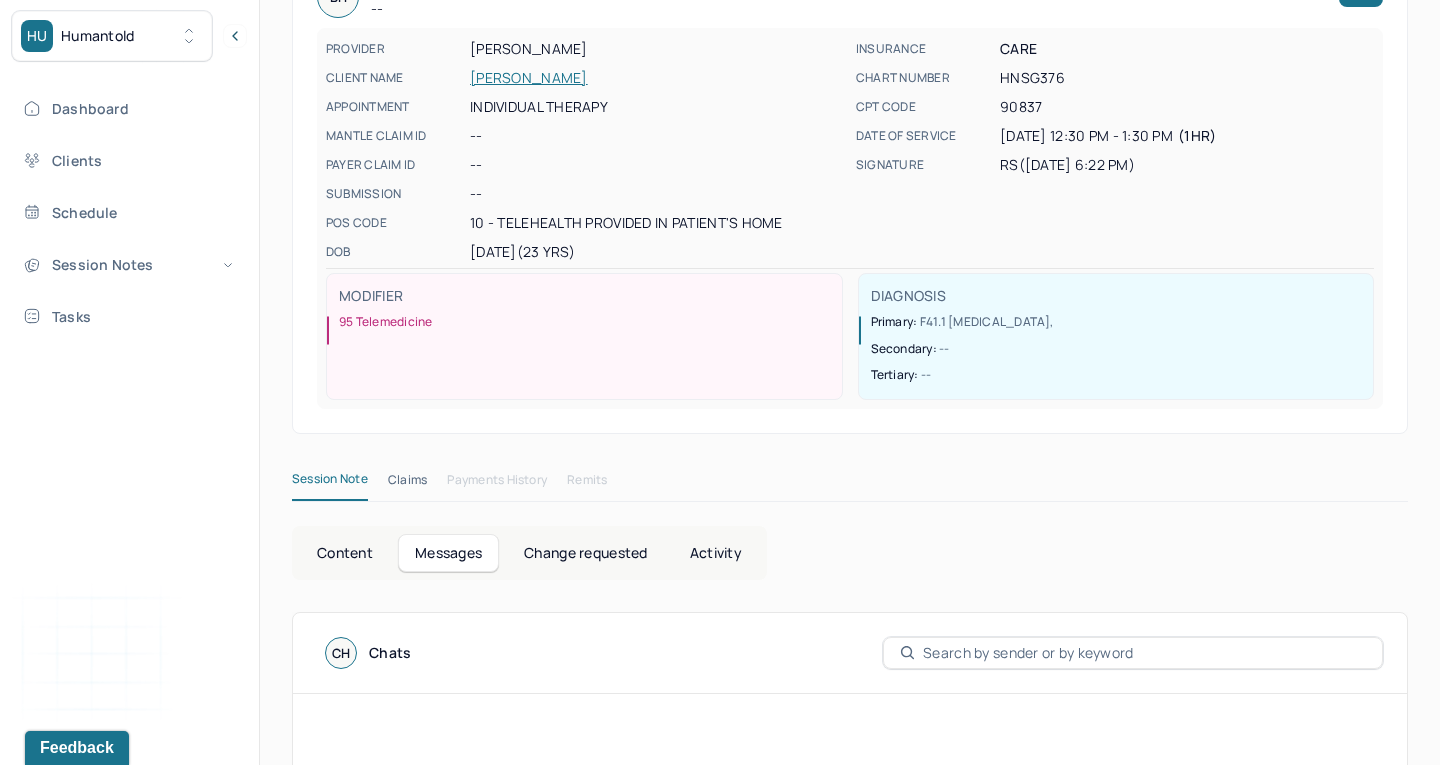 click on "Claims" at bounding box center [407, 484] 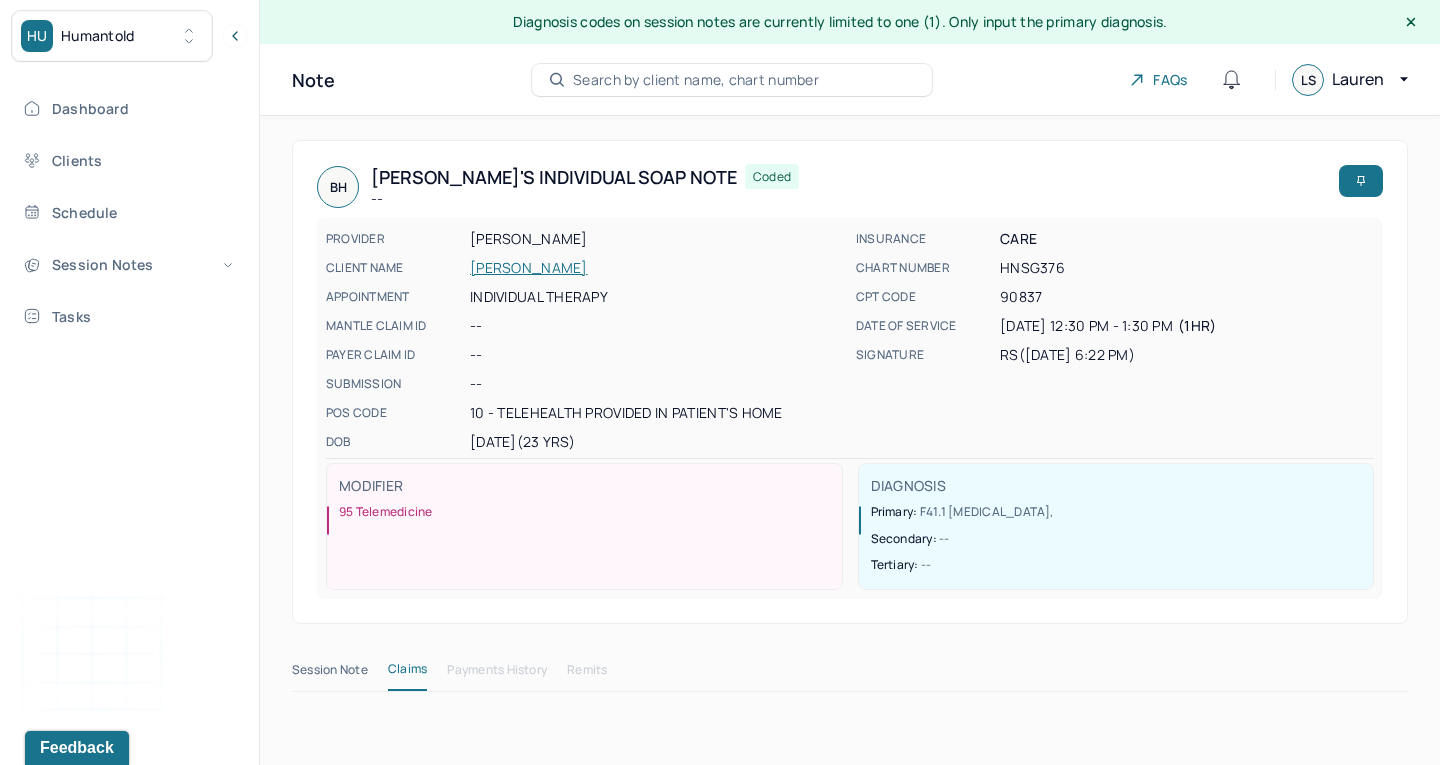 scroll, scrollTop: 0, scrollLeft: 0, axis: both 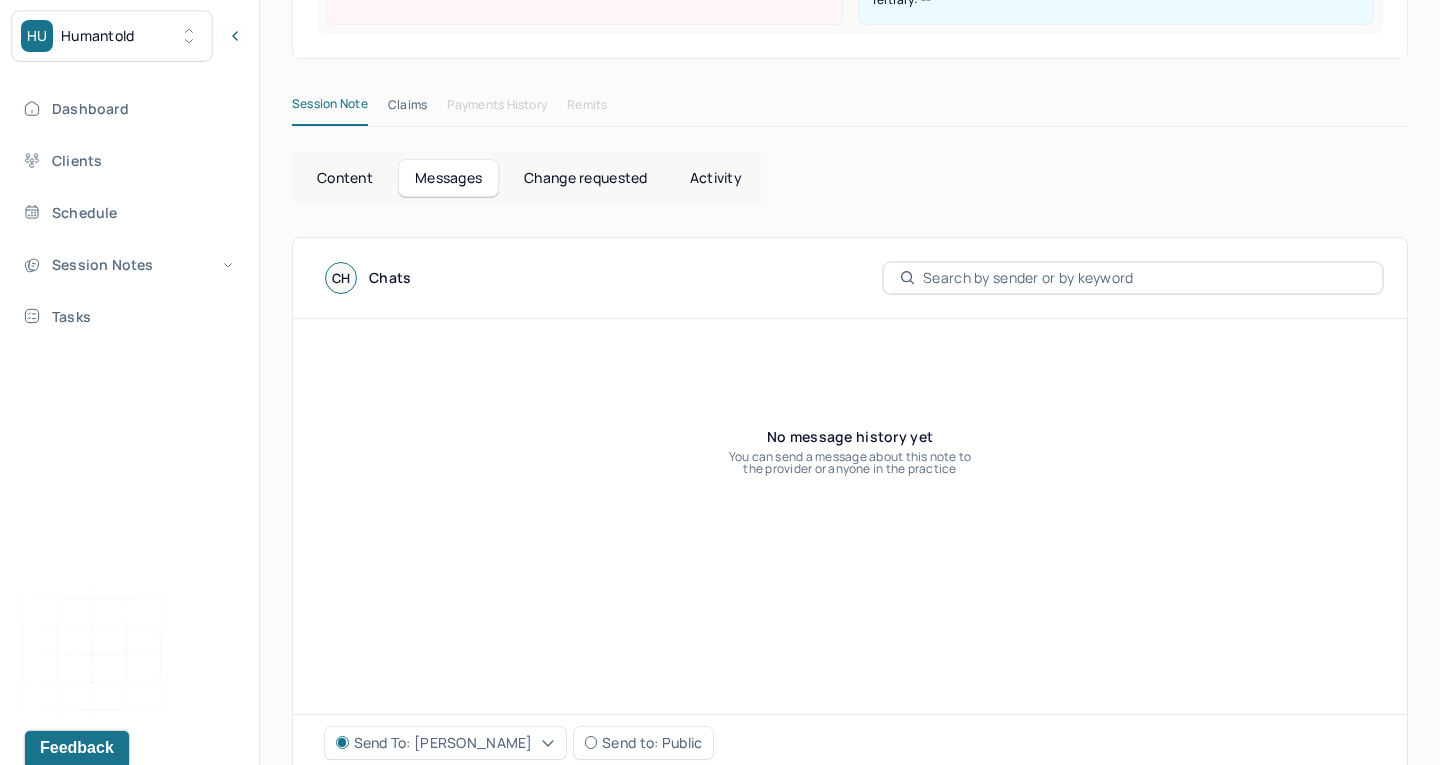 click on "Content" at bounding box center [345, 178] 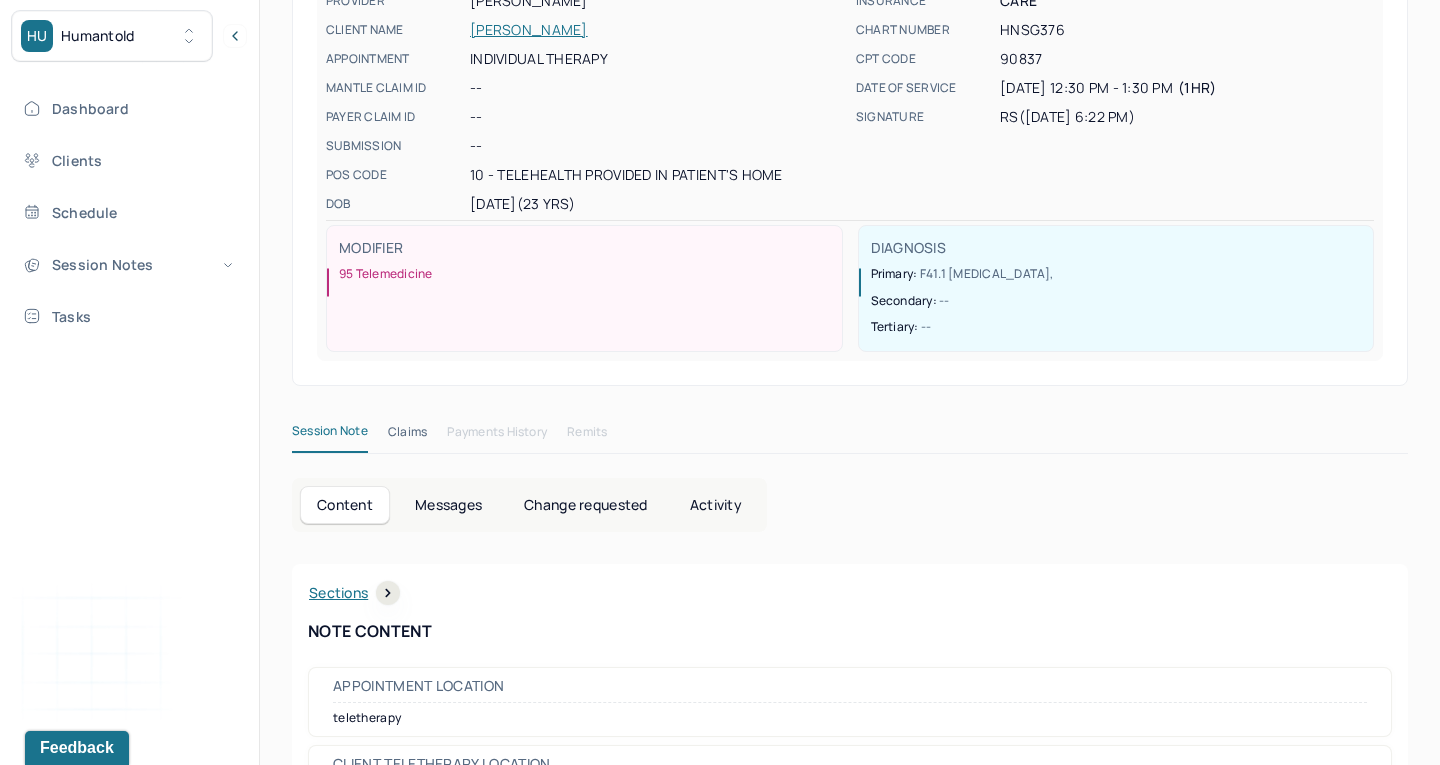 scroll, scrollTop: 241, scrollLeft: 0, axis: vertical 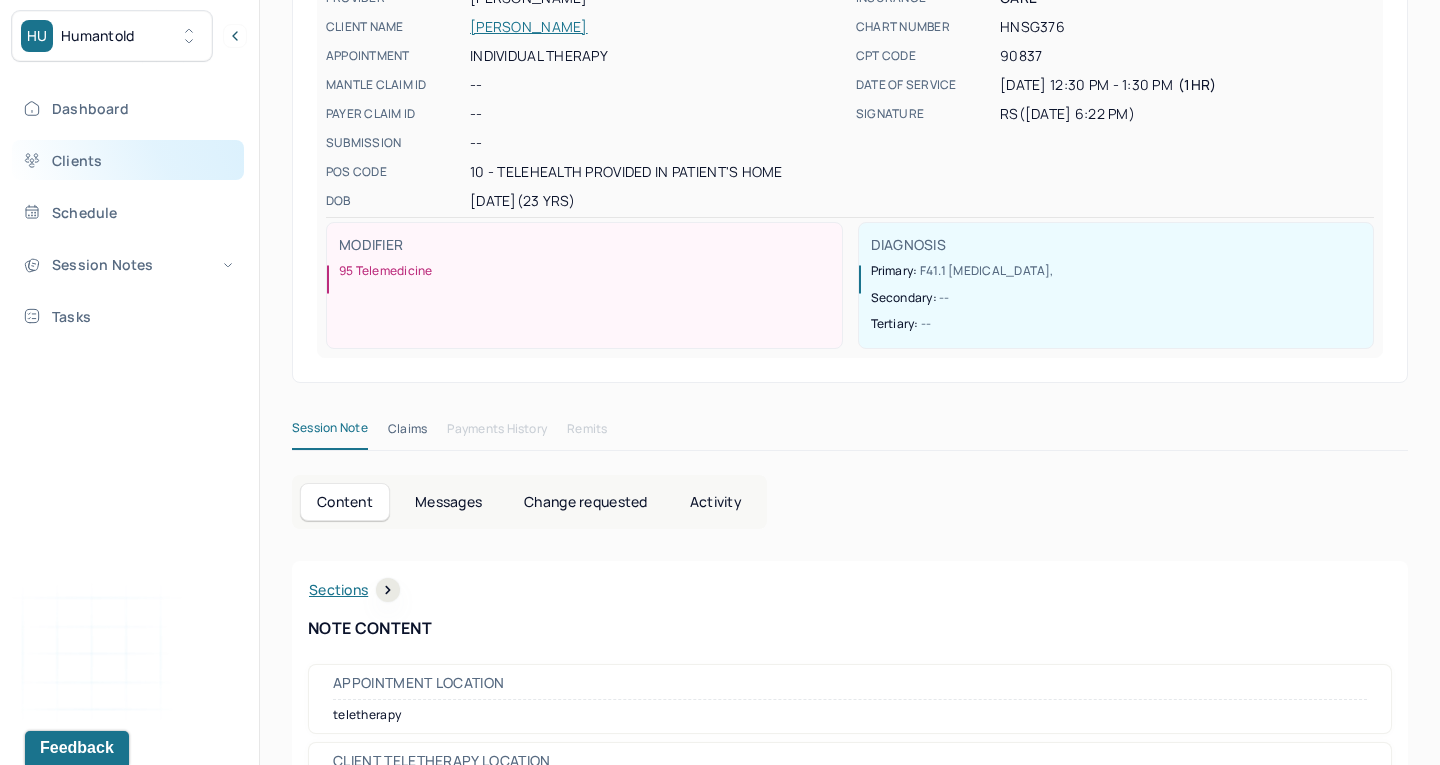 click on "Clients" at bounding box center (128, 160) 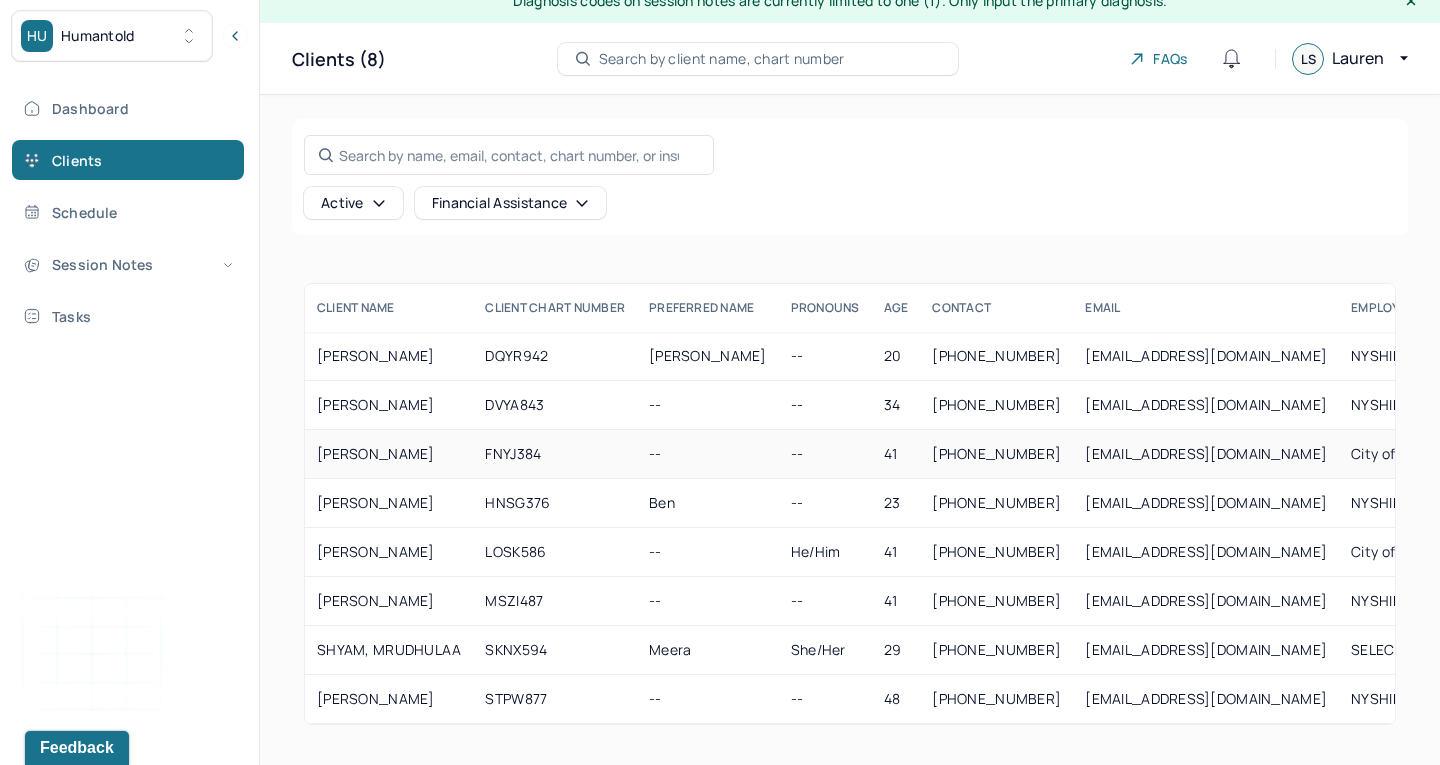 scroll, scrollTop: 21, scrollLeft: 0, axis: vertical 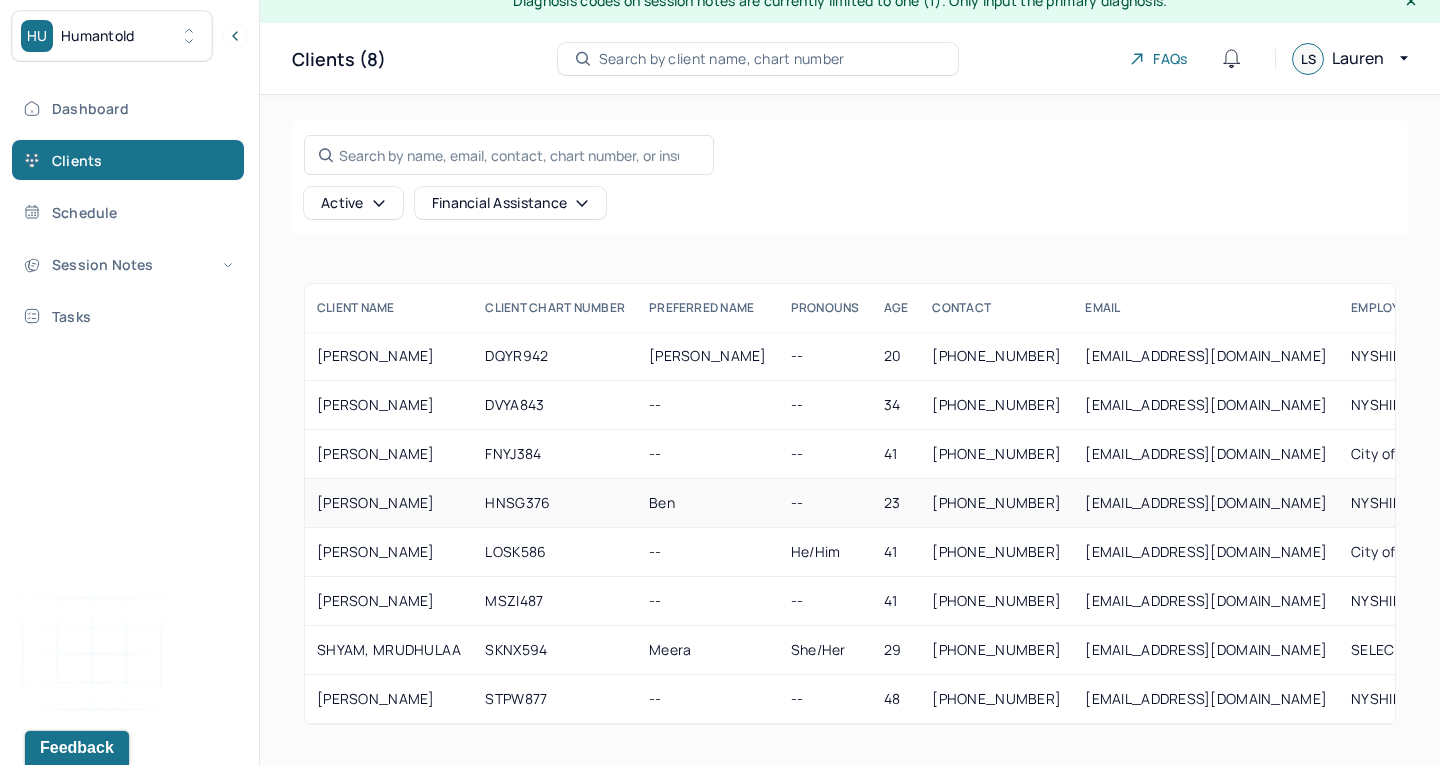 click on "[PERSON_NAME]" at bounding box center (389, 503) 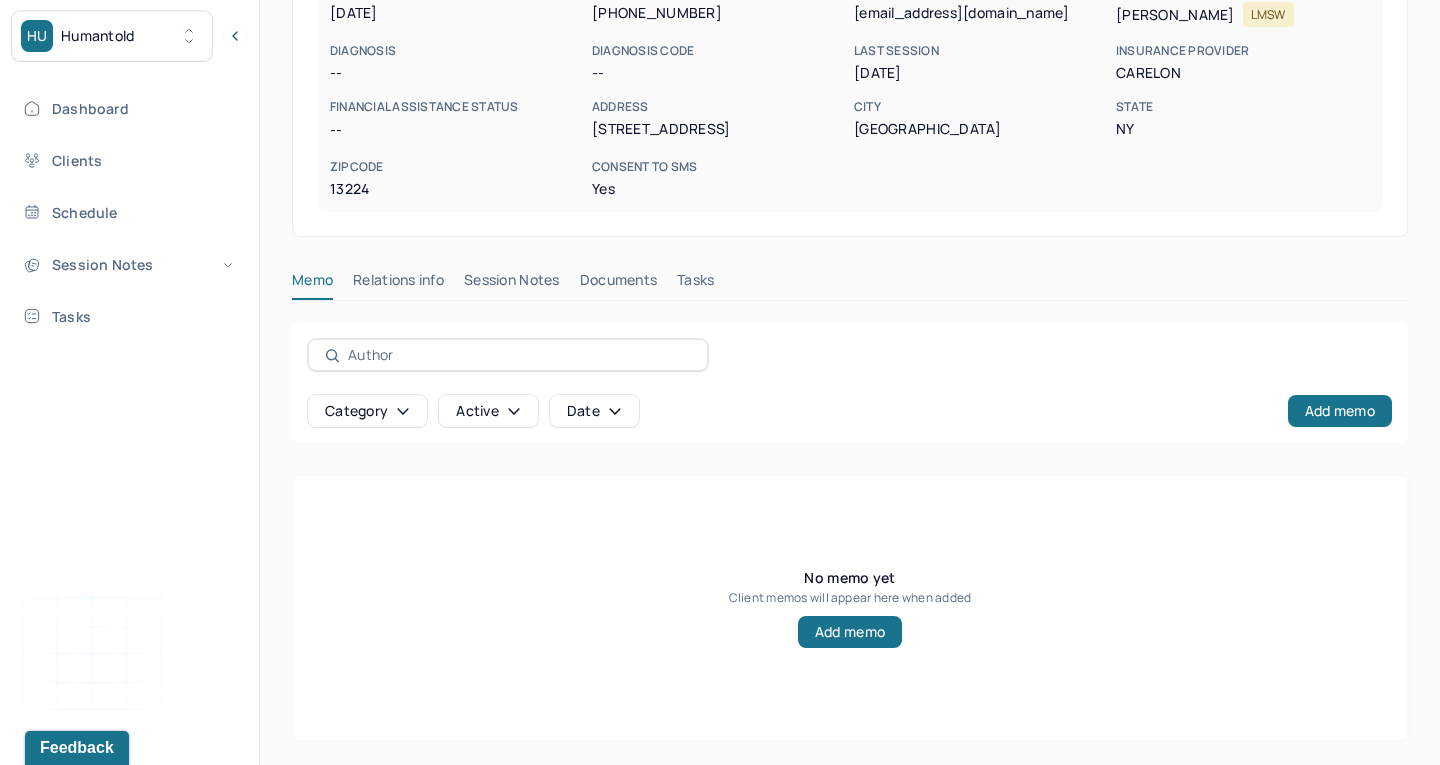 scroll, scrollTop: 337, scrollLeft: 0, axis: vertical 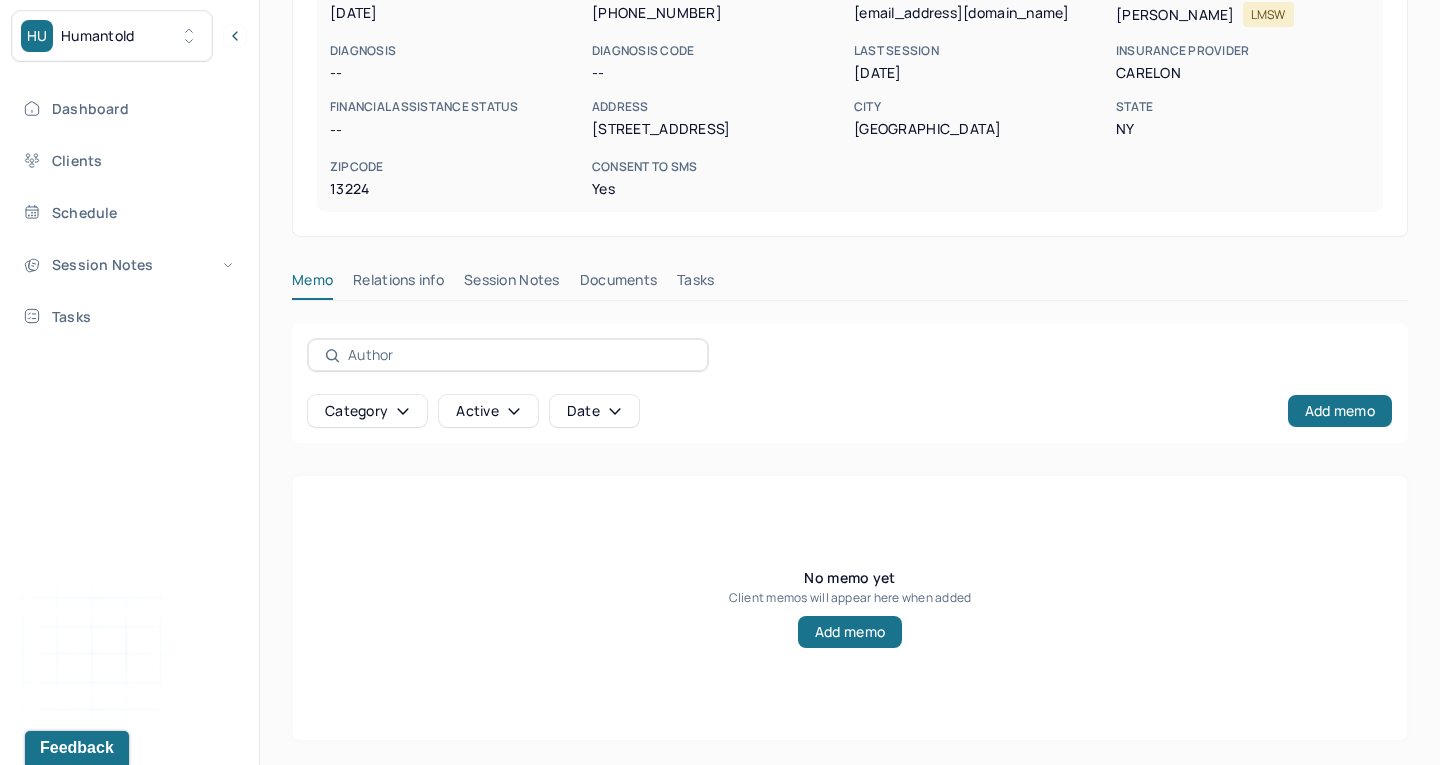 click on "Session Notes" at bounding box center (512, 284) 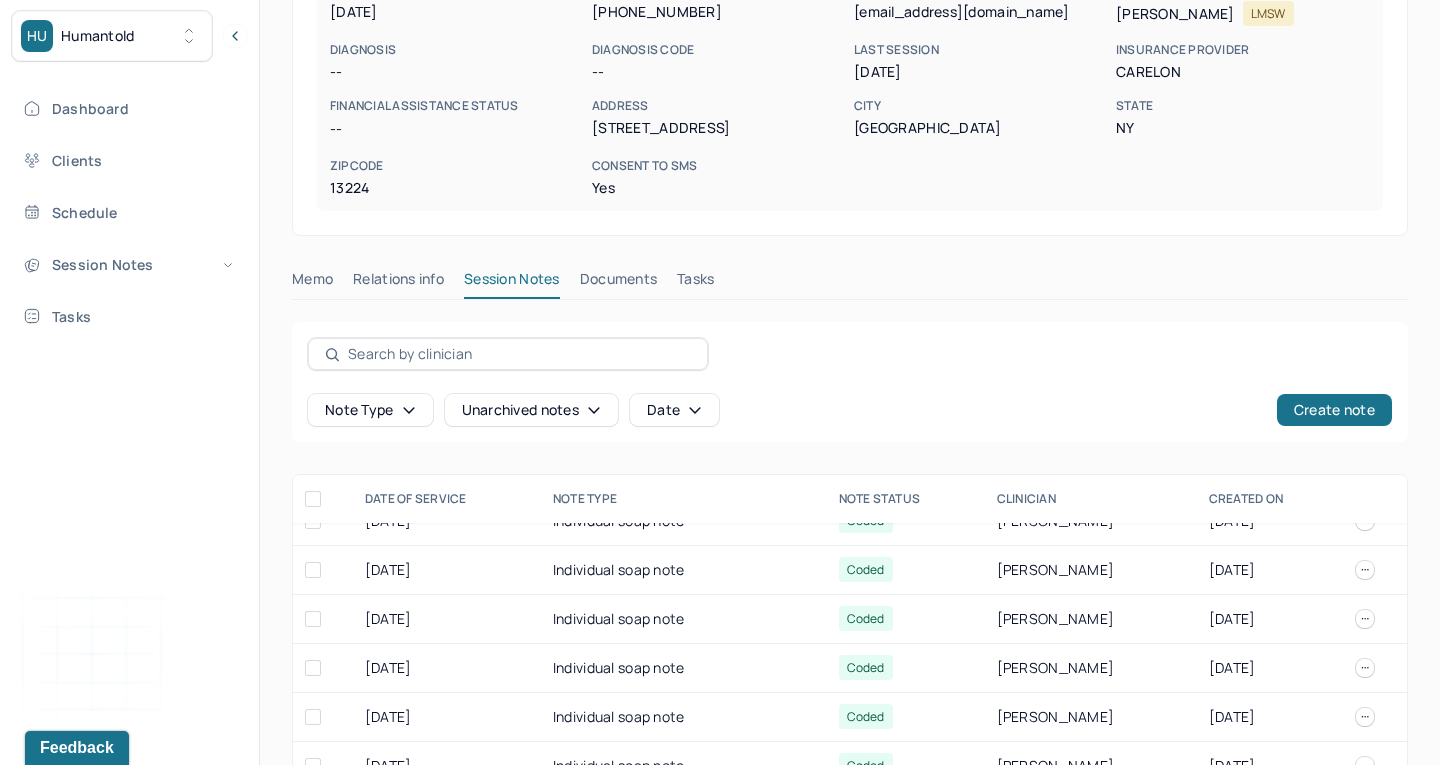 scroll, scrollTop: 418, scrollLeft: 0, axis: vertical 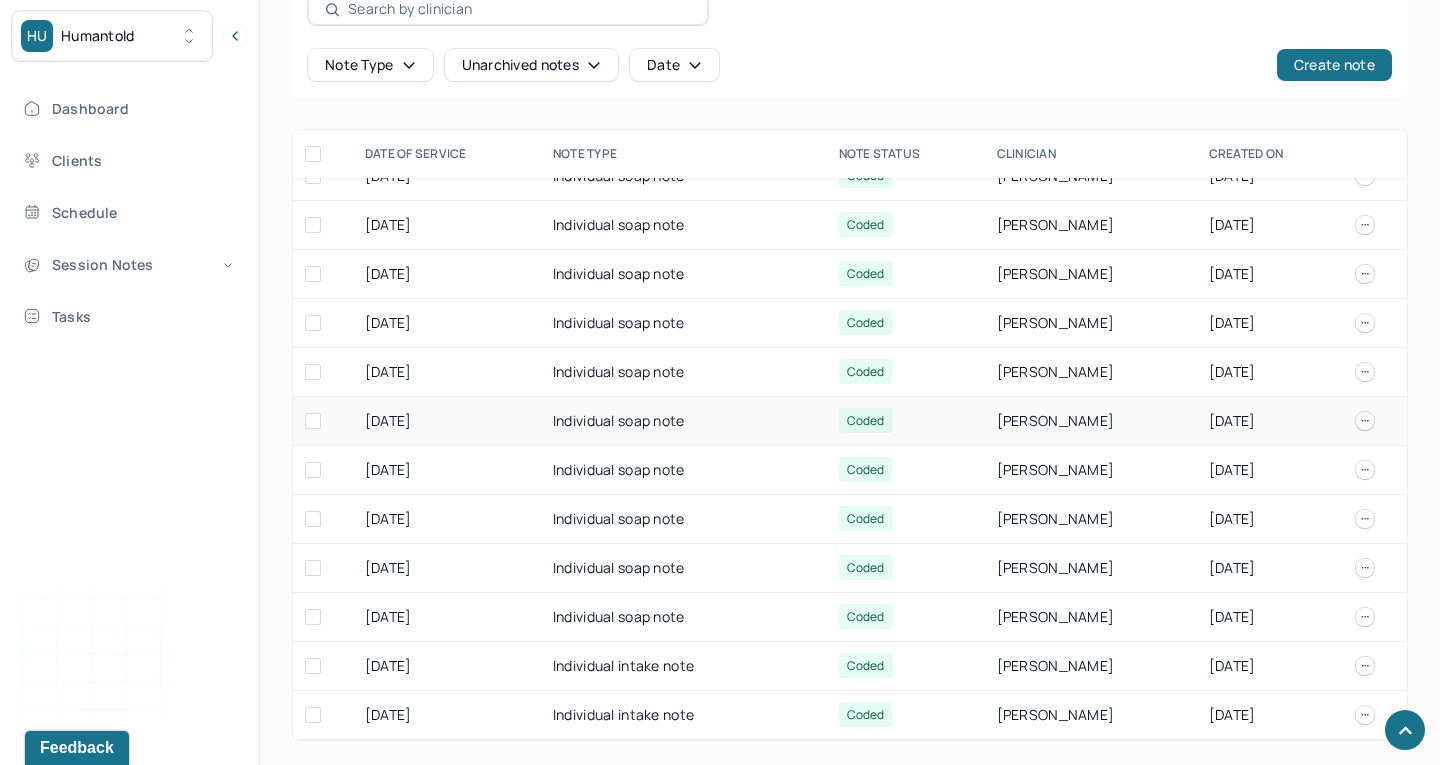 click on "Individual soap note" at bounding box center [684, 421] 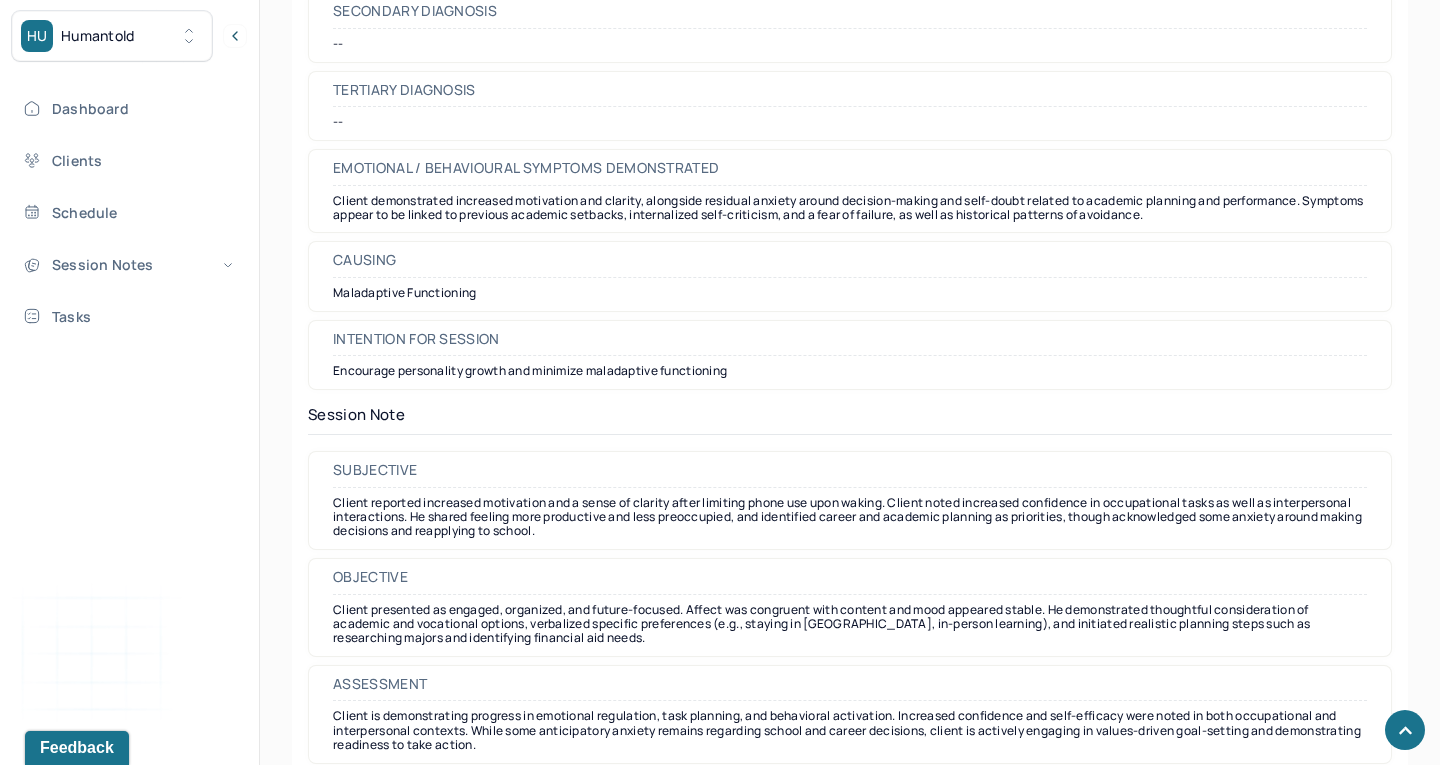scroll, scrollTop: 1413, scrollLeft: 0, axis: vertical 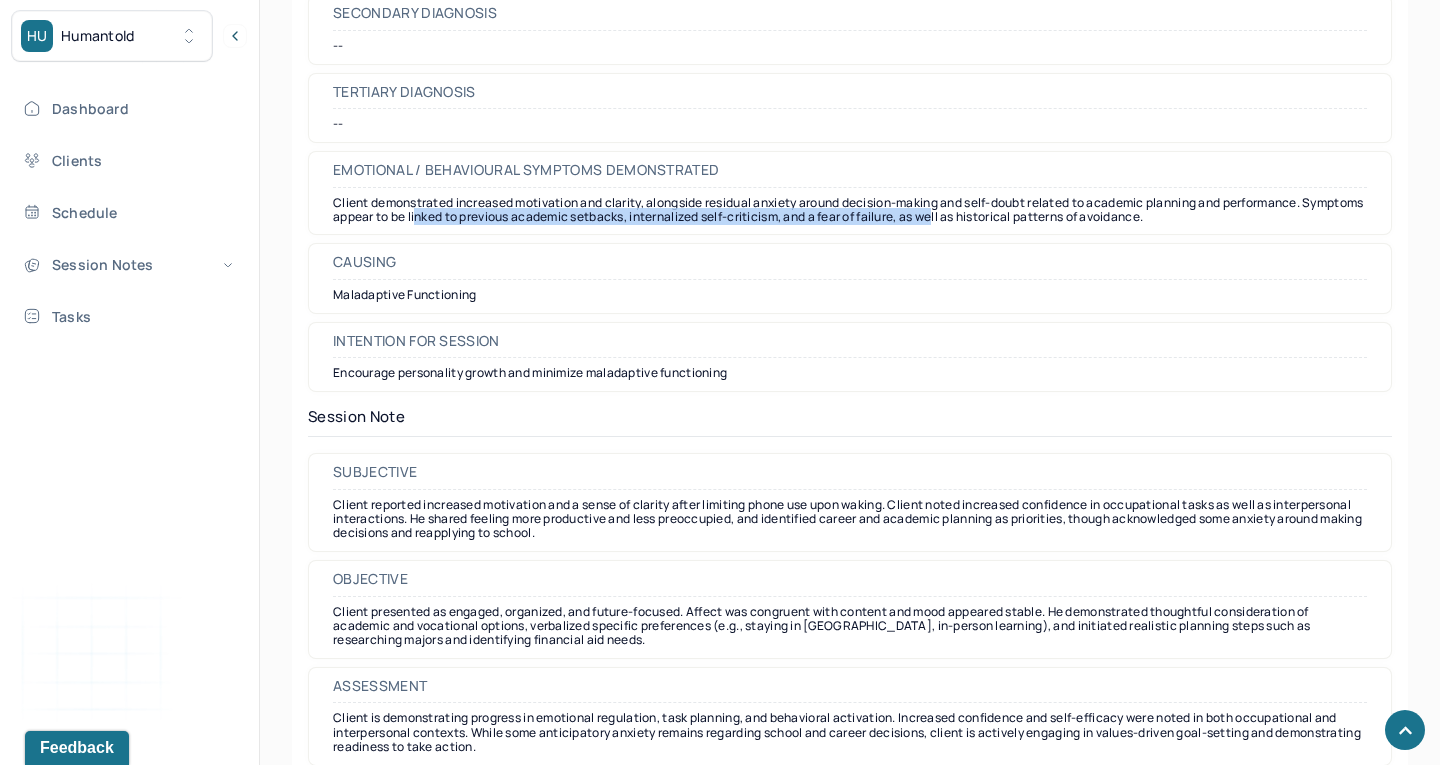 drag, startPoint x: 484, startPoint y: 205, endPoint x: 1007, endPoint y: 208, distance: 523.0086 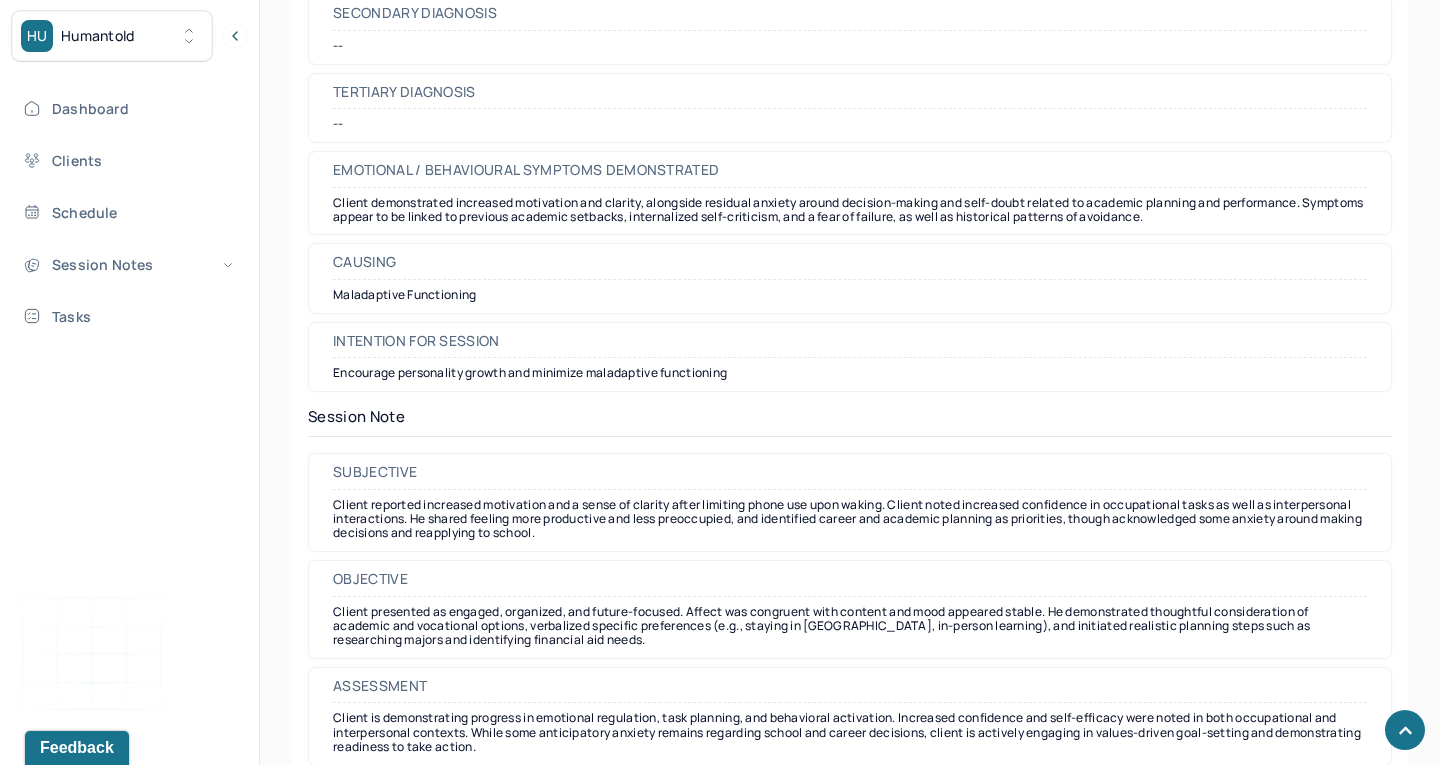click on "Client demonstrated increased motivation and clarity, alongside residual anxiety around decision-making and self-doubt related to academic planning and performance. Symptoms appear to be linked to previous academic setbacks, internalized self-criticism, and a fear of failure, as well as historical patterns of avoidance." at bounding box center [850, 210] 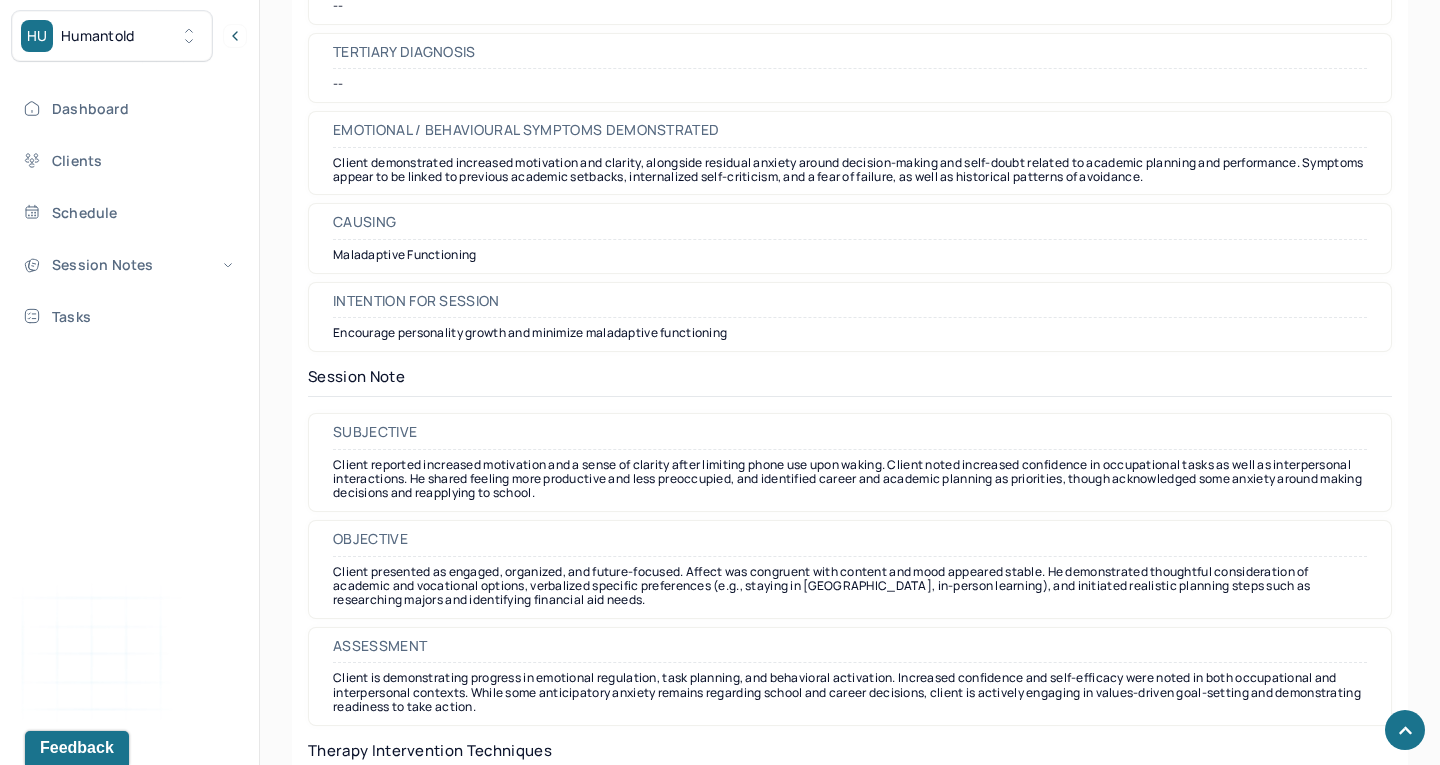 scroll, scrollTop: 1454, scrollLeft: 0, axis: vertical 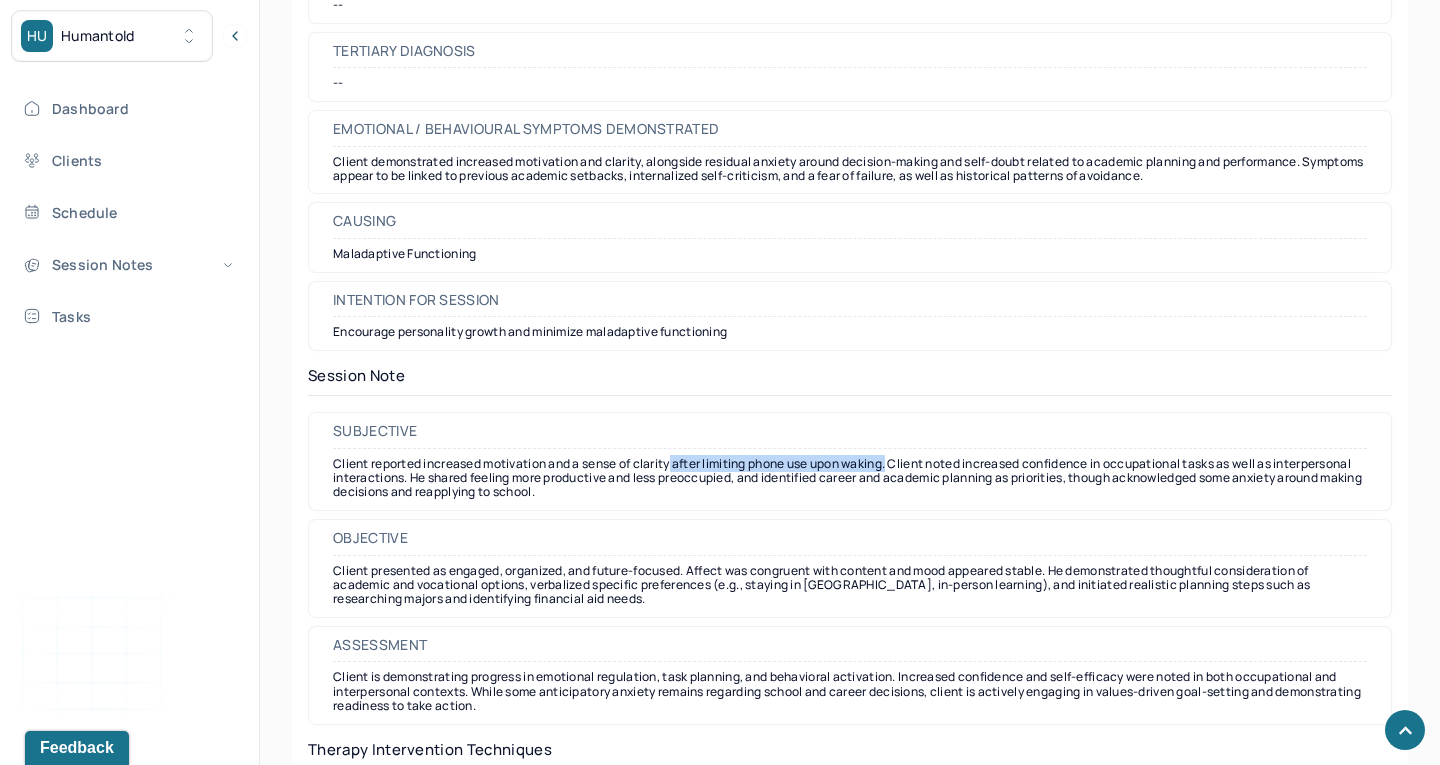 drag, startPoint x: 675, startPoint y: 454, endPoint x: 898, endPoint y: 453, distance: 223.00224 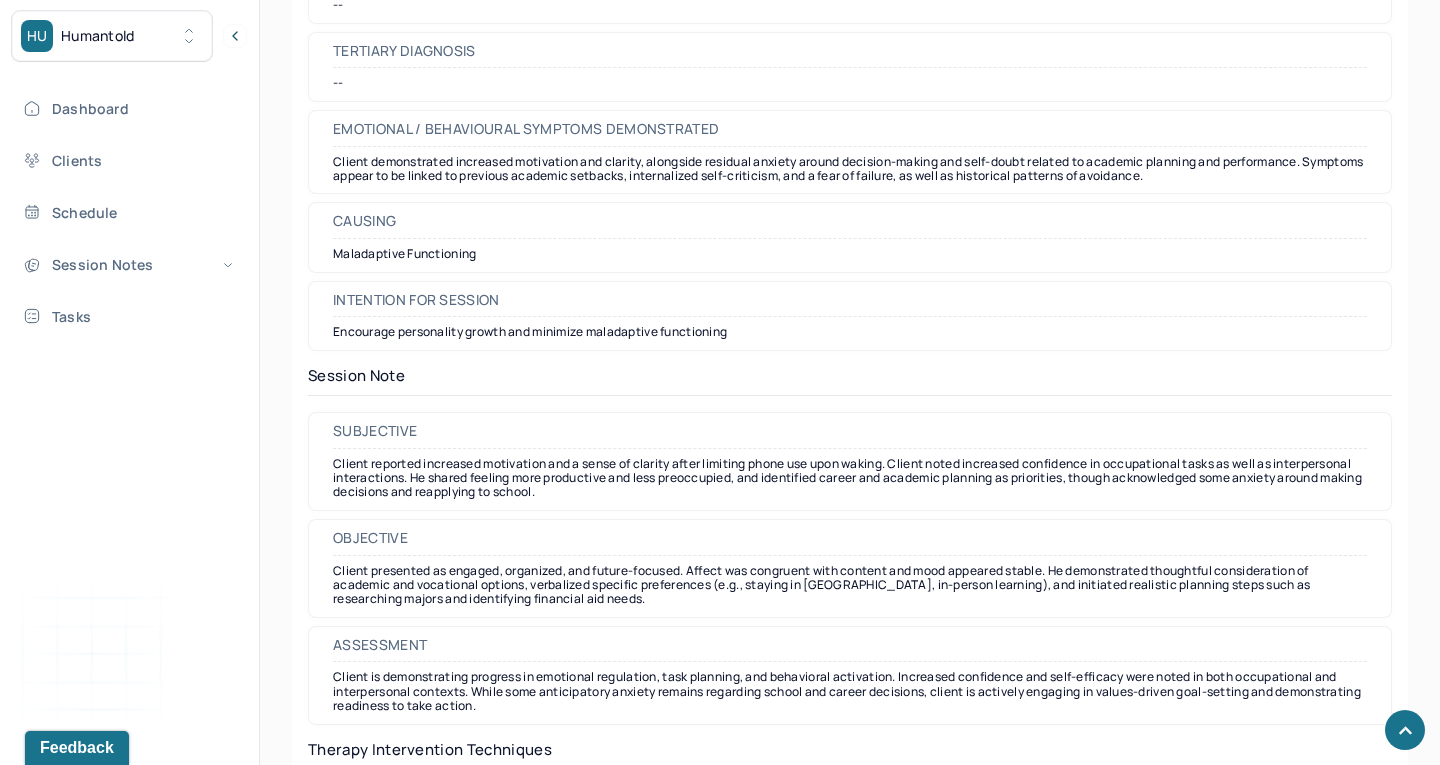 click on "Client reported increased motivation and a sense of clarity after limiting phone use upon waking. Client noted increased confidence in occupational tasks as well as interpersonal interactions. He shared feeling more productive and less preoccupied, and identified career and academic planning as priorities, though acknowledged some anxiety around making decisions and reapplying to school." at bounding box center [850, 478] 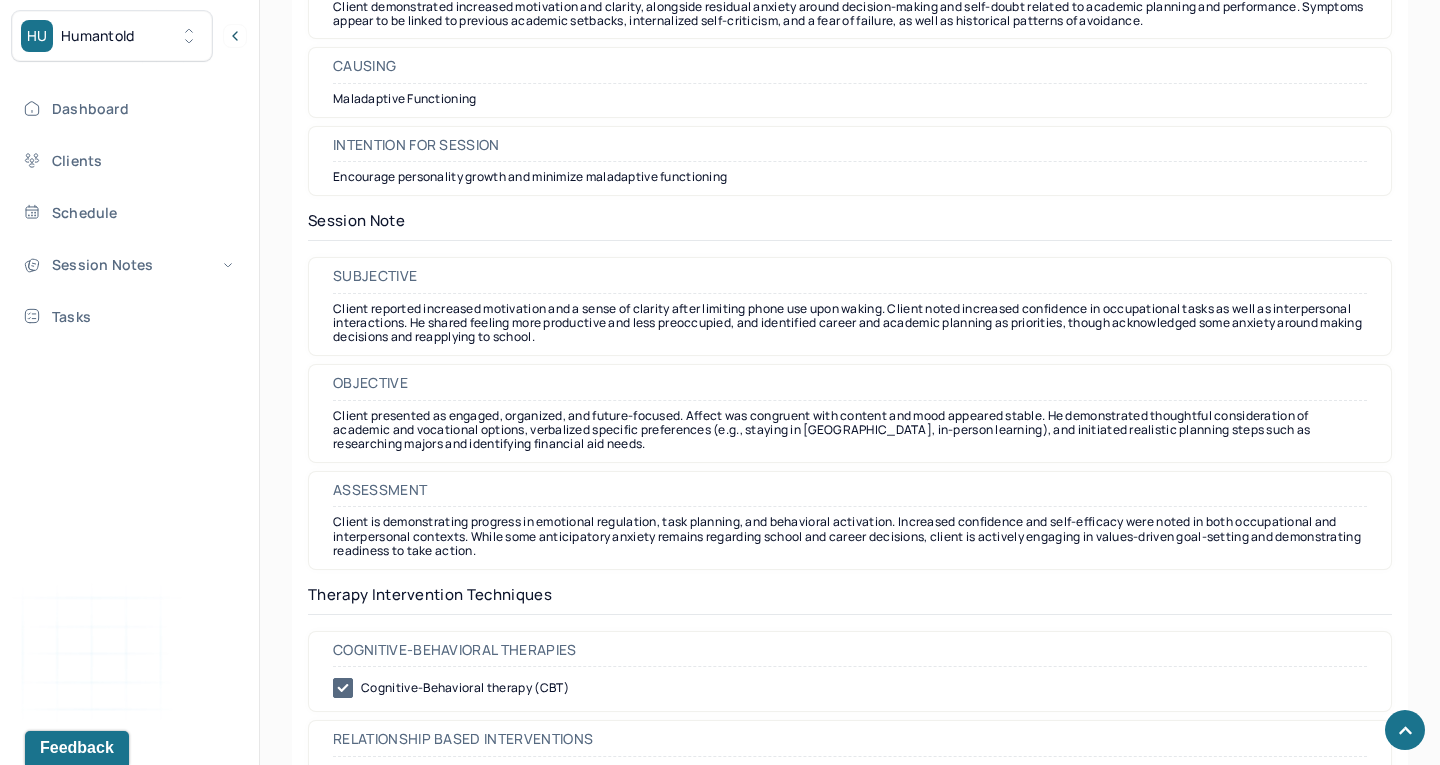 scroll, scrollTop: 1613, scrollLeft: 0, axis: vertical 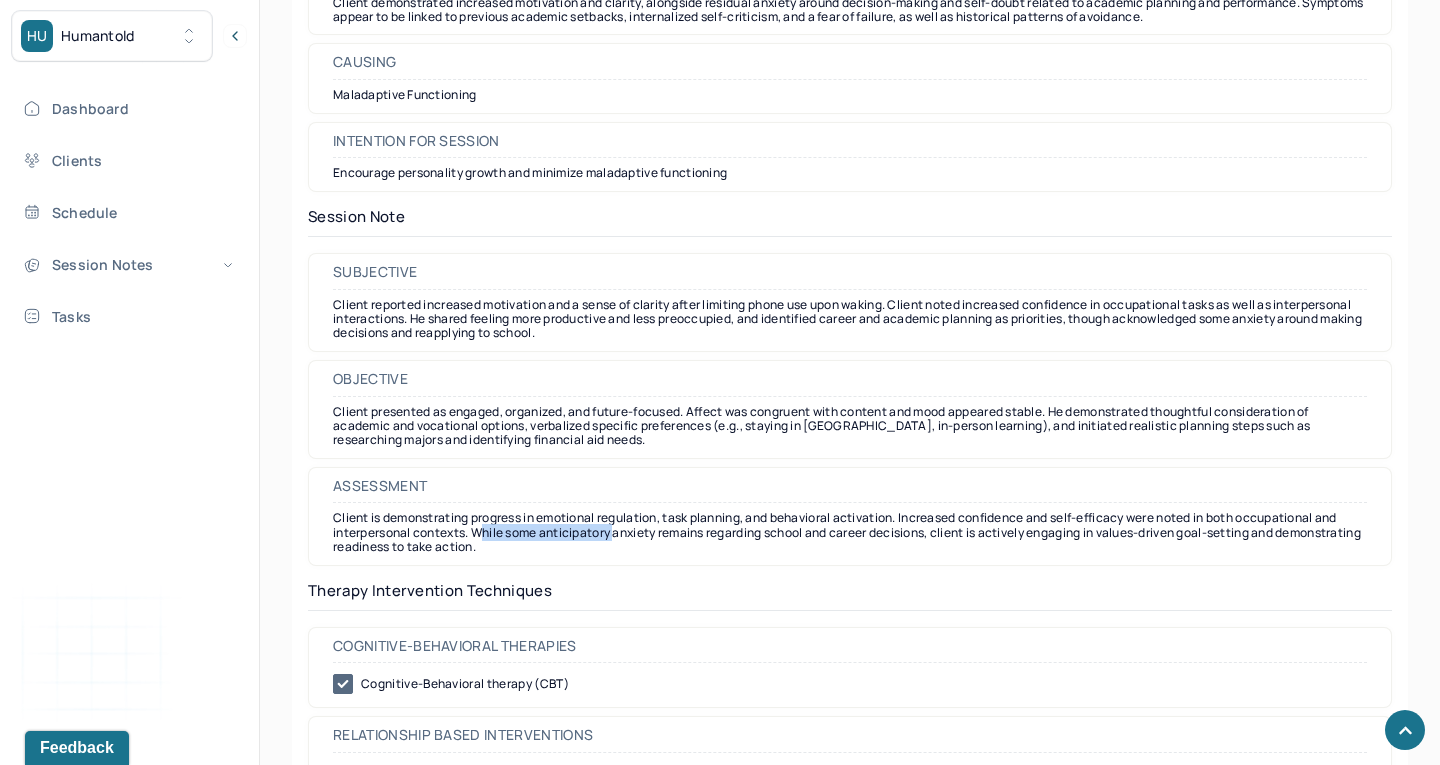 drag, startPoint x: 480, startPoint y: 507, endPoint x: 617, endPoint y: 508, distance: 137.00365 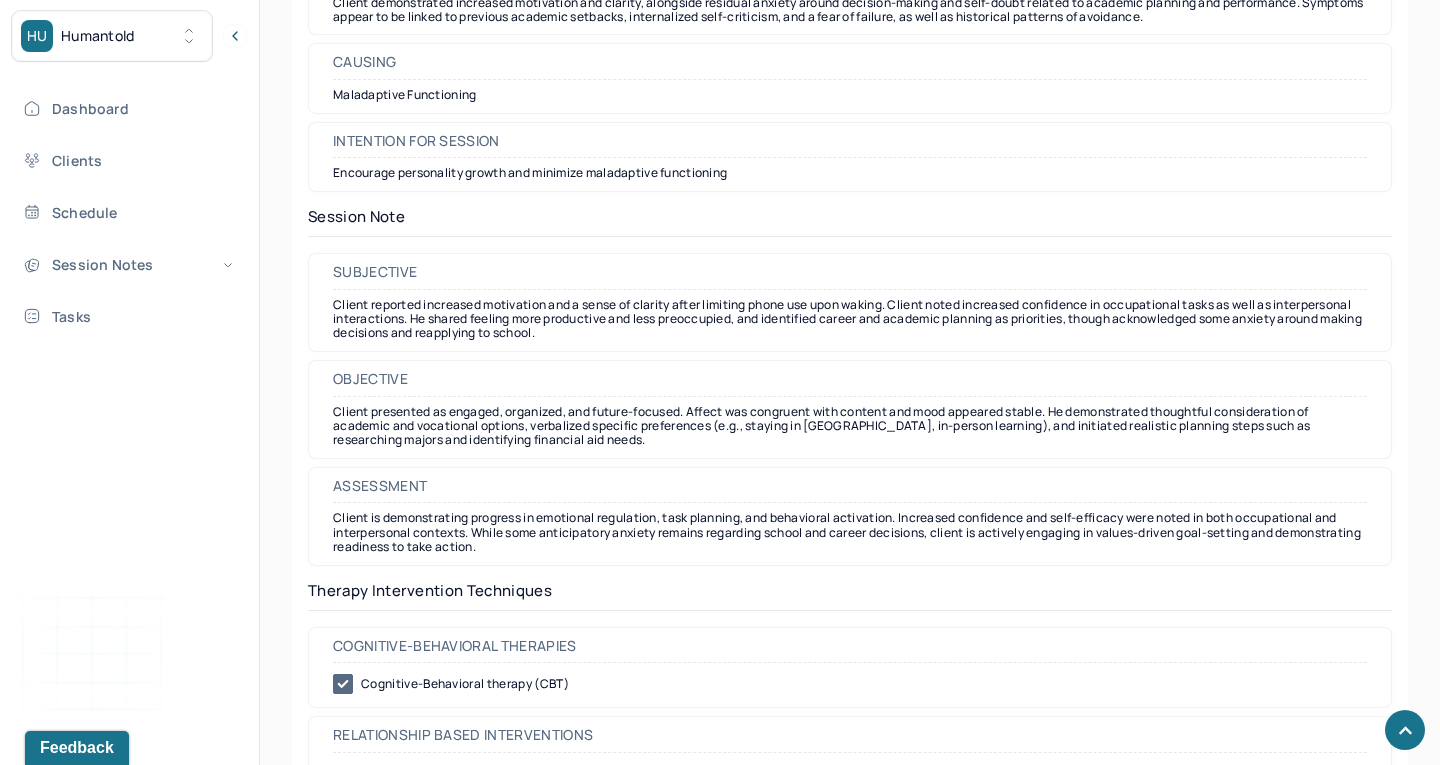 click on "Client is demonstrating progress in emotional regulation, task planning, and behavioral activation. Increased confidence and self-efficacy were noted in both occupational and interpersonal contexts. While some anticipatory anxiety remains regarding school and career decisions, client is actively engaging in values-driven goal-setting and demonstrating readiness to take action." at bounding box center [850, 532] 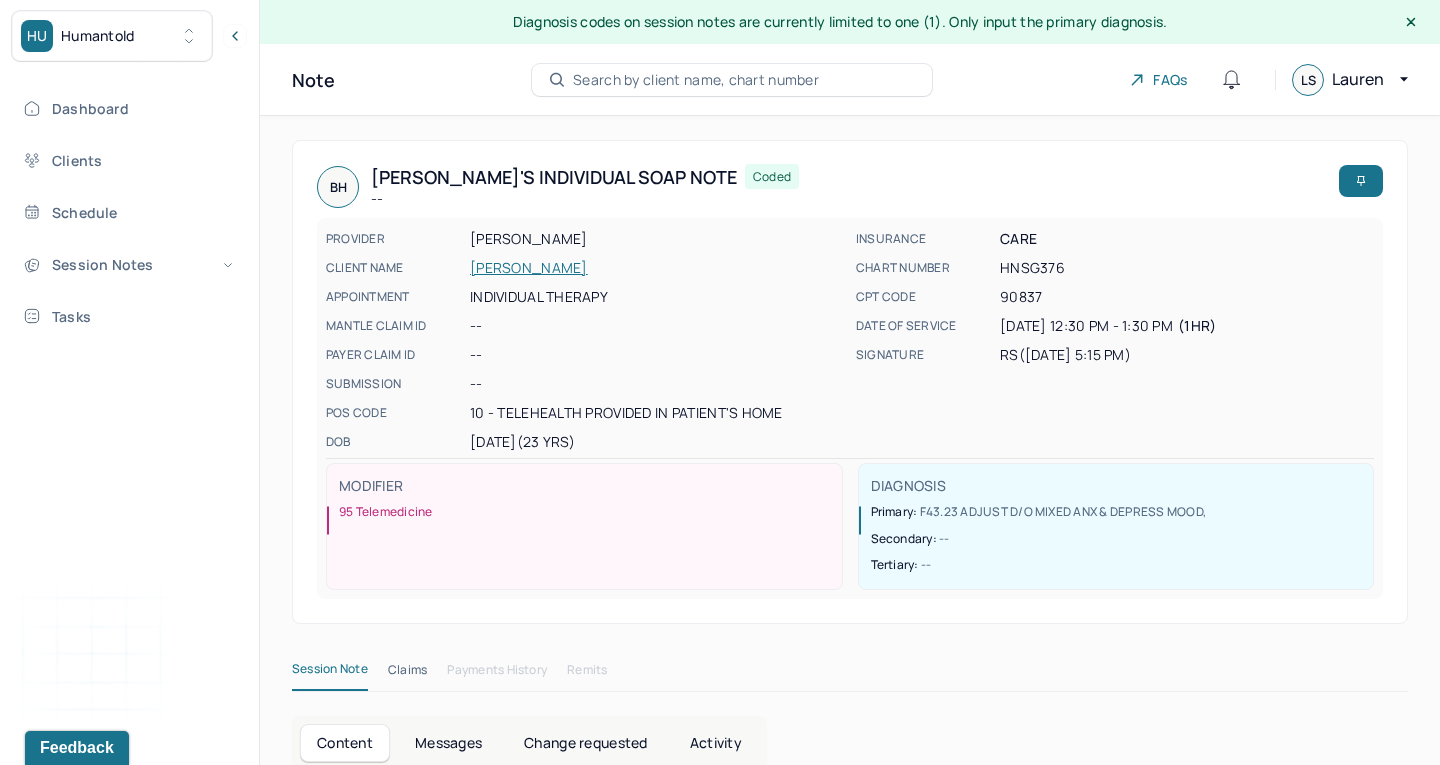 scroll, scrollTop: 0, scrollLeft: 0, axis: both 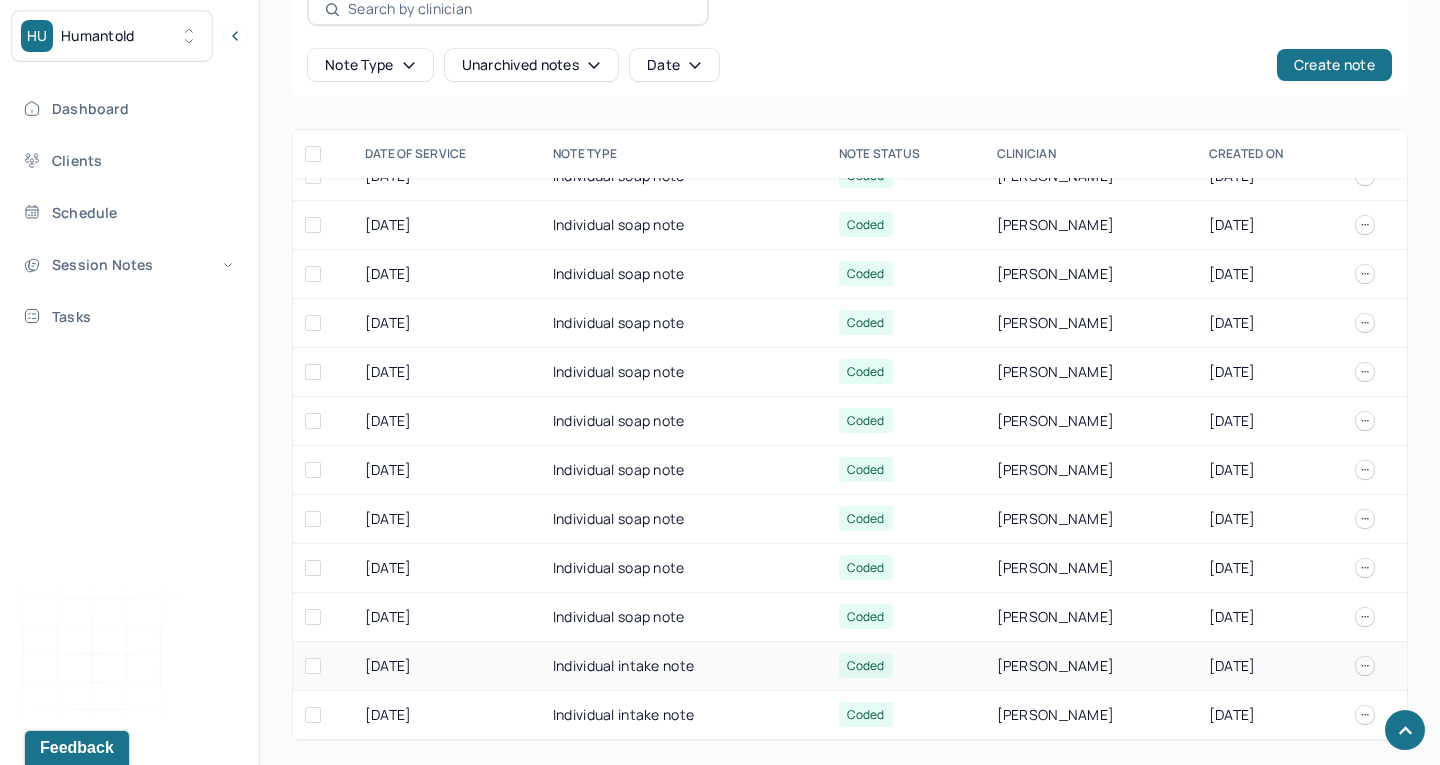 click on "Individual intake note" at bounding box center (684, 666) 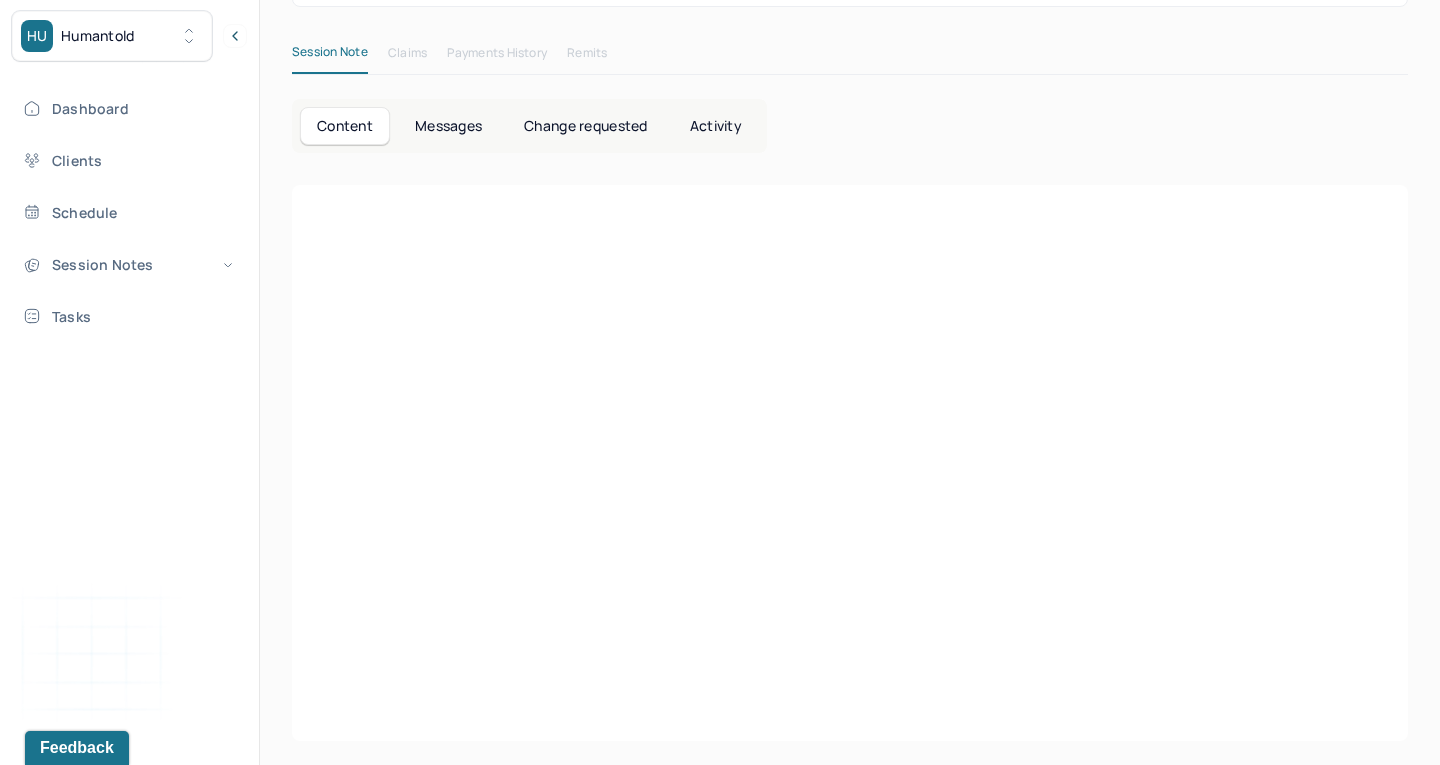 scroll, scrollTop: 434, scrollLeft: 0, axis: vertical 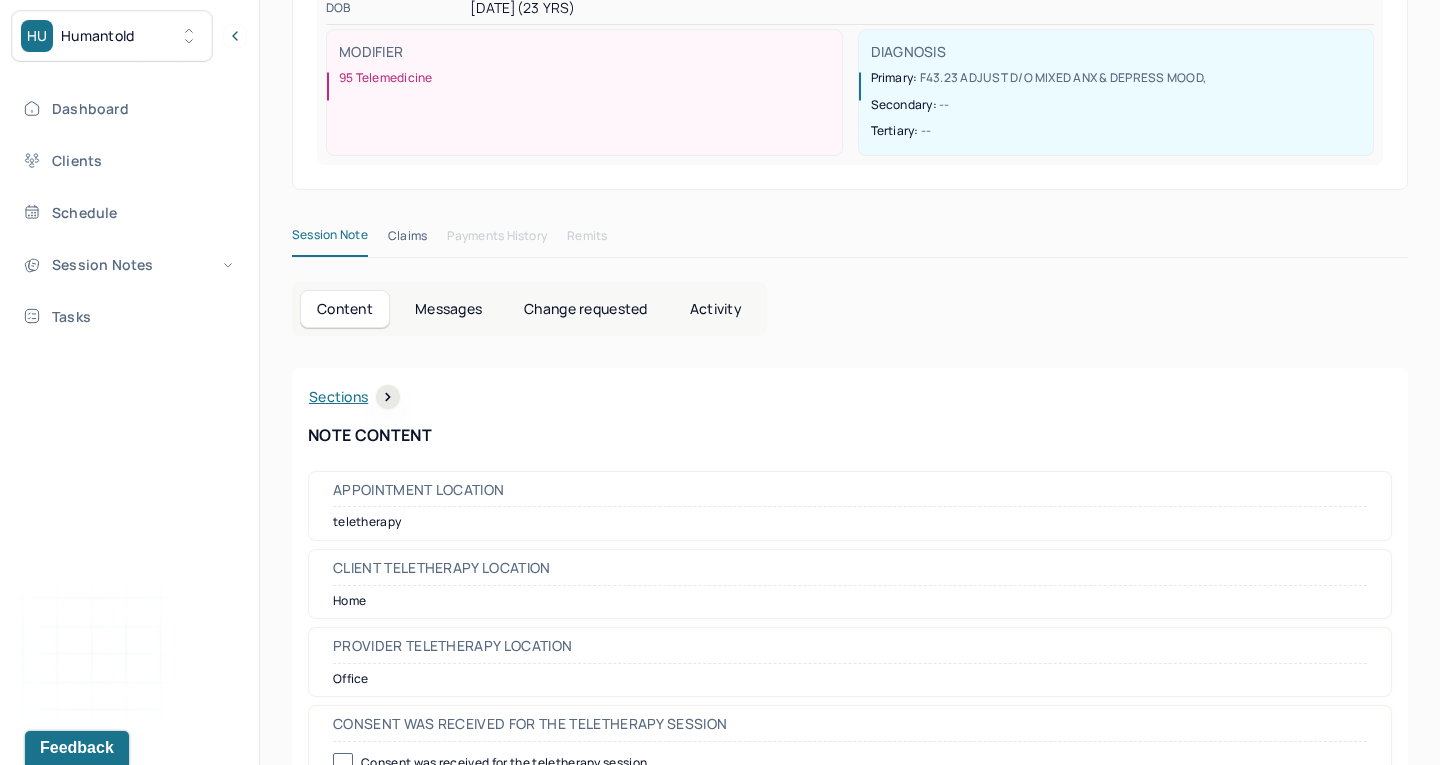 click on "Messages" at bounding box center [448, 309] 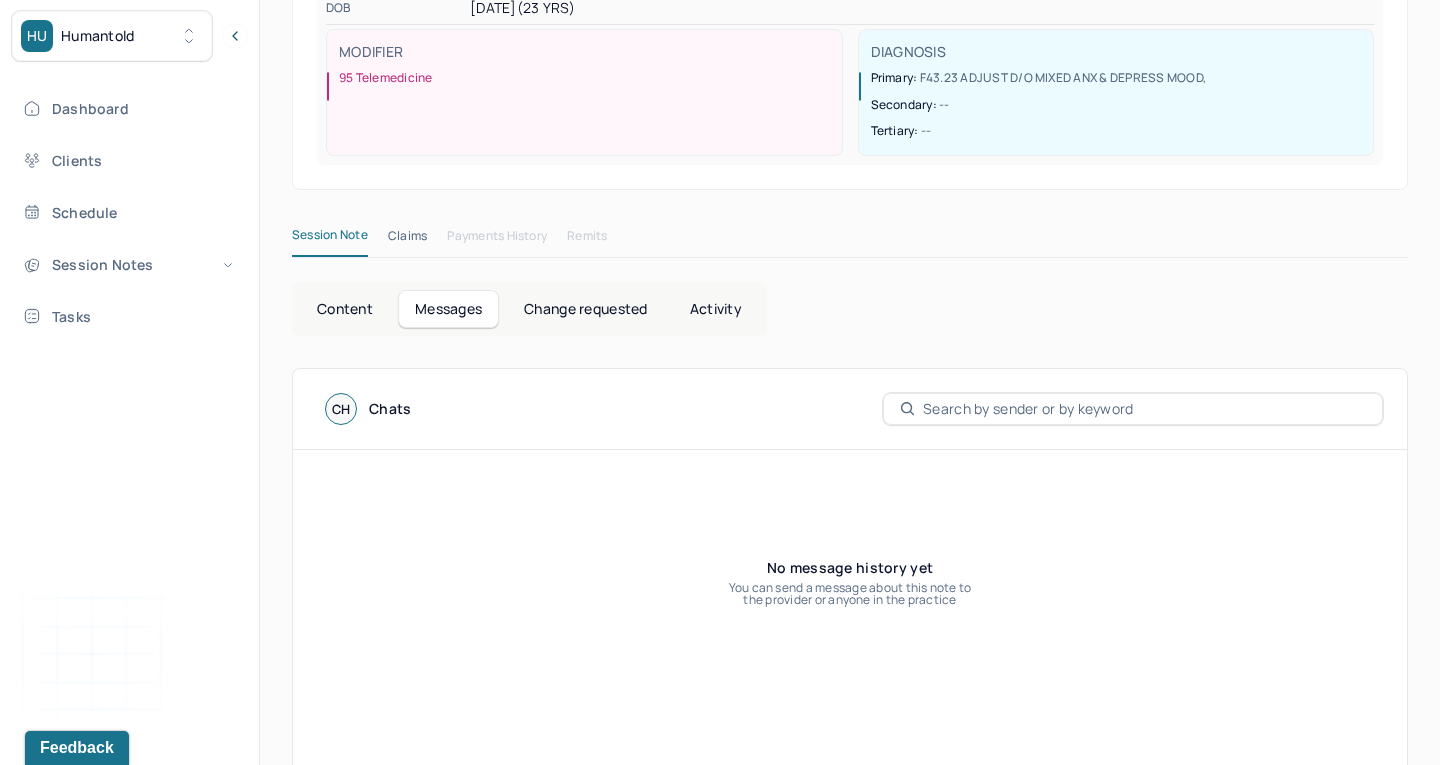 scroll, scrollTop: 456, scrollLeft: 0, axis: vertical 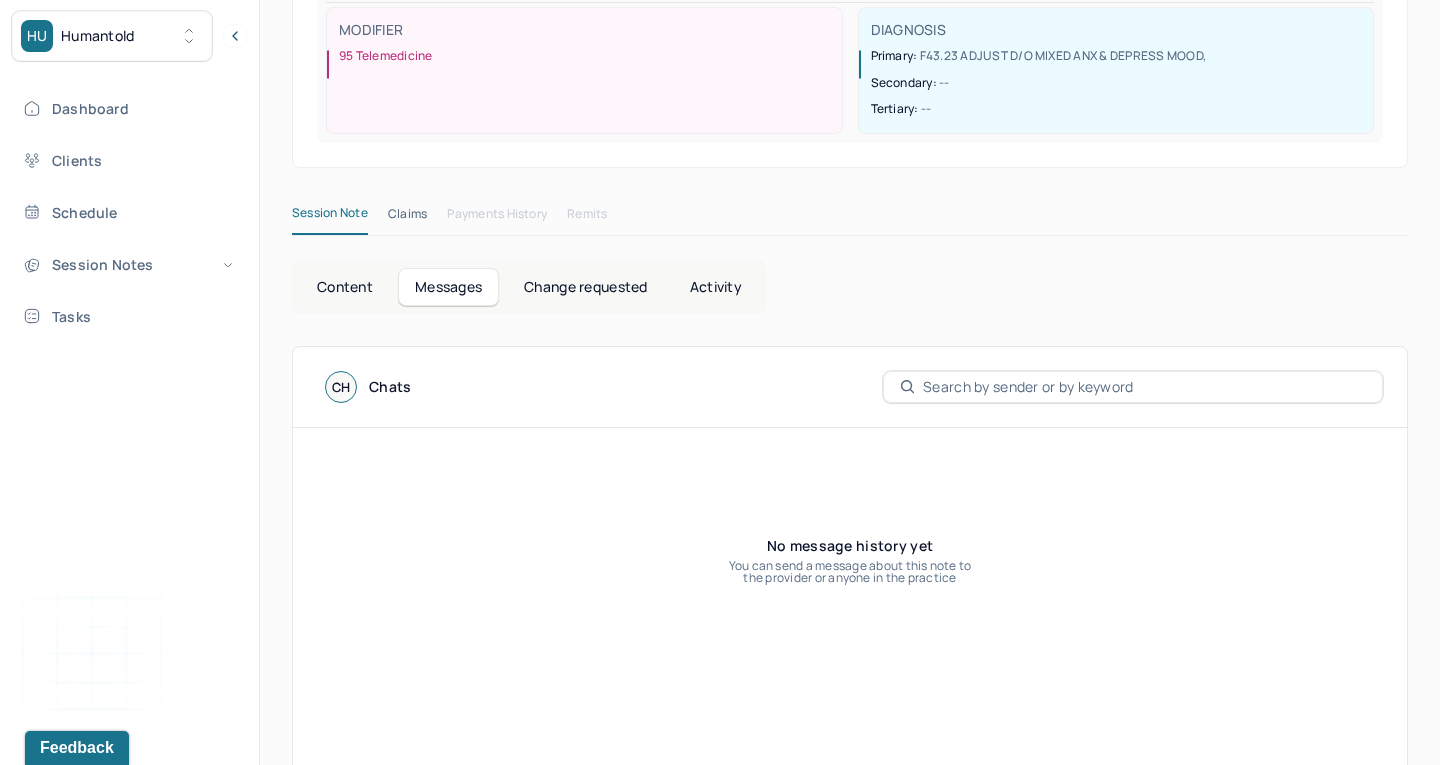 click on "Content" at bounding box center (345, 287) 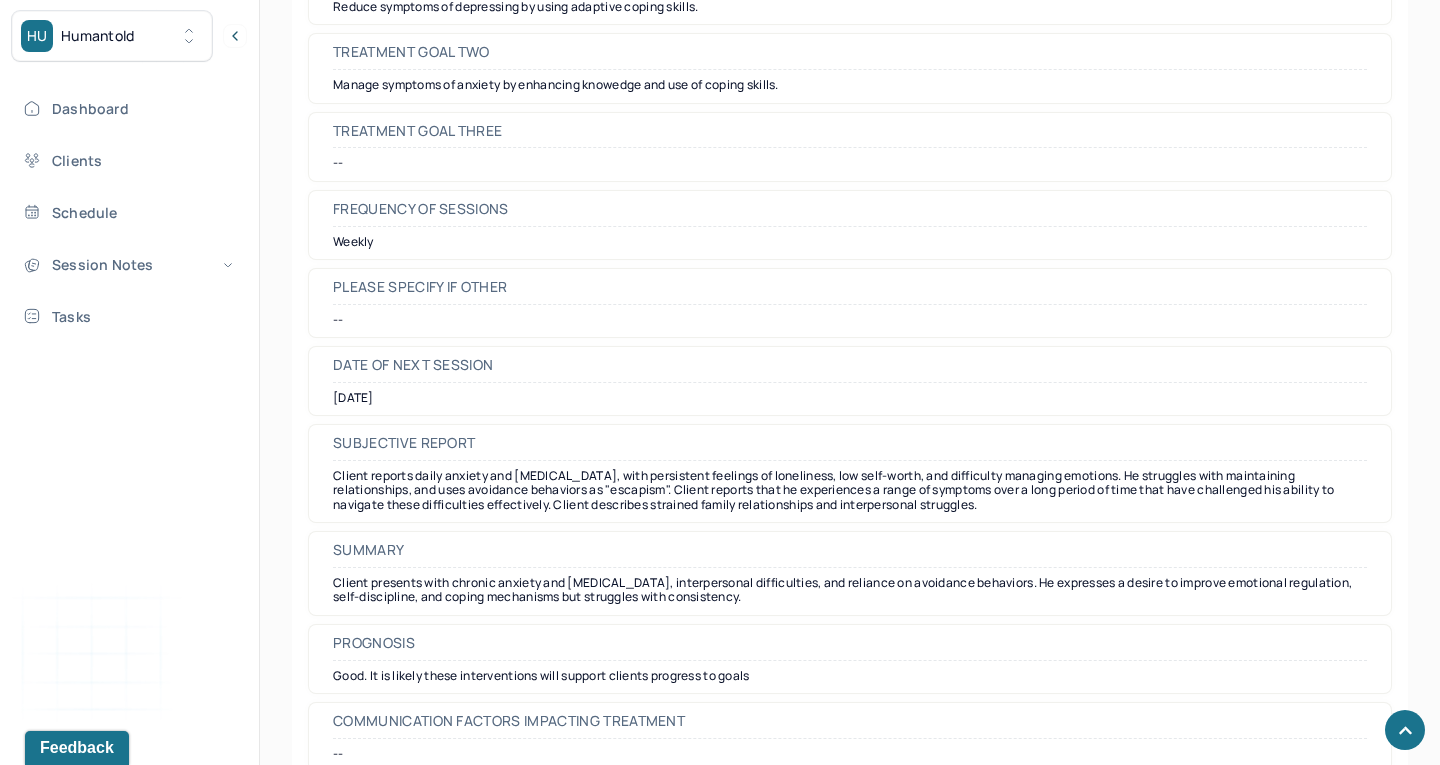 scroll, scrollTop: 8940, scrollLeft: 0, axis: vertical 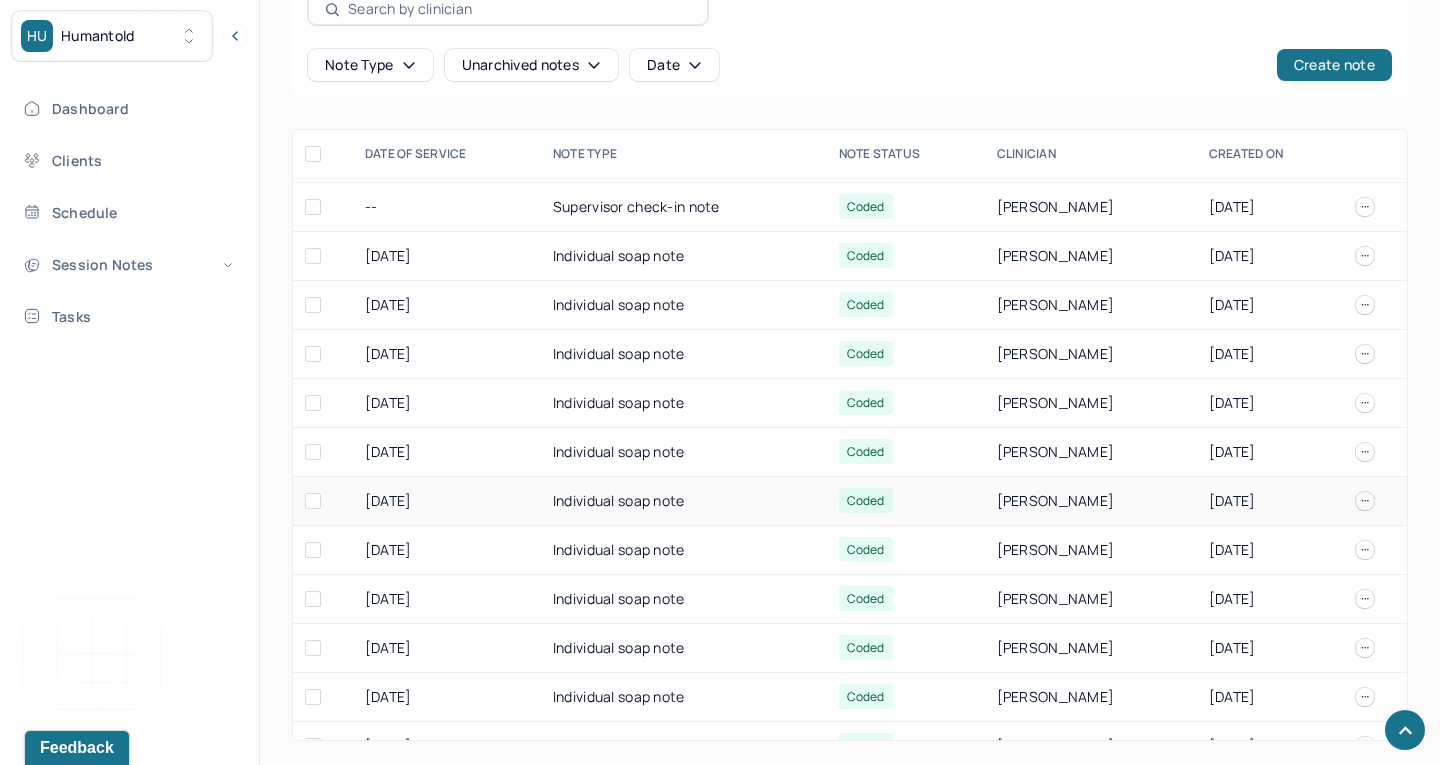 click on "[DATE]" at bounding box center (447, 501) 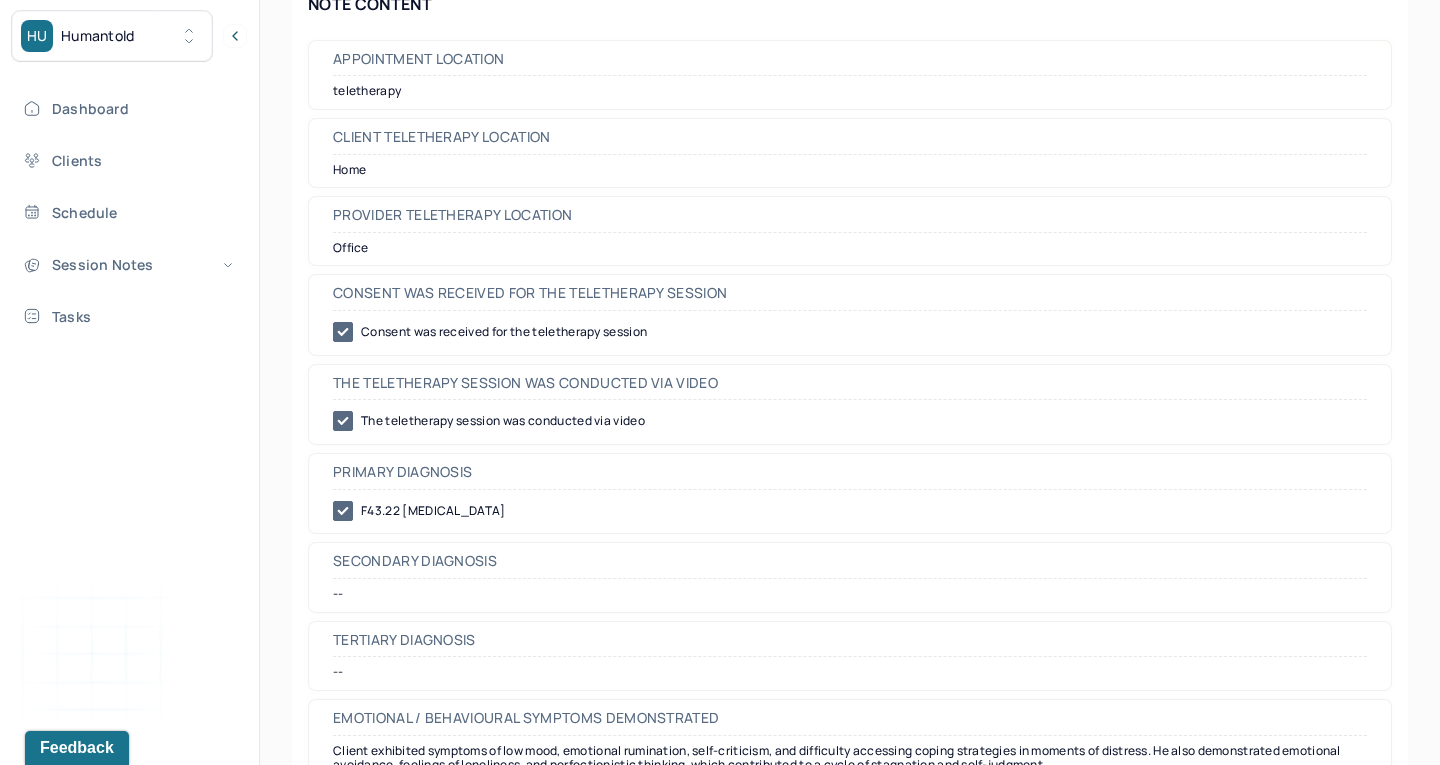 scroll, scrollTop: 1570, scrollLeft: 0, axis: vertical 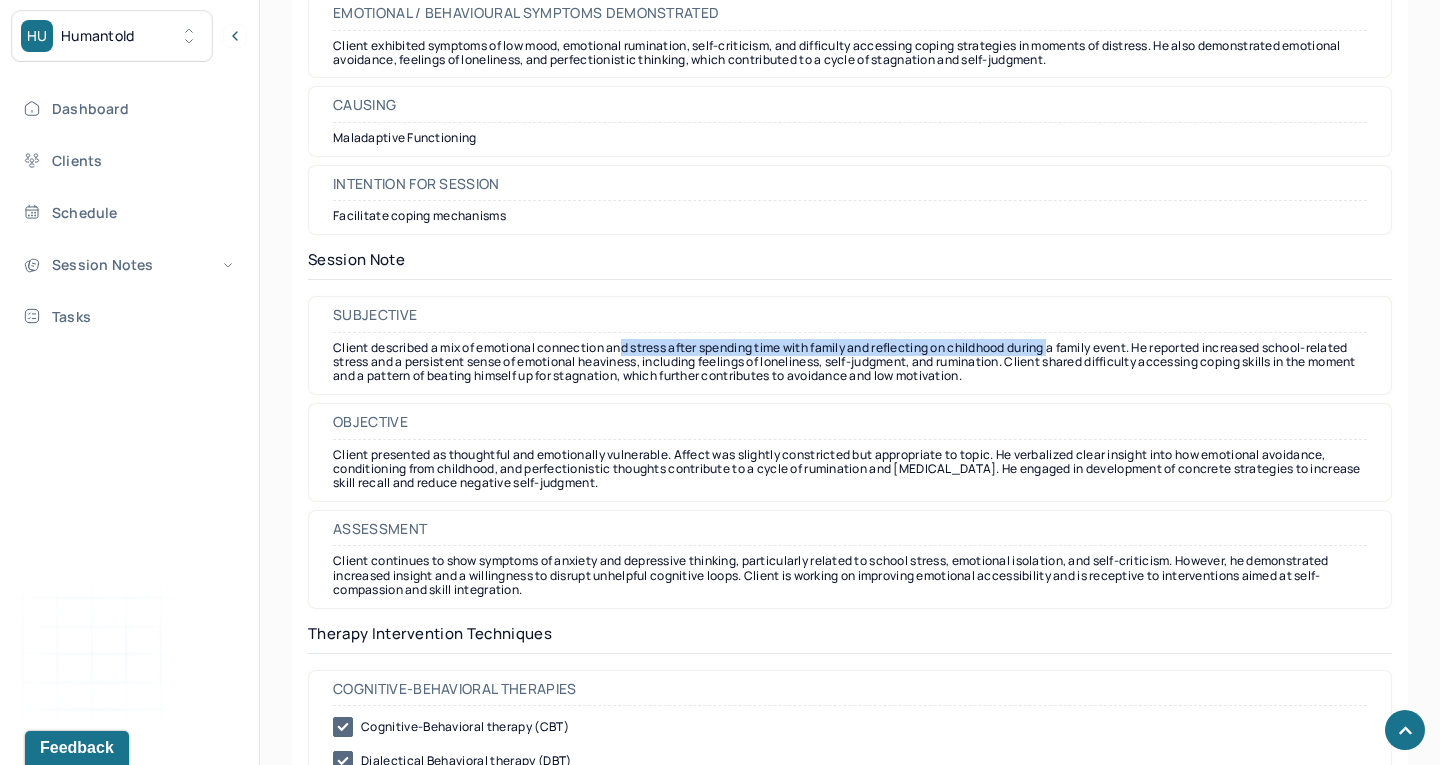 drag, startPoint x: 624, startPoint y: 336, endPoint x: 1067, endPoint y: 336, distance: 443 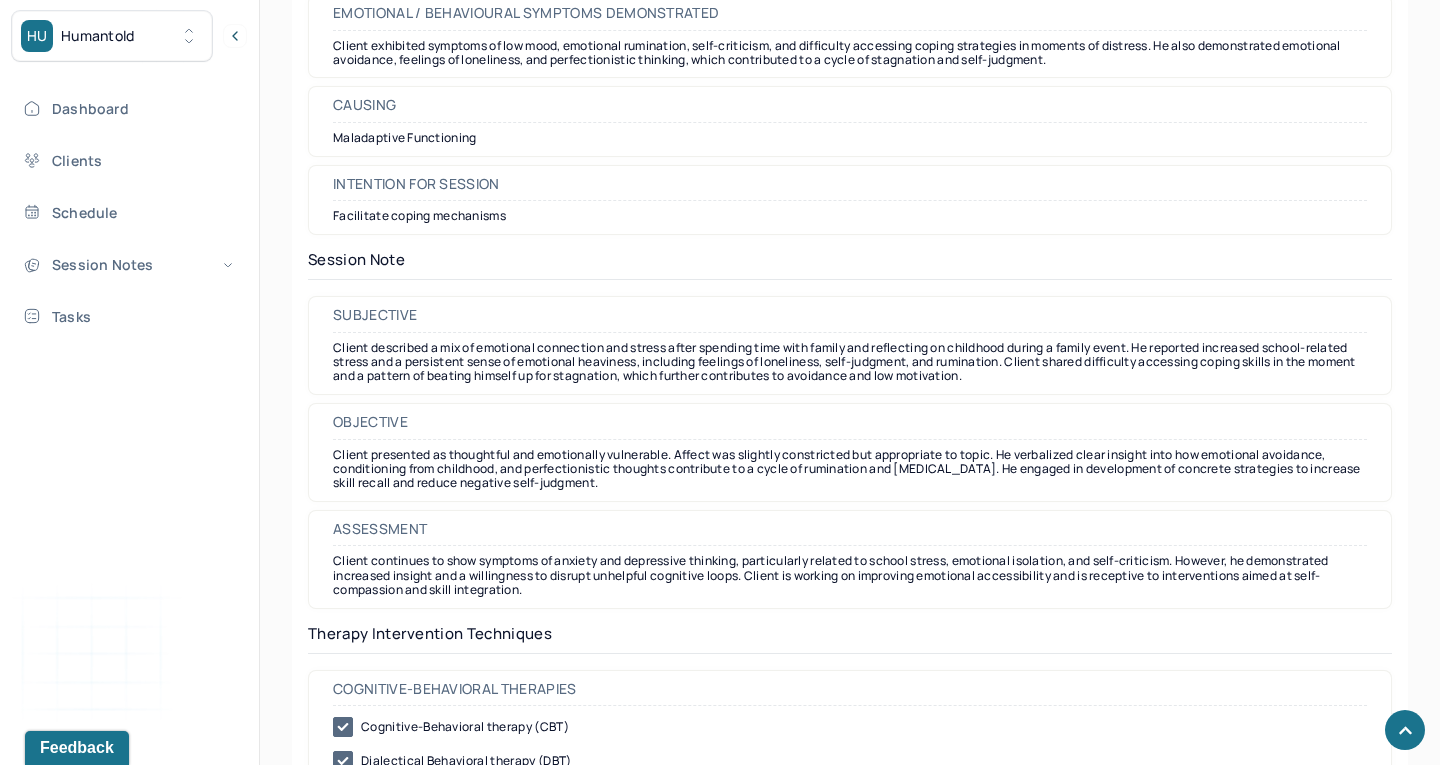 click on "Client described a mix of emotional connection and stress after spending time with family and reflecting on childhood during a family event. He reported increased school-related stress and a persistent sense of emotional heaviness, including feelings of loneliness, self-judgment, and rumination. Client shared difficulty accessing coping skills in the moment and a pattern of beating himself up for stagnation, which further contributes to avoidance and low motivation." at bounding box center (850, 362) 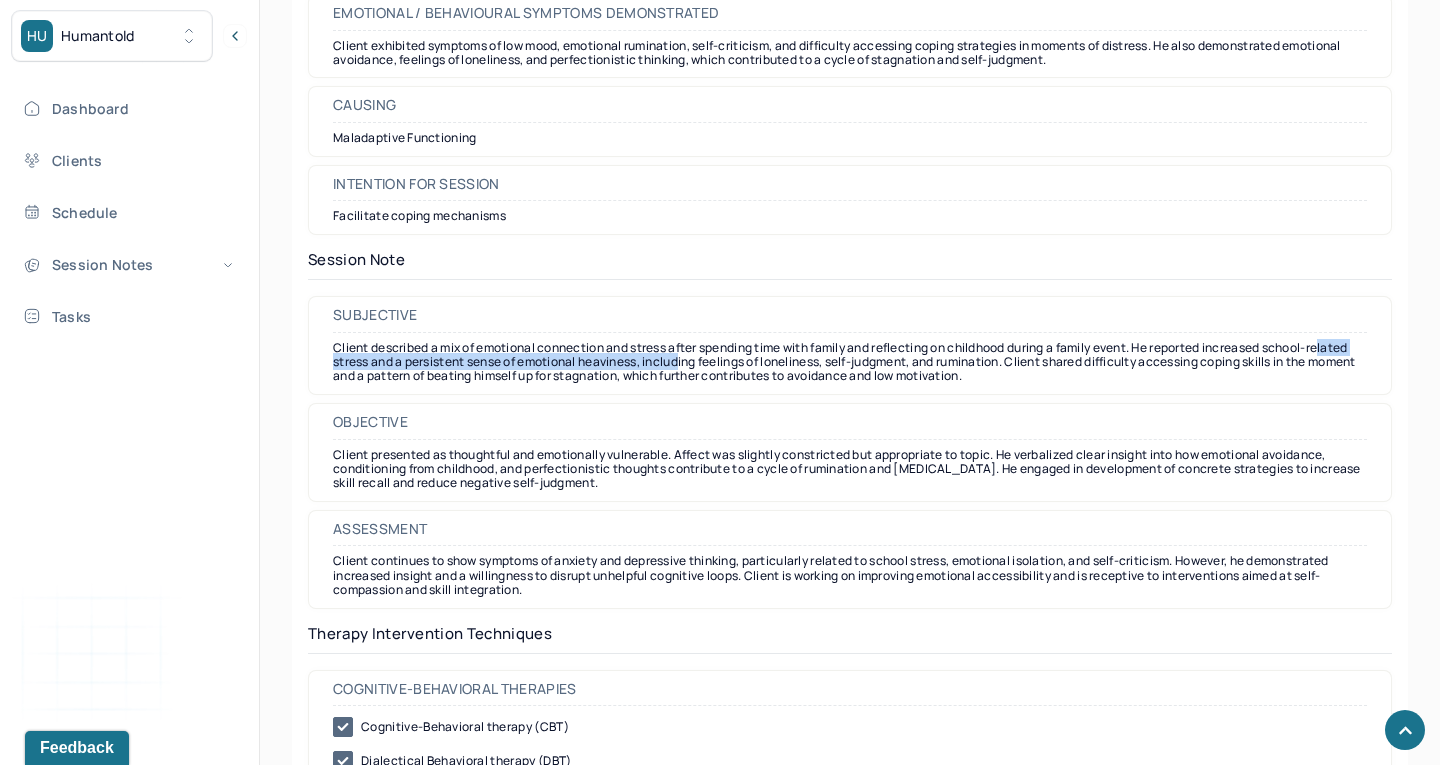drag, startPoint x: 344, startPoint y: 344, endPoint x: 730, endPoint y: 344, distance: 386 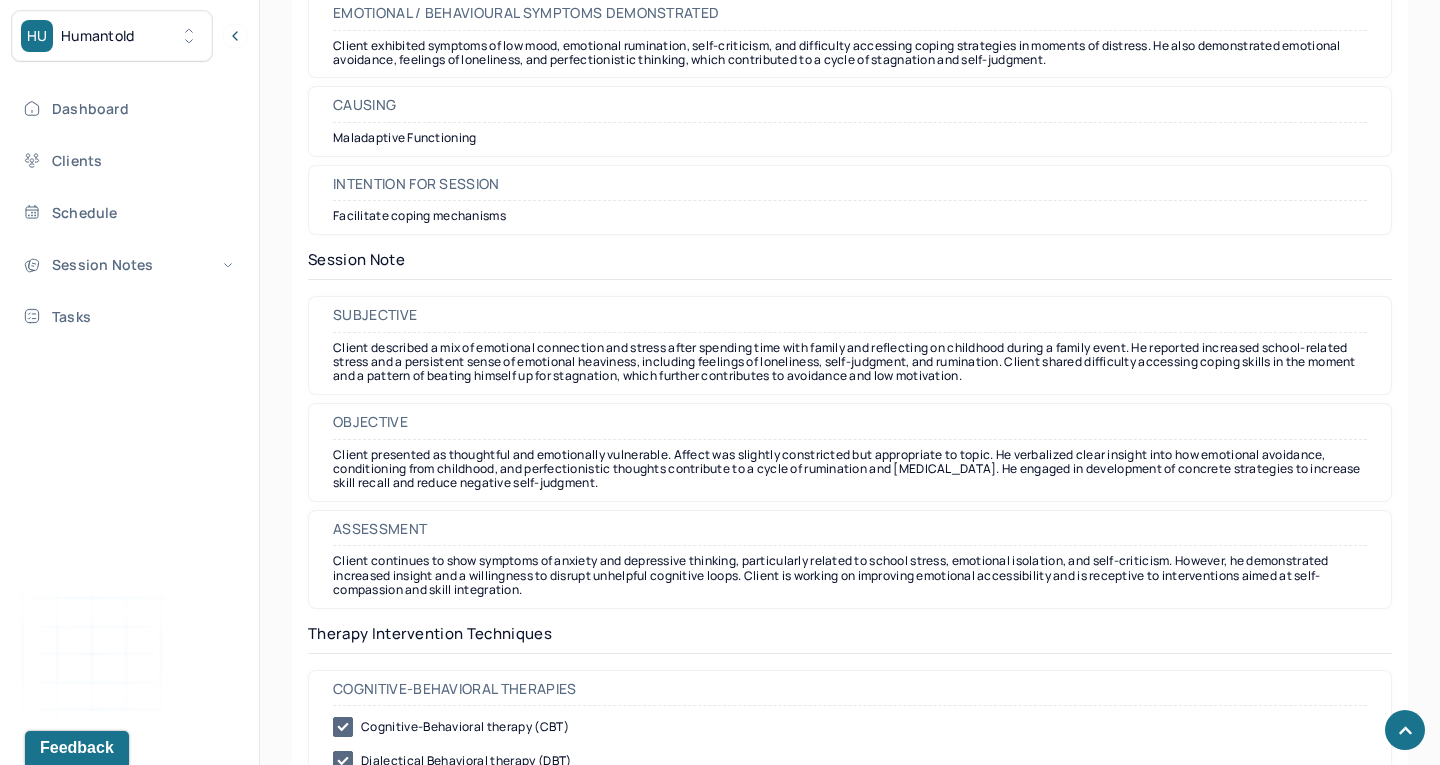 click on "Client described a mix of emotional connection and stress after spending time with family and reflecting on childhood during a family event. He reported increased school-related stress and a persistent sense of emotional heaviness, including feelings of loneliness, self-judgment, and rumination. Client shared difficulty accessing coping skills in the moment and a pattern of beating himself up for stagnation, which further contributes to avoidance and low motivation." at bounding box center [850, 362] 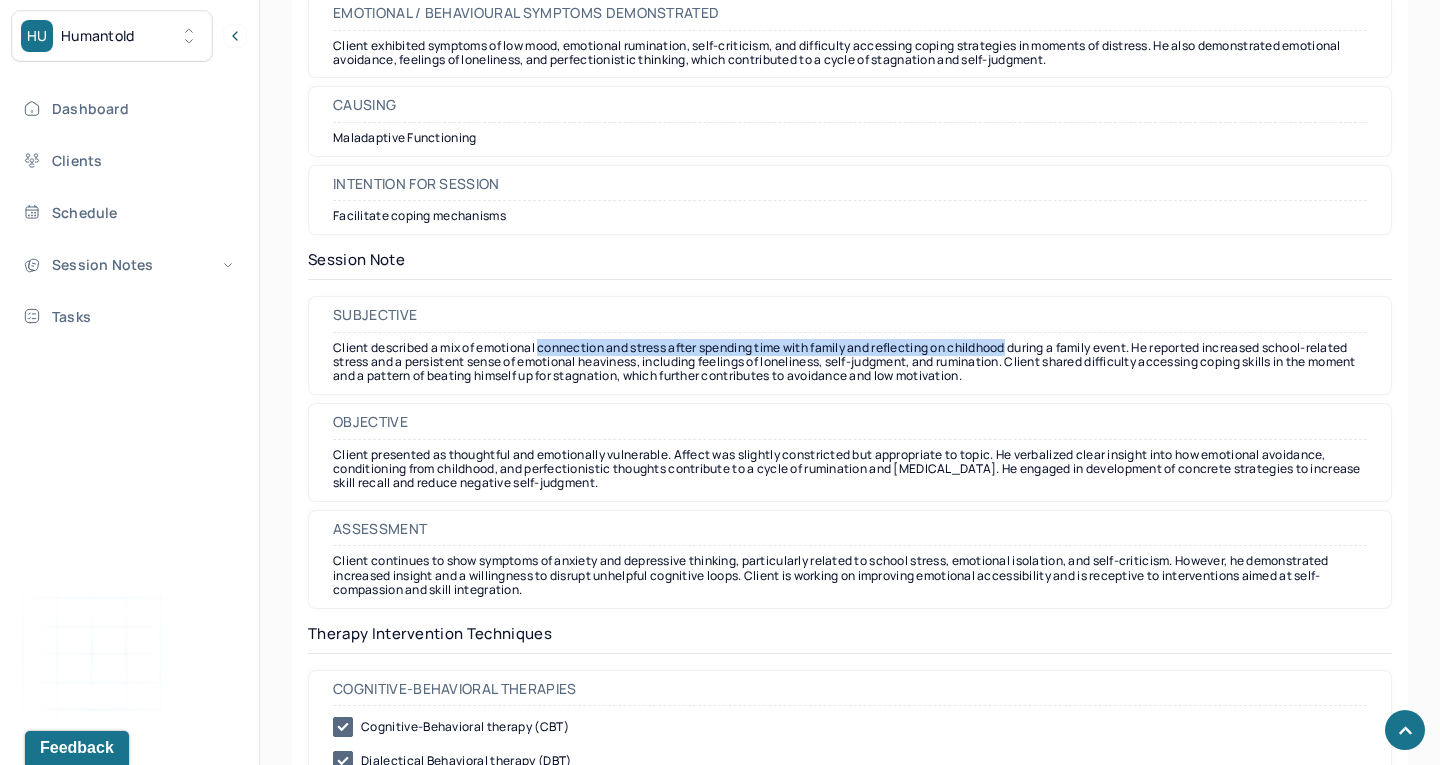 drag, startPoint x: 544, startPoint y: 337, endPoint x: 1020, endPoint y: 335, distance: 476.0042 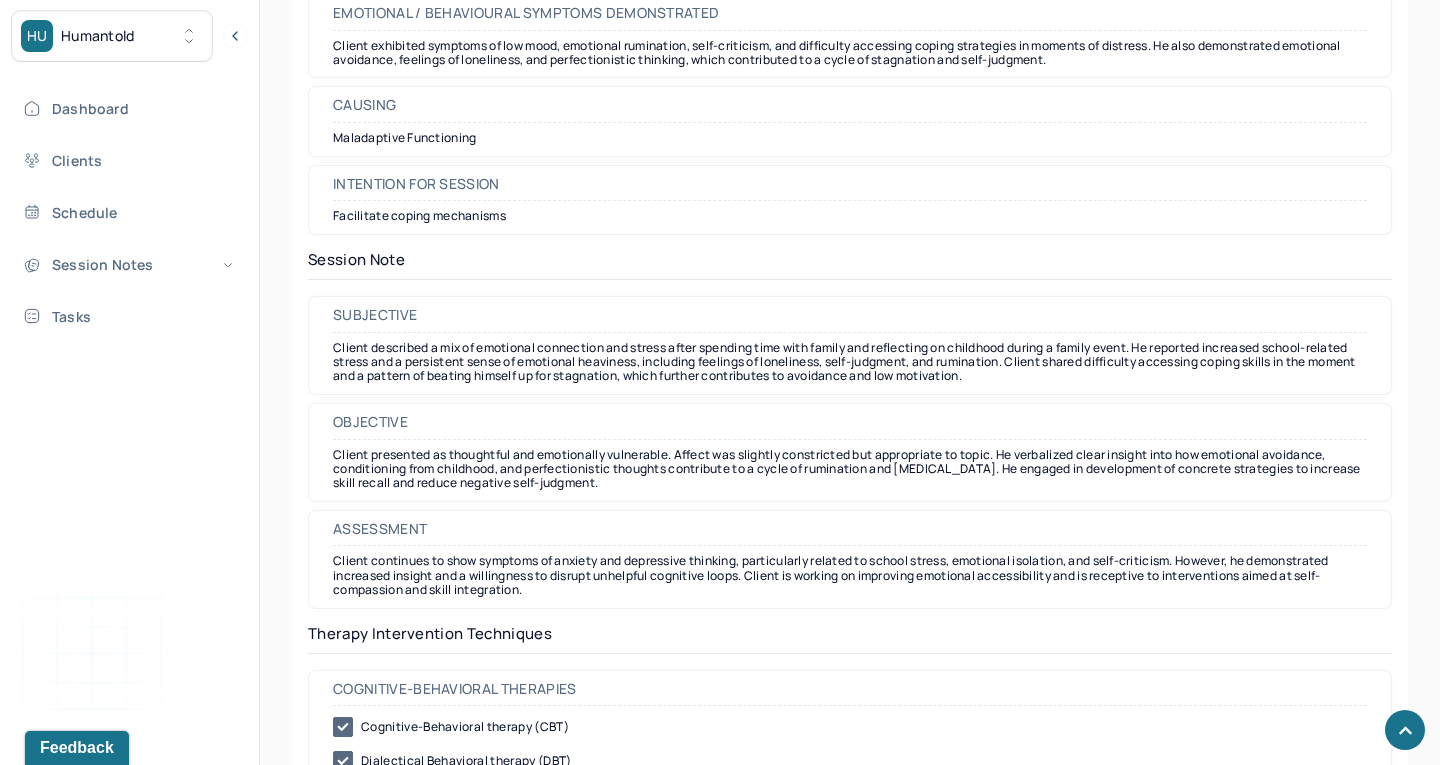 click on "Client described a mix of emotional connection and stress after spending time with family and reflecting on childhood during a family event. He reported increased school-related stress and a persistent sense of emotional heaviness, including feelings of loneliness, self-judgment, and rumination. Client shared difficulty accessing coping skills in the moment and a pattern of beating himself up for stagnation, which further contributes to avoidance and low motivation." at bounding box center [850, 362] 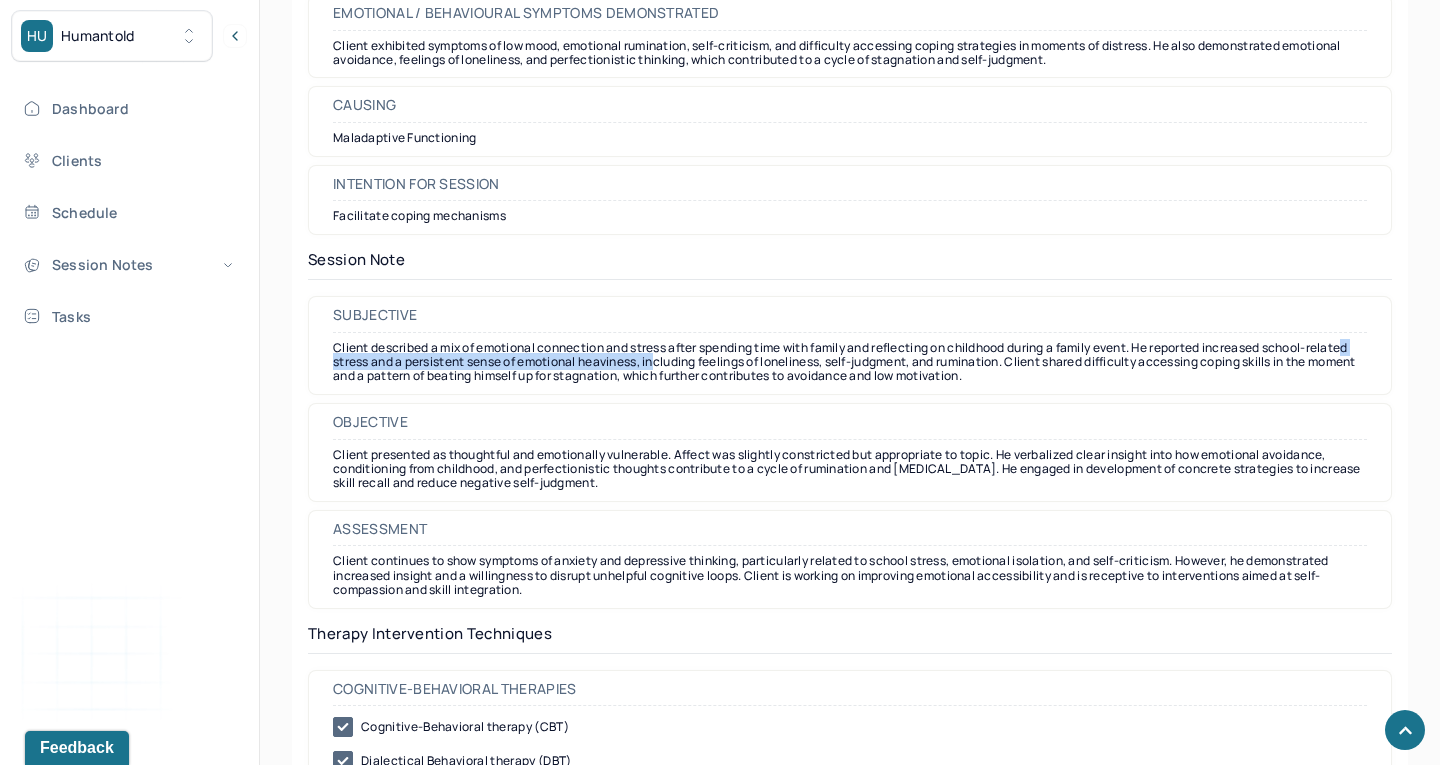 drag, startPoint x: 371, startPoint y: 347, endPoint x: 710, endPoint y: 344, distance: 339.01328 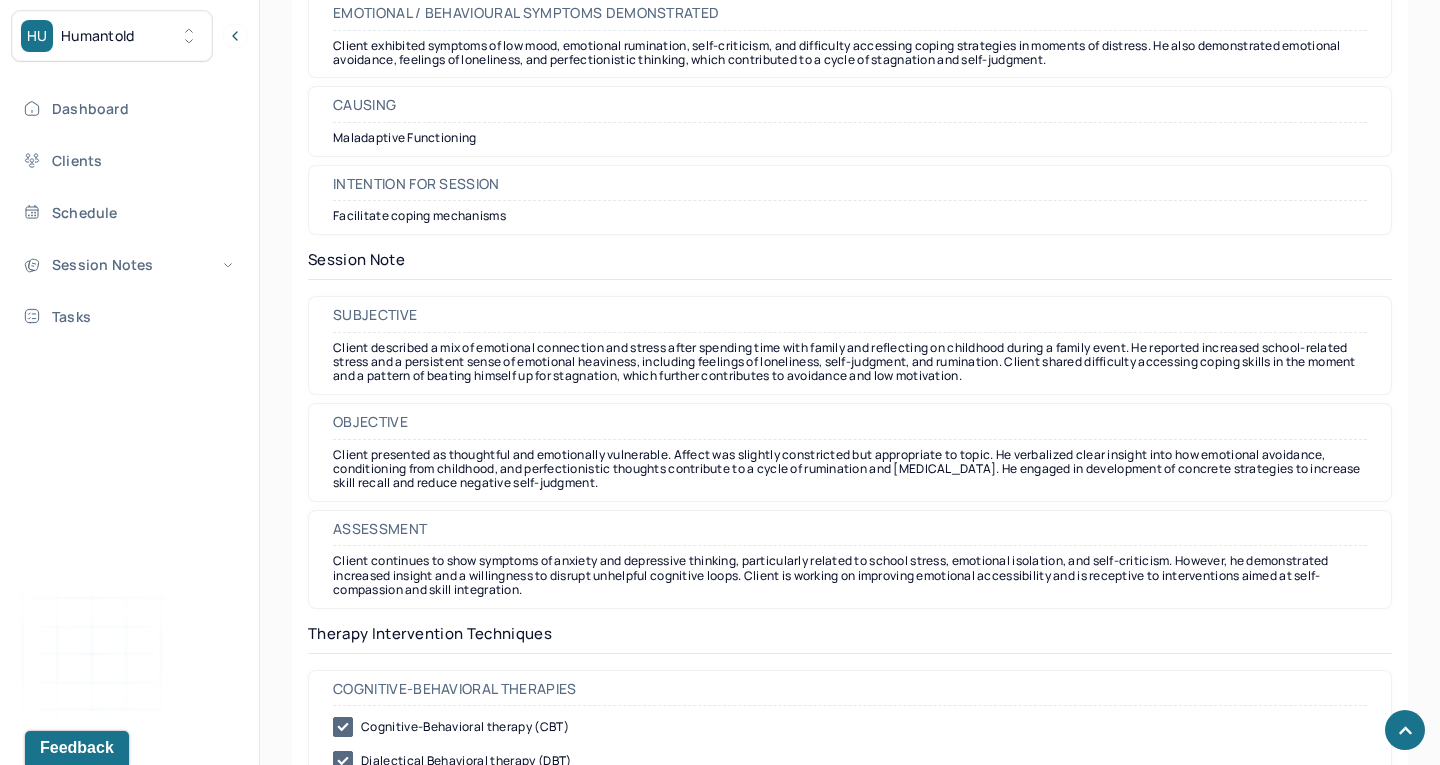 click on "Client described a mix of emotional connection and stress after spending time with family and reflecting on childhood during a family event. He reported increased school-related stress and a persistent sense of emotional heaviness, including feelings of loneliness, self-judgment, and rumination. Client shared difficulty accessing coping skills in the moment and a pattern of beating himself up for stagnation, which further contributes to avoidance and low motivation." at bounding box center (850, 362) 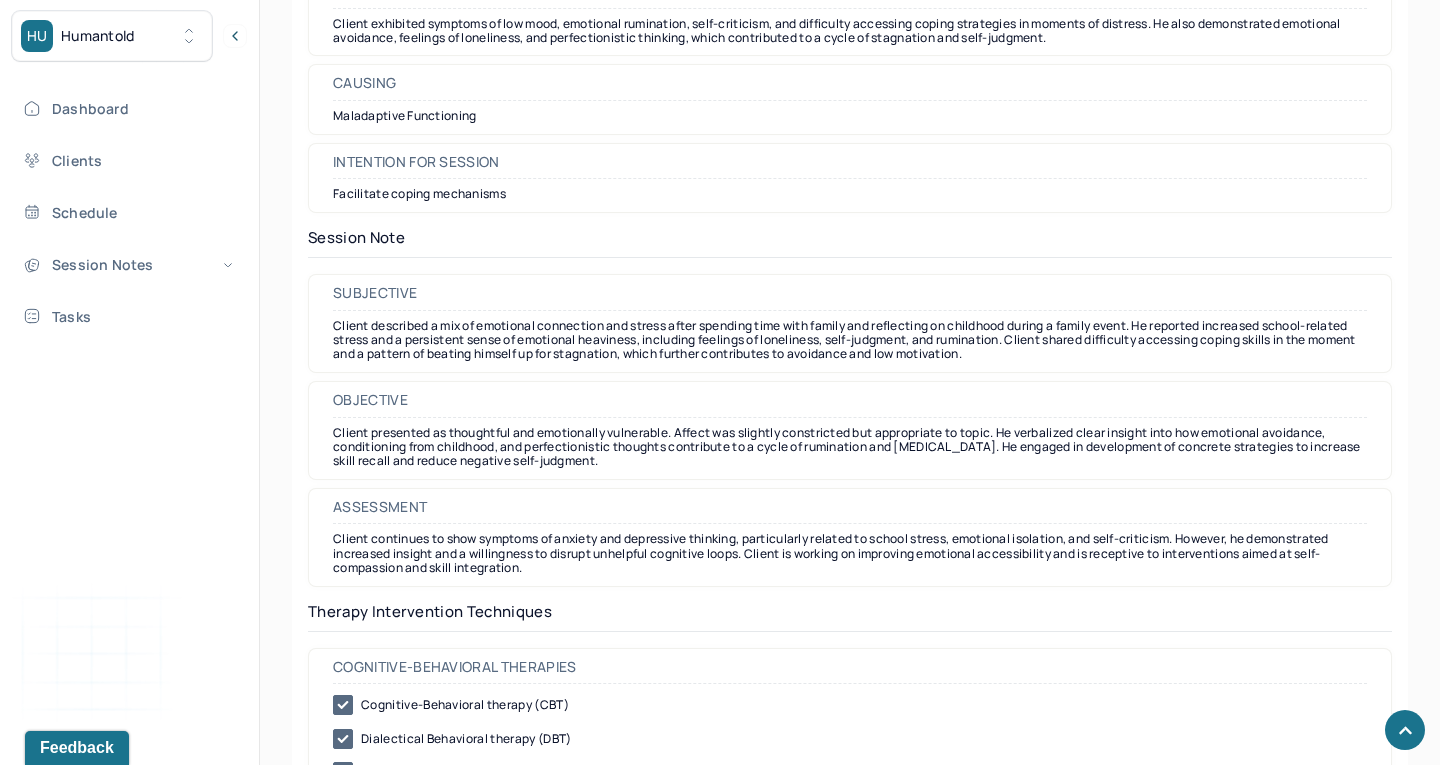 scroll, scrollTop: 1593, scrollLeft: 0, axis: vertical 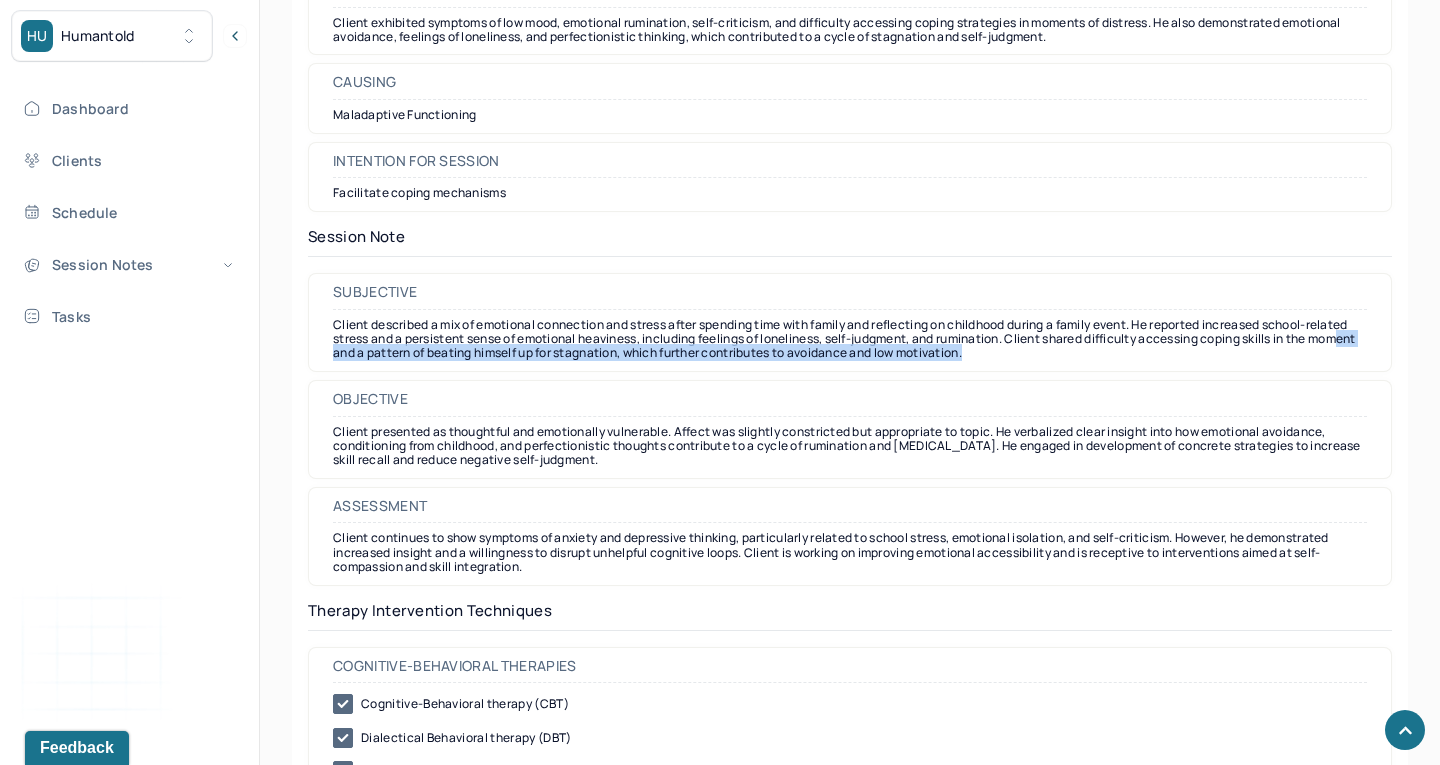 drag, startPoint x: 381, startPoint y: 338, endPoint x: 772, endPoint y: 354, distance: 391.32724 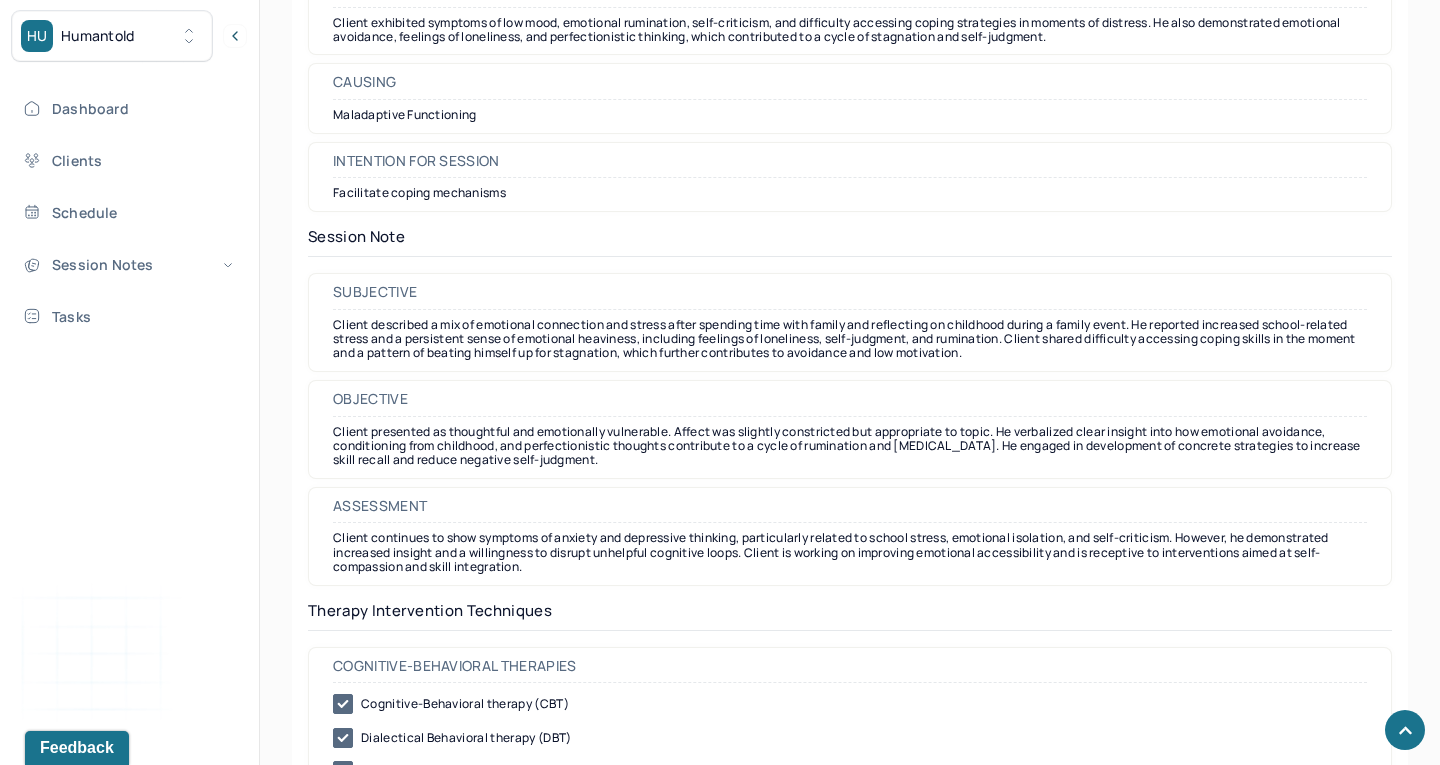 click on "Client described a mix of emotional connection and stress after spending time with family and reflecting on childhood during a family event. He reported increased school-related stress and a persistent sense of emotional heaviness, including feelings of loneliness, self-judgment, and rumination. Client shared difficulty accessing coping skills in the moment and a pattern of beating himself up for stagnation, which further contributes to avoidance and low motivation." at bounding box center (850, 339) 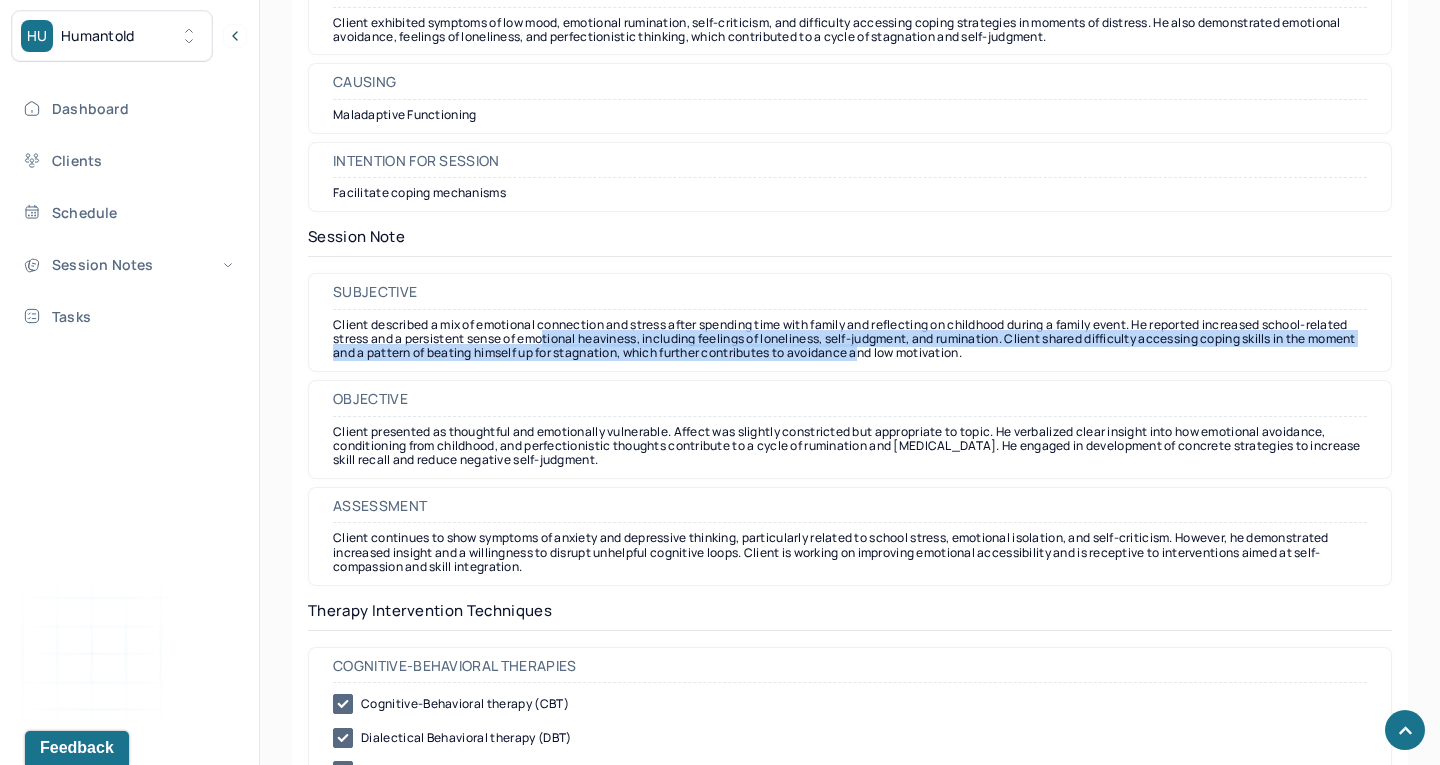 drag, startPoint x: 596, startPoint y: 323, endPoint x: 946, endPoint y: 337, distance: 350.27988 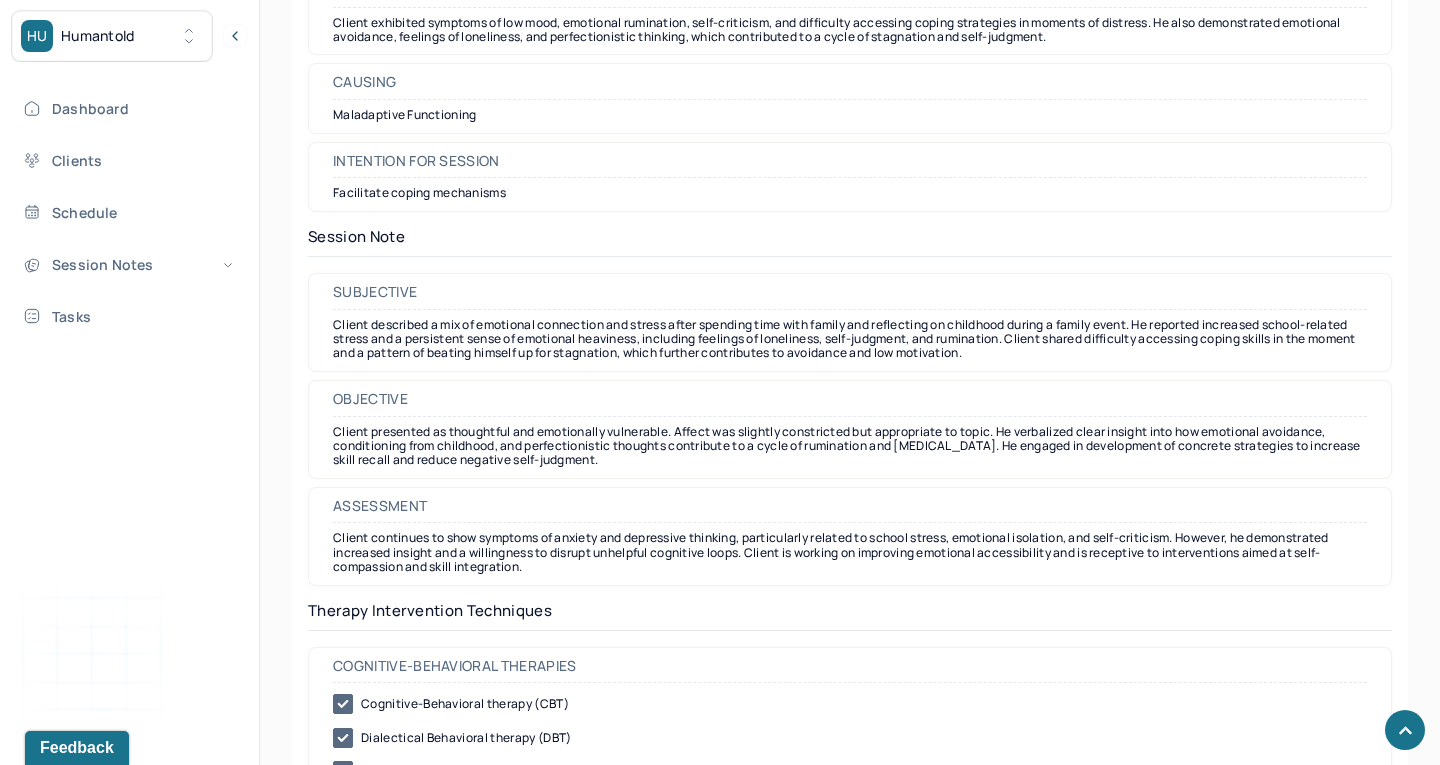 click on "Client described a mix of emotional connection and stress after spending time with family and reflecting on childhood during a family event. He reported increased school-related stress and a persistent sense of emotional heaviness, including feelings of loneliness, self-judgment, and rumination. Client shared difficulty accessing coping skills in the moment and a pattern of beating himself up for stagnation, which further contributes to avoidance and low motivation." at bounding box center (850, 339) 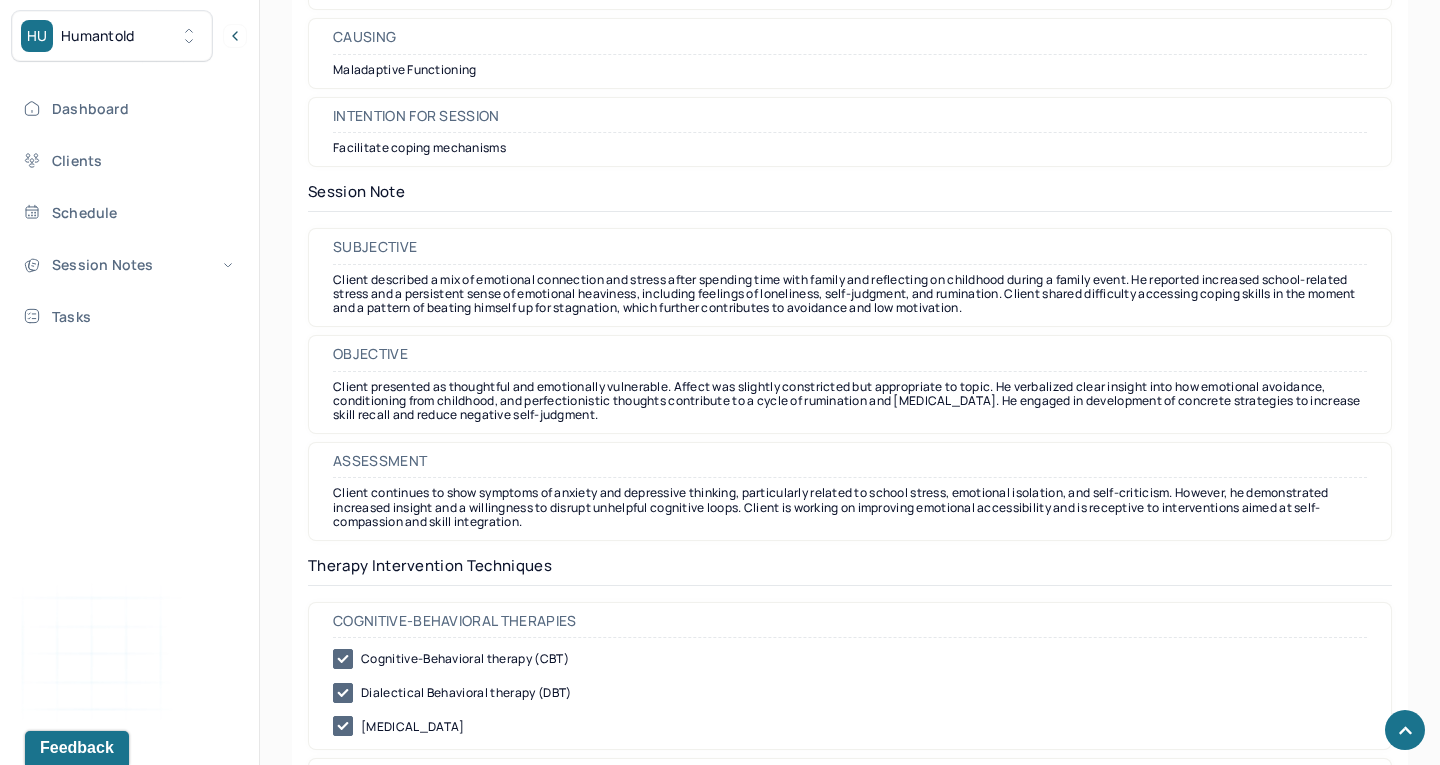 scroll, scrollTop: 1639, scrollLeft: 0, axis: vertical 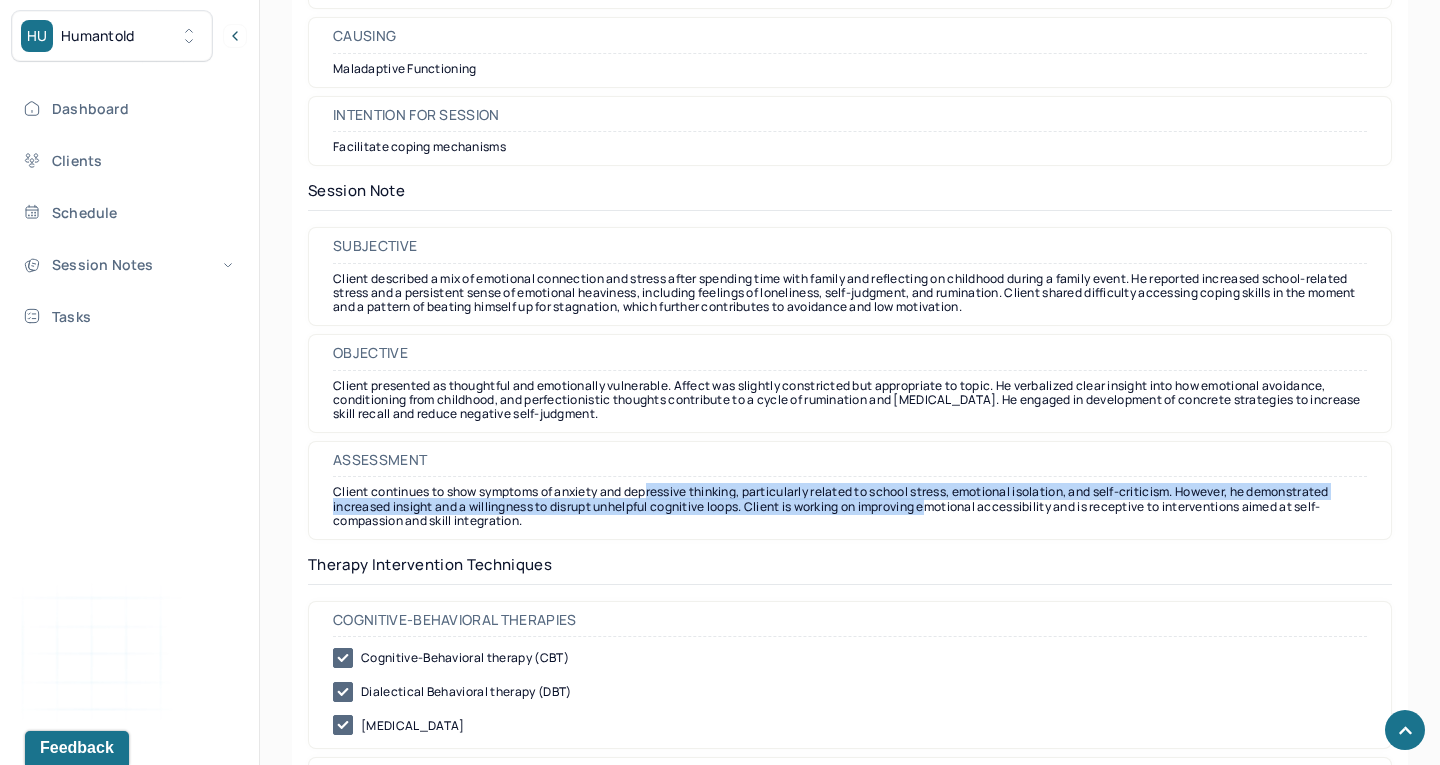 drag, startPoint x: 655, startPoint y: 475, endPoint x: 939, endPoint y: 484, distance: 284.14258 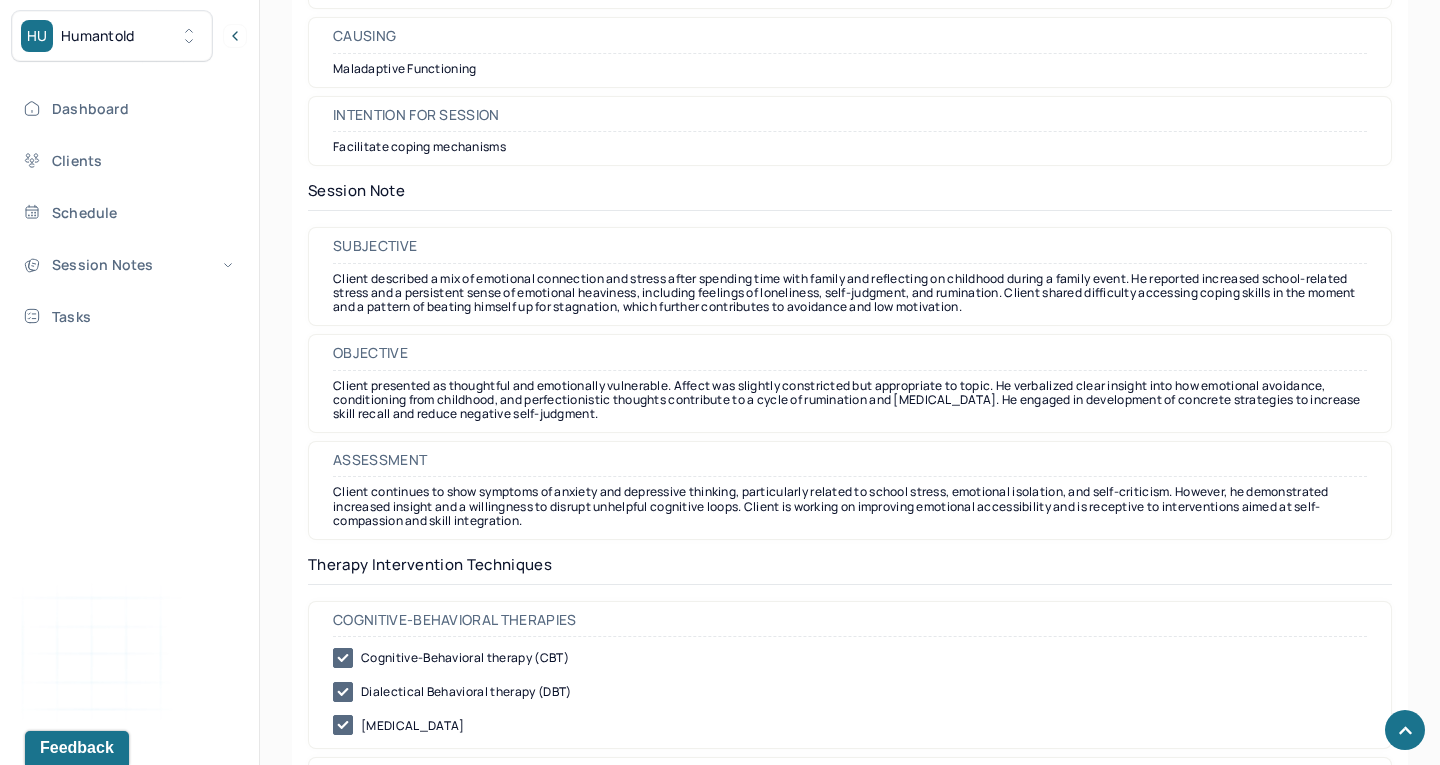 click on "Client continues to show symptoms of anxiety and depressive thinking, particularly related to school stress, emotional isolation, and self-criticism. However, he demonstrated increased insight and a willingness to disrupt unhelpful cognitive loops. Client is working on improving emotional accessibility and is receptive to interventions aimed at self-compassion and skill integration." at bounding box center [850, 506] 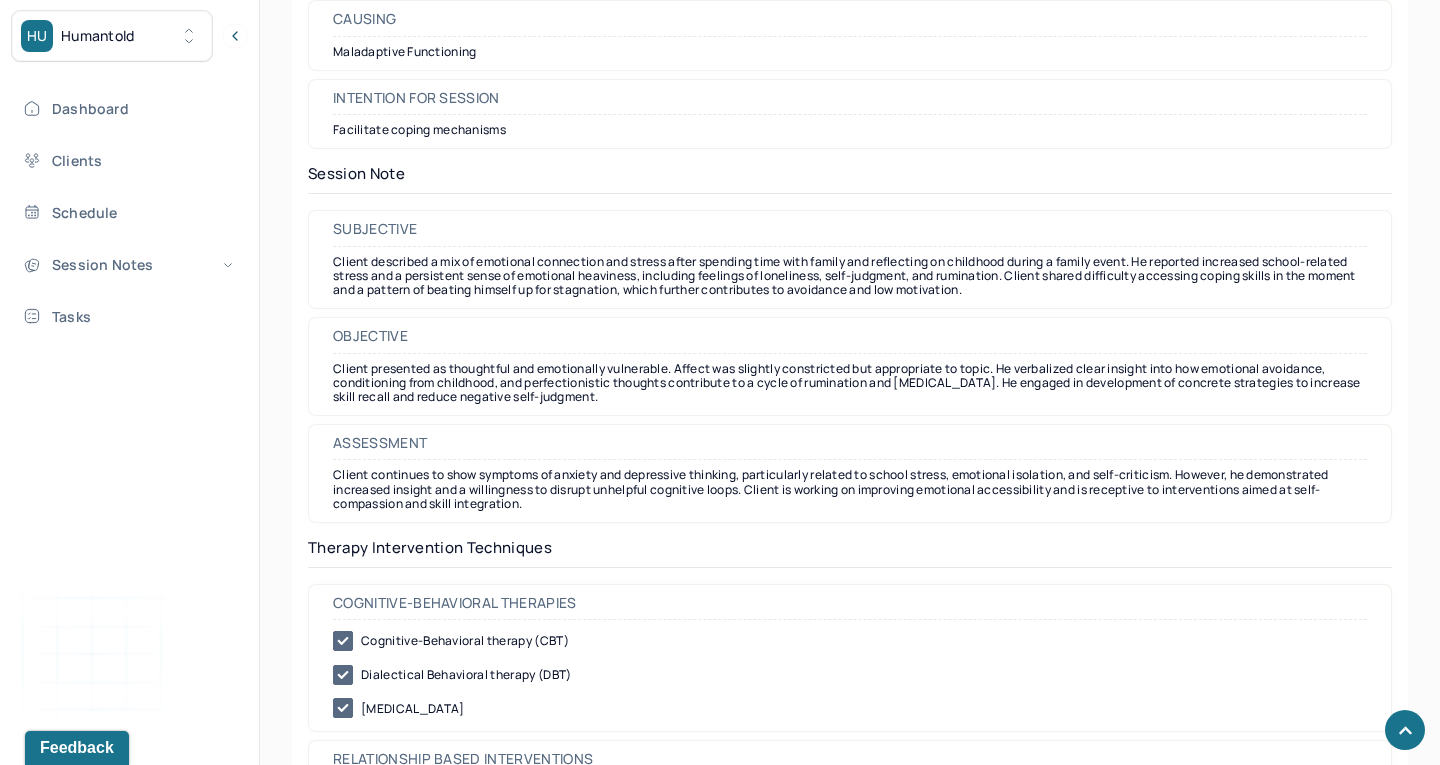 scroll, scrollTop: 1658, scrollLeft: 0, axis: vertical 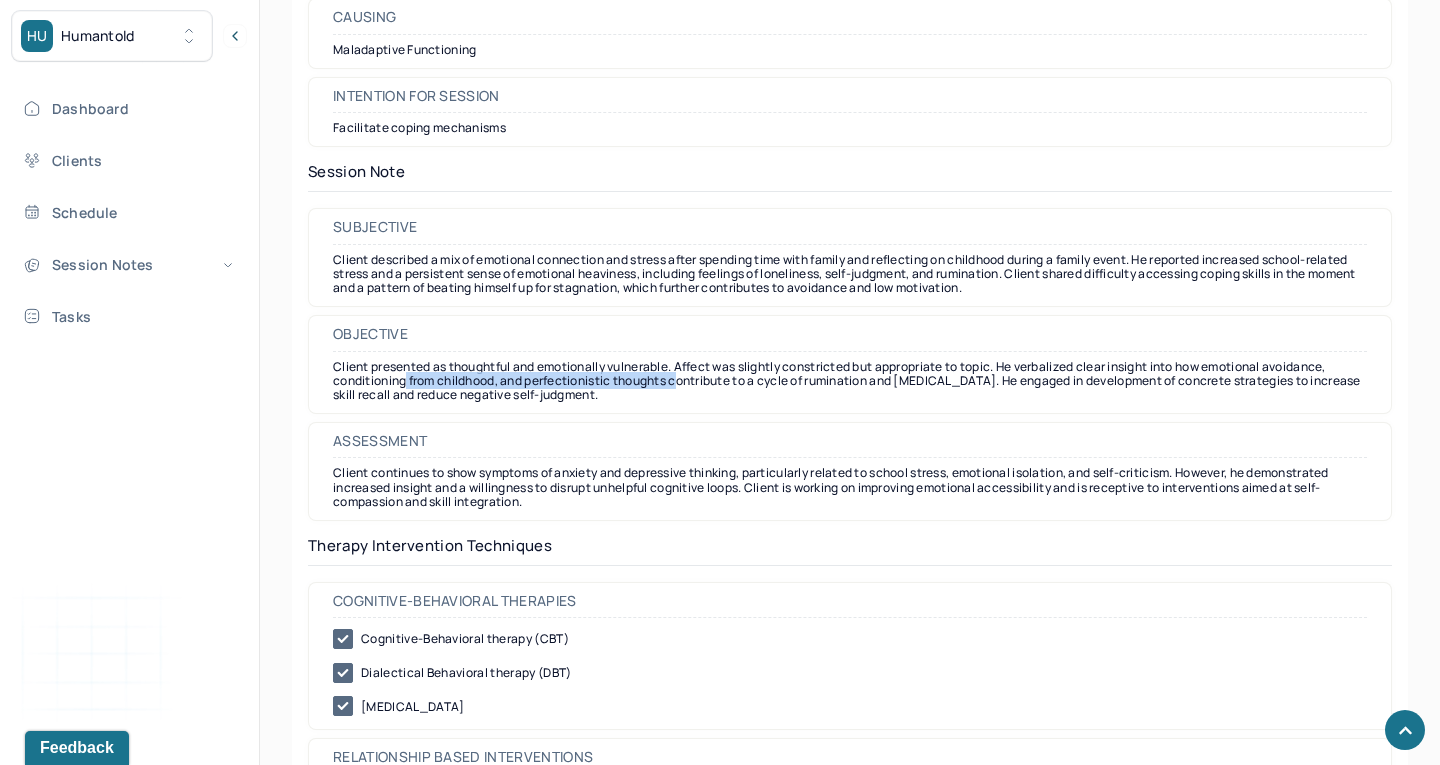 drag, startPoint x: 406, startPoint y: 361, endPoint x: 717, endPoint y: 361, distance: 311 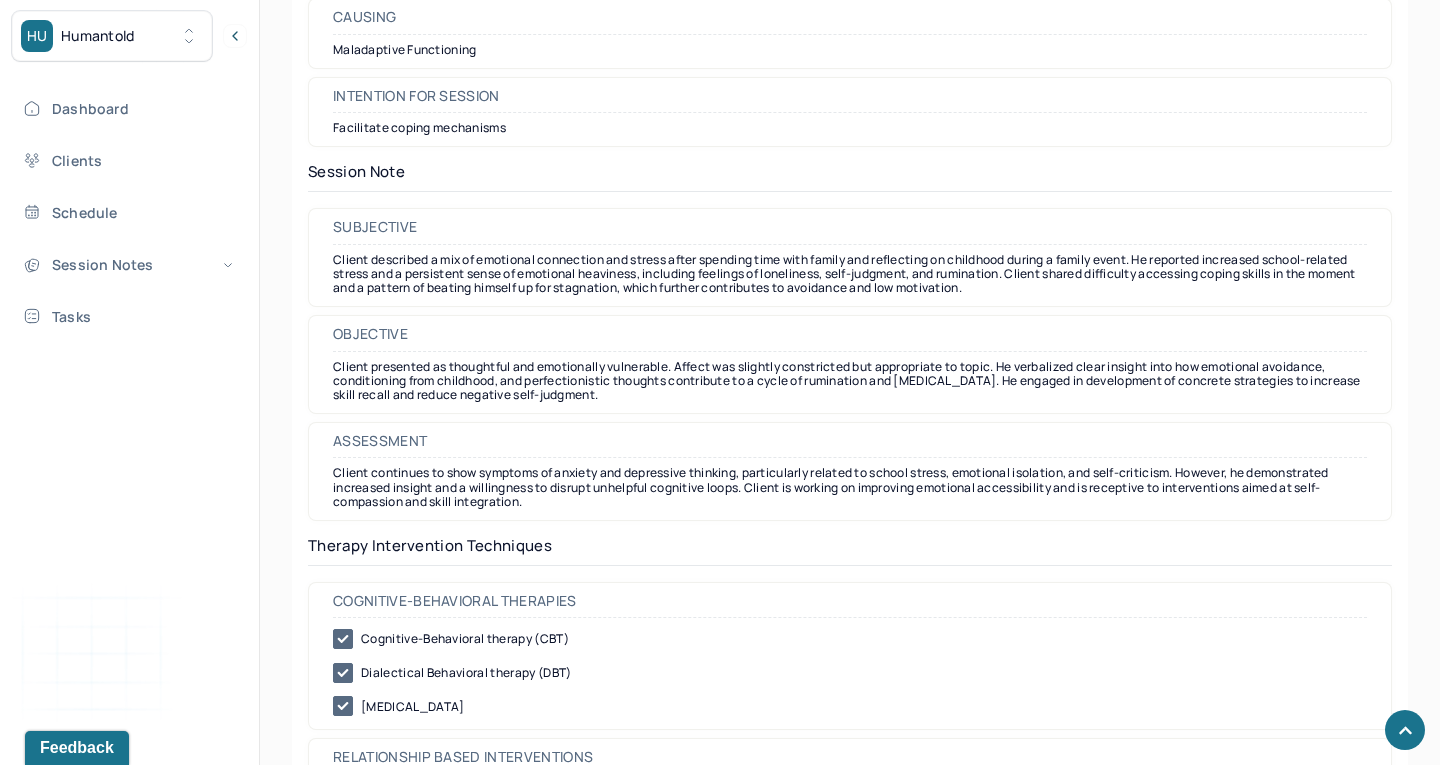 click on "Client presented as thoughtful and emotionally vulnerable. Affect was slightly constricted but appropriate to topic. He verbalized clear insight into how emotional avoidance, conditioning from childhood, and perfectionistic thoughts contribute to a cycle of rumination and [MEDICAL_DATA]. He engaged in development of concrete strategies to increase skill recall and reduce negative self-judgment." at bounding box center (850, 381) 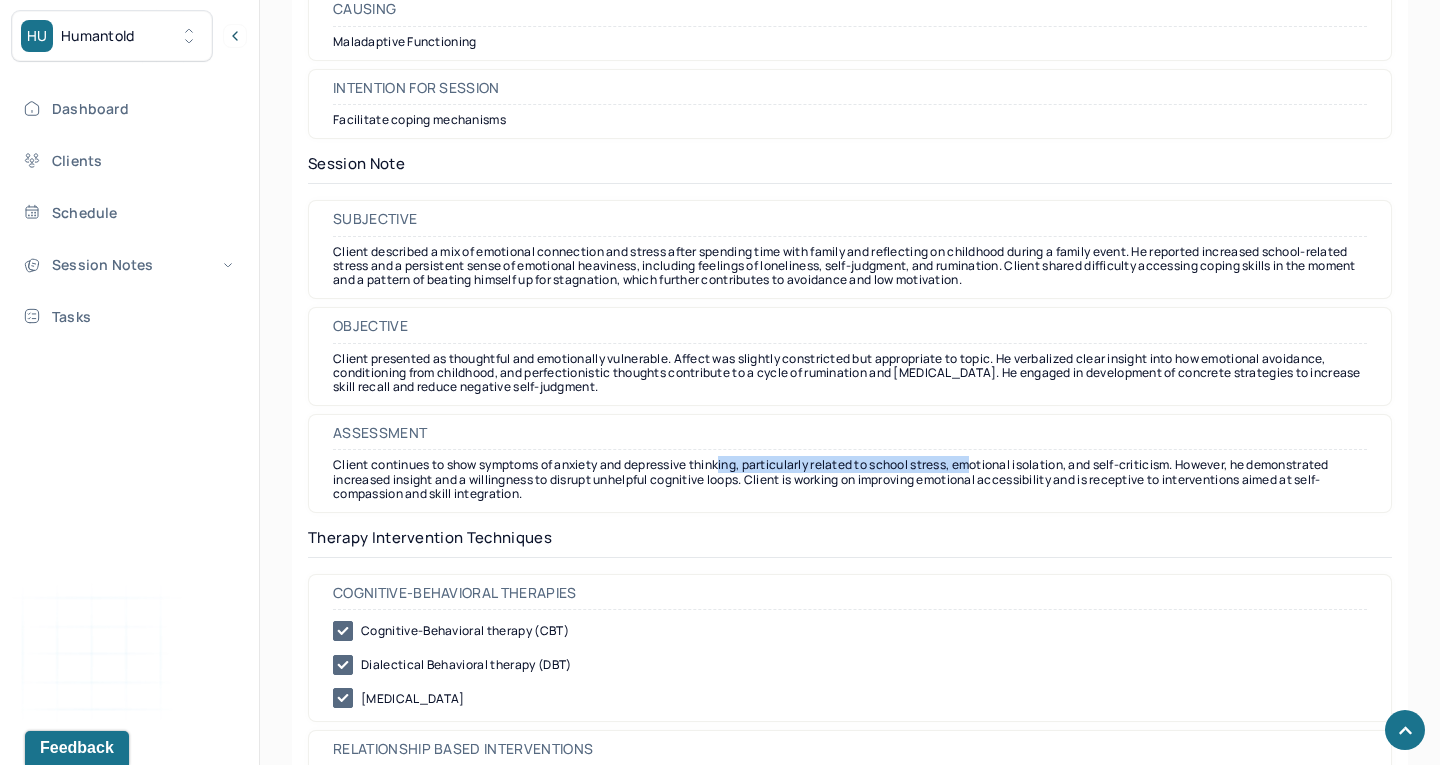 drag, startPoint x: 732, startPoint y: 451, endPoint x: 989, endPoint y: 450, distance: 257.00195 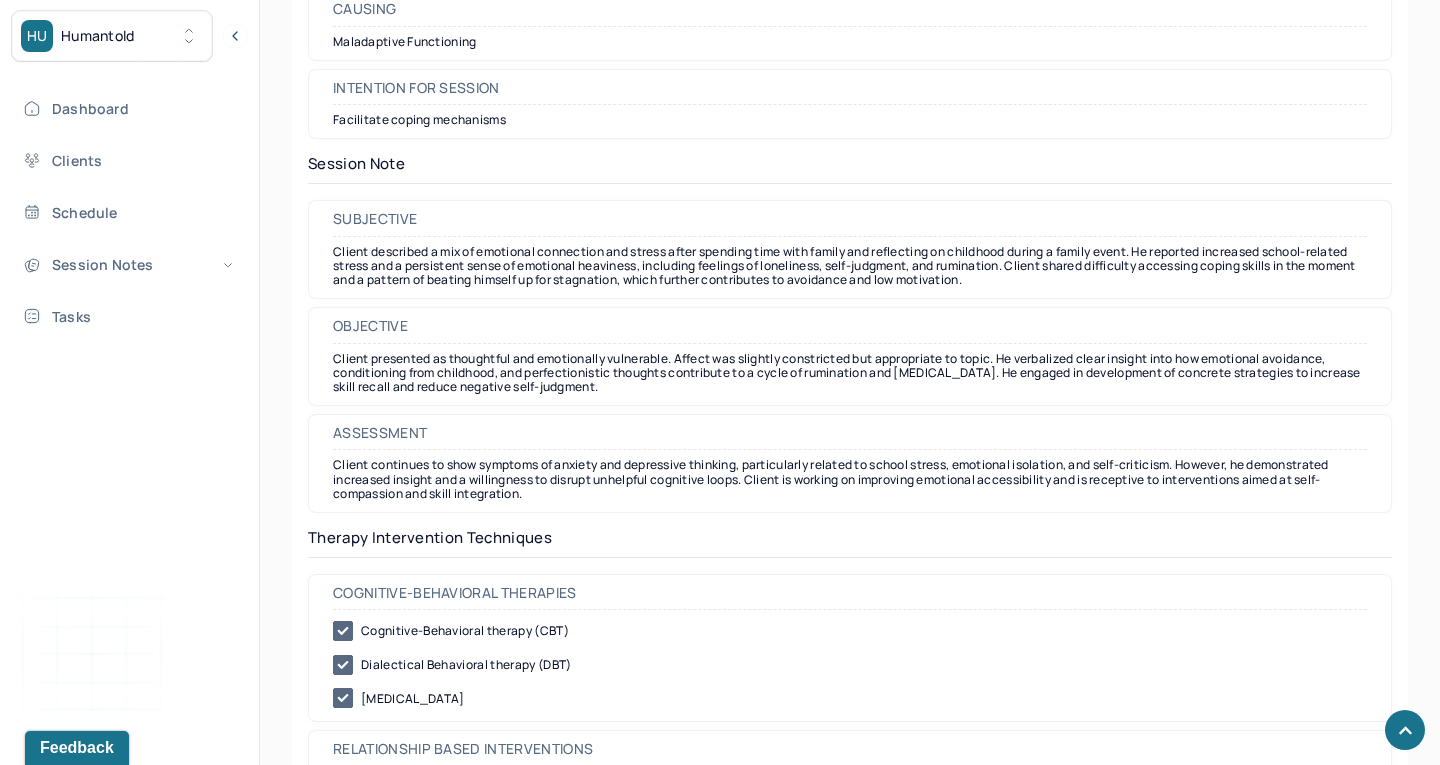 click on "Client continues to show symptoms of anxiety and depressive thinking, particularly related to school stress, emotional isolation, and self-criticism. However, he demonstrated increased insight and a willingness to disrupt unhelpful cognitive loops. Client is working on improving emotional accessibility and is receptive to interventions aimed at self-compassion and skill integration." at bounding box center (850, 479) 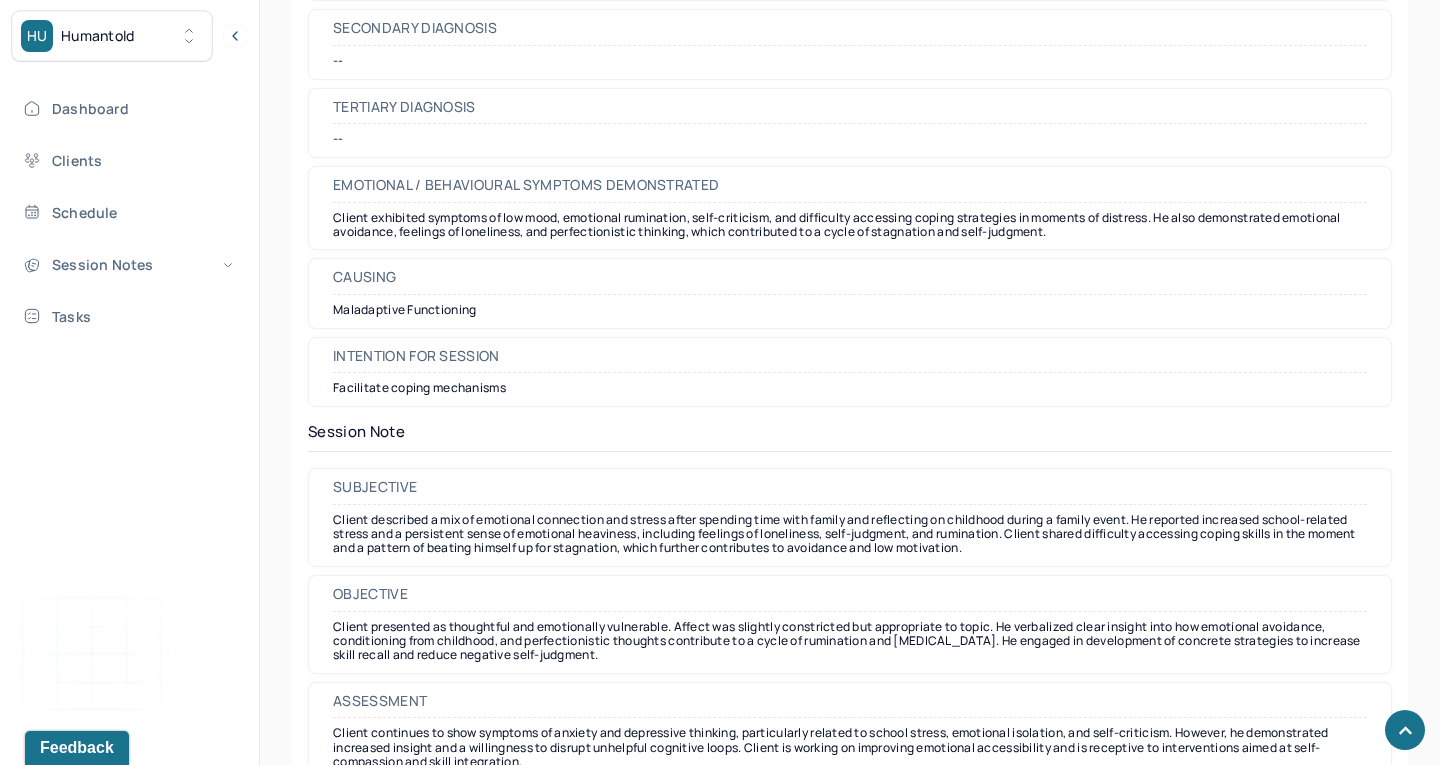scroll, scrollTop: 1409, scrollLeft: 0, axis: vertical 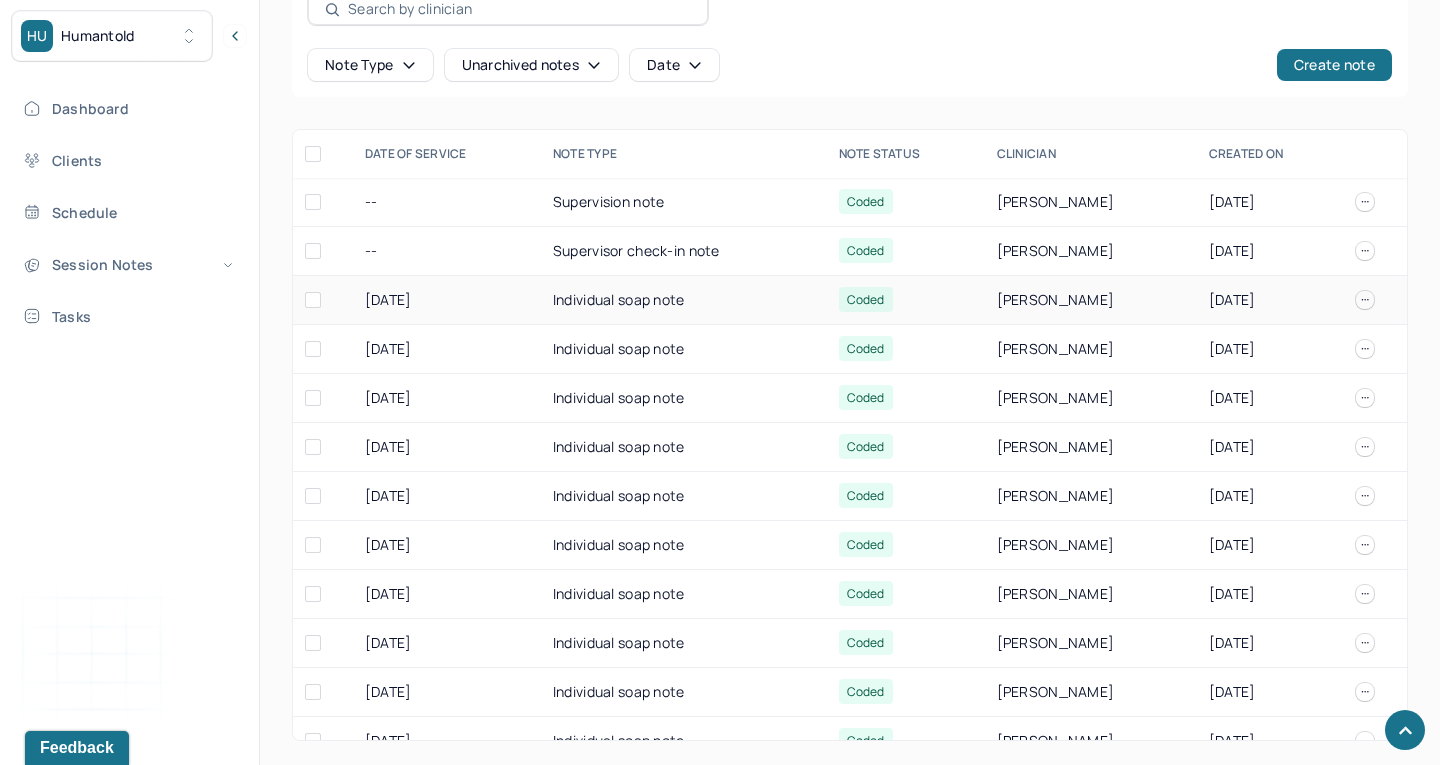 click on "[DATE]" at bounding box center [447, 300] 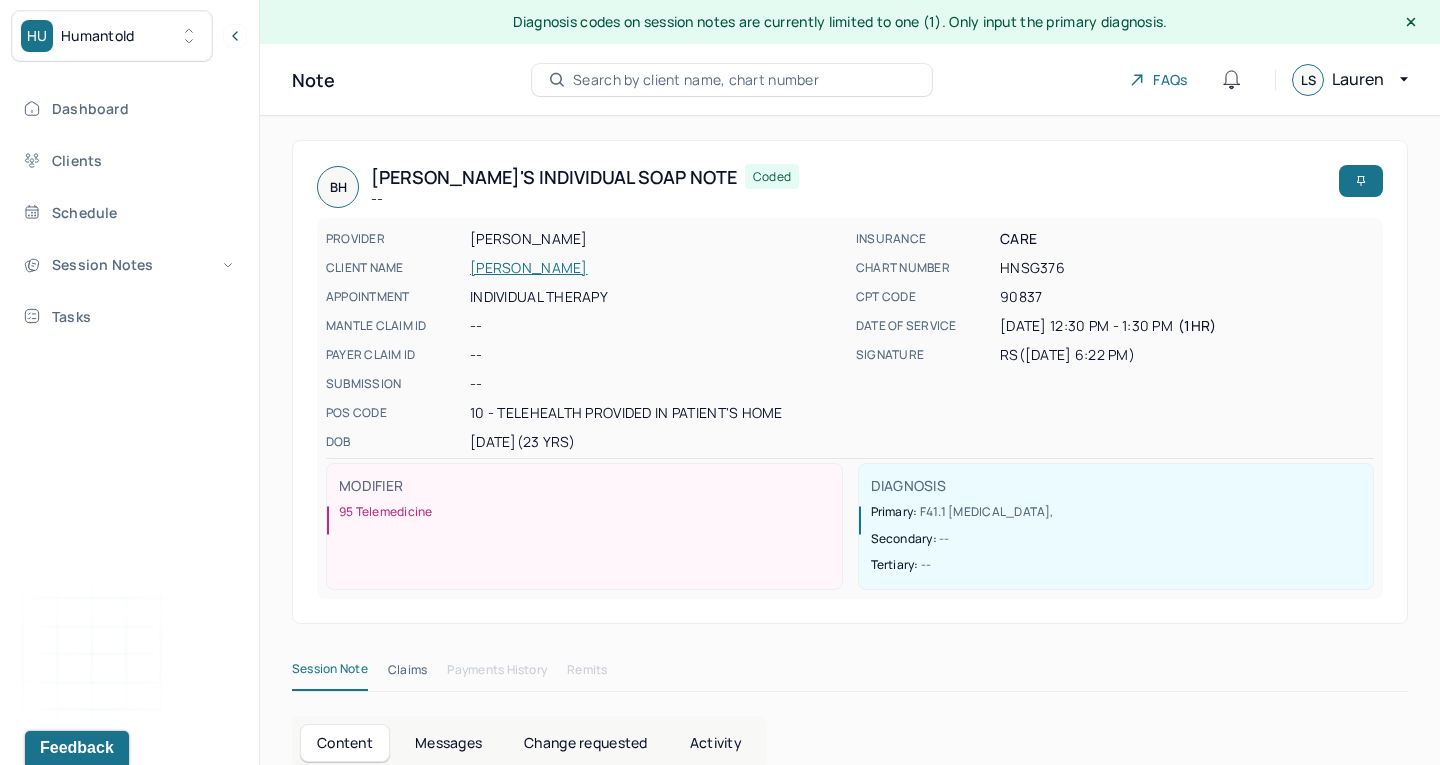 scroll, scrollTop: 0, scrollLeft: 0, axis: both 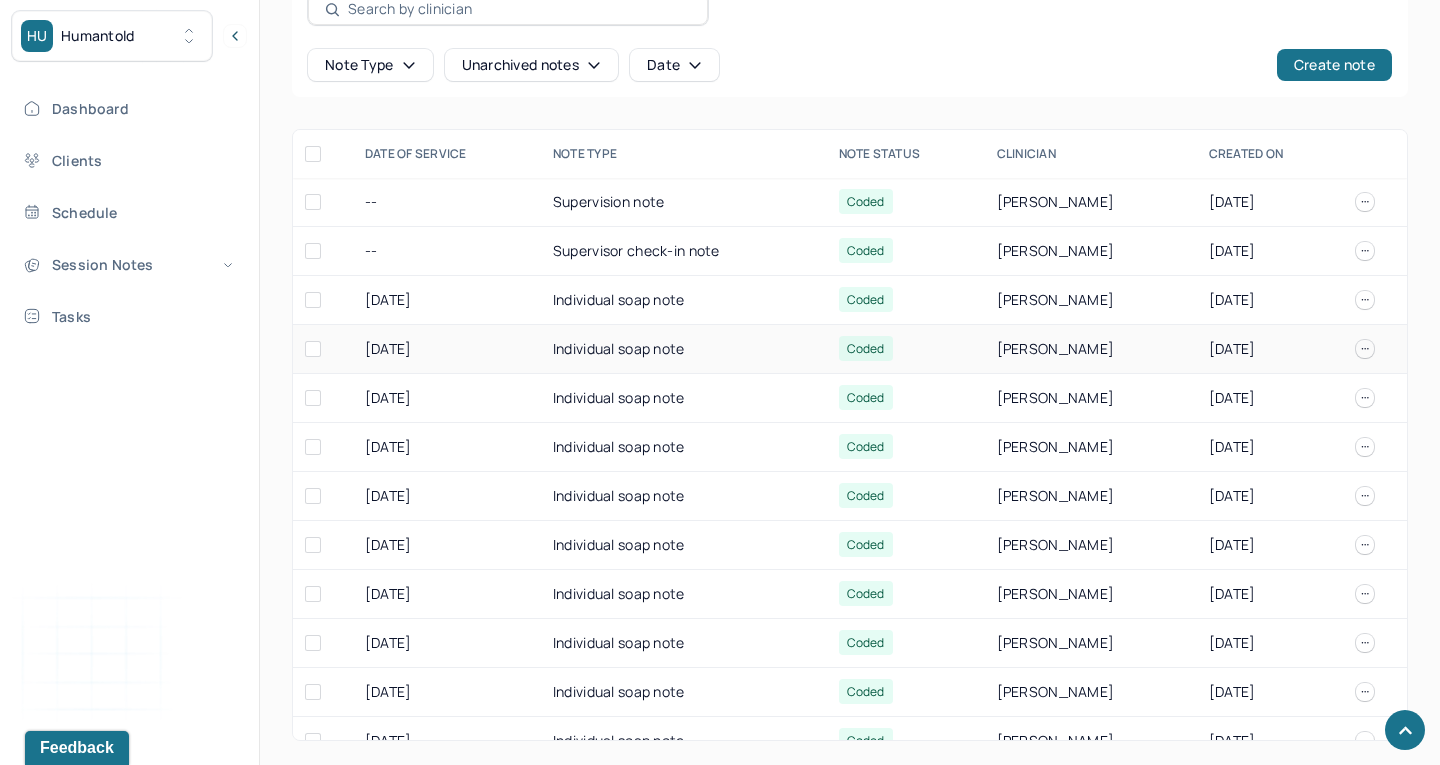 click on "[DATE]" at bounding box center [447, 349] 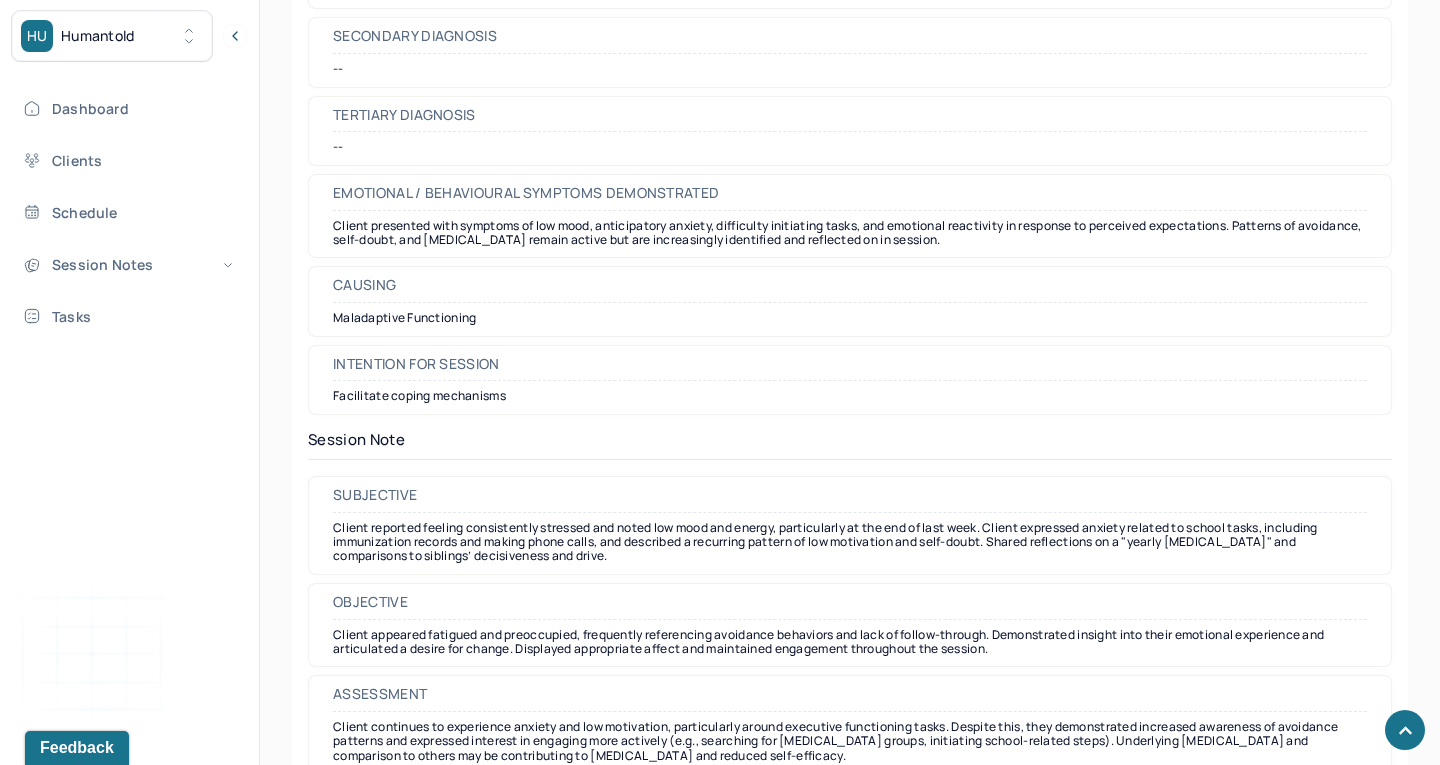 scroll, scrollTop: 1390, scrollLeft: 0, axis: vertical 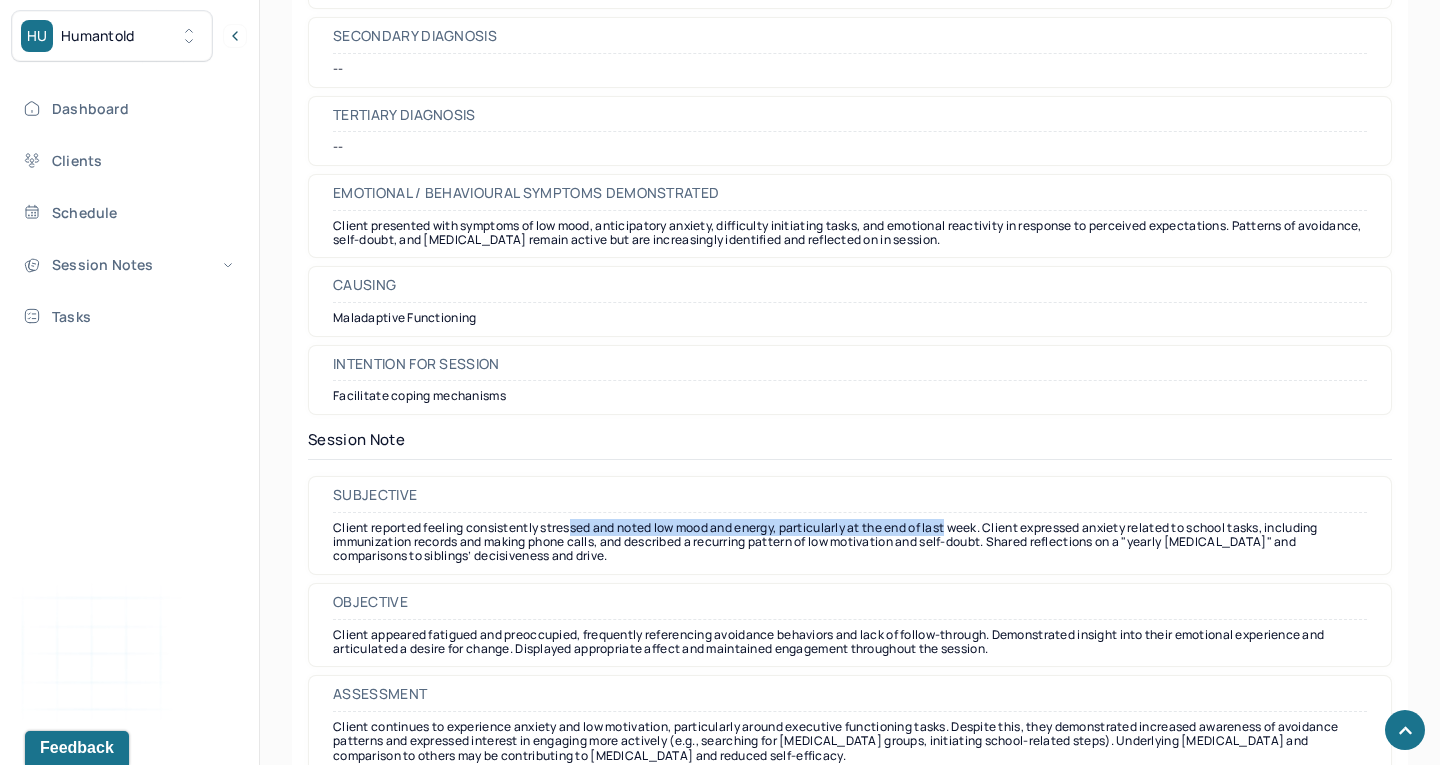 drag, startPoint x: 577, startPoint y: 509, endPoint x: 959, endPoint y: 508, distance: 382.0013 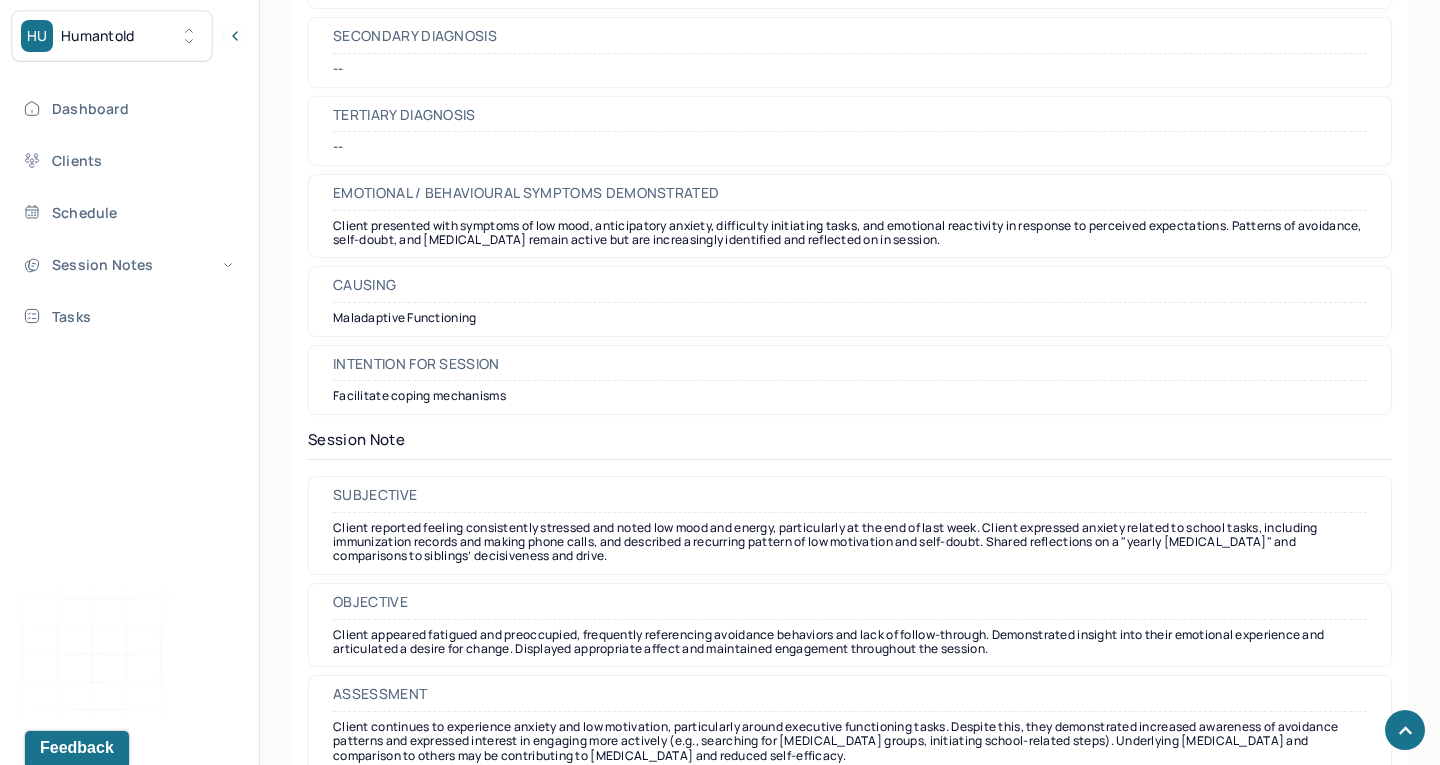 click on "Client reported feeling consistently stressed and noted low mood and energy, particularly at the end of last week. Client expressed anxiety related to school tasks, including immunization records and making phone calls, and described a recurring pattern of low motivation and self-doubt. Shared reflections on a "yearly [MEDICAL_DATA]" and comparisons to siblings’ decisiveness and drive." at bounding box center [850, 542] 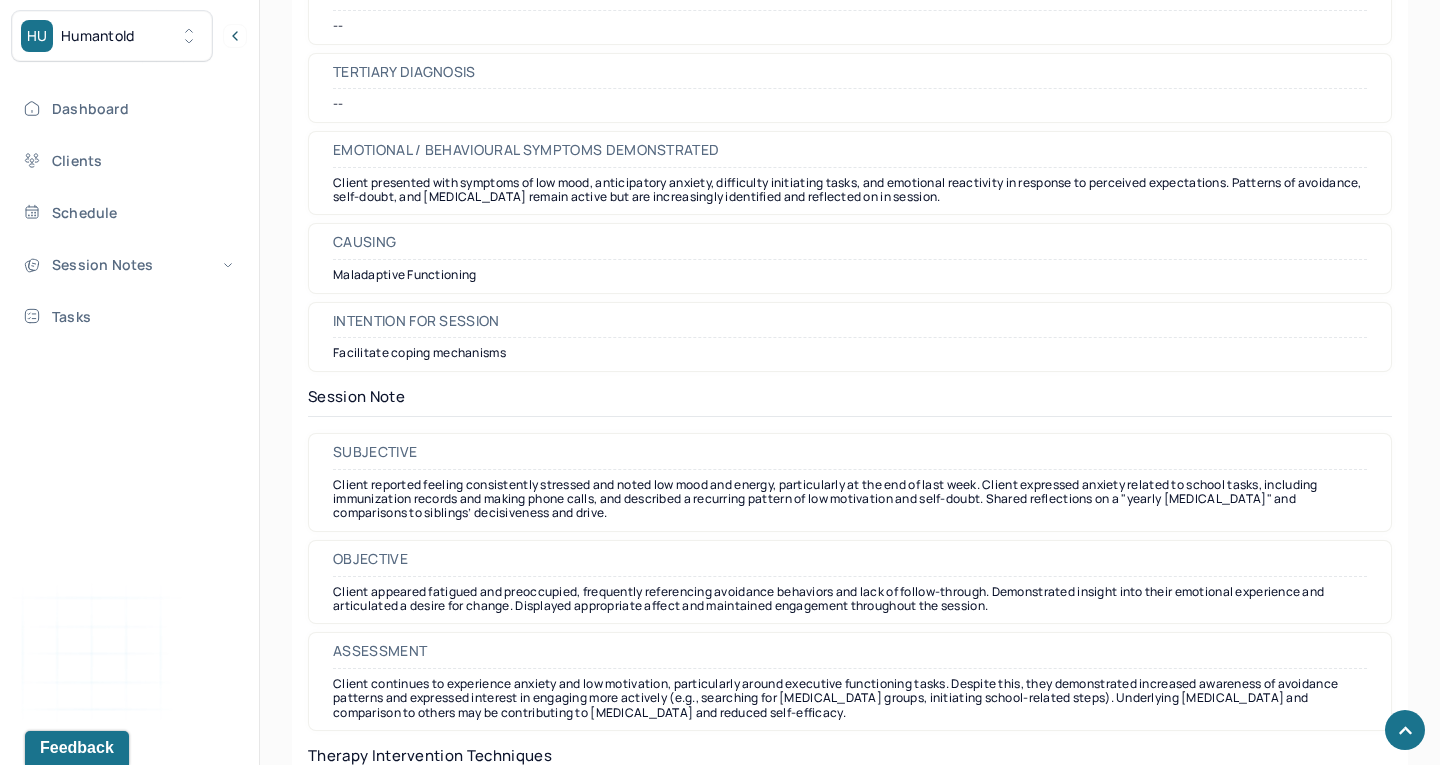 scroll, scrollTop: 1434, scrollLeft: 0, axis: vertical 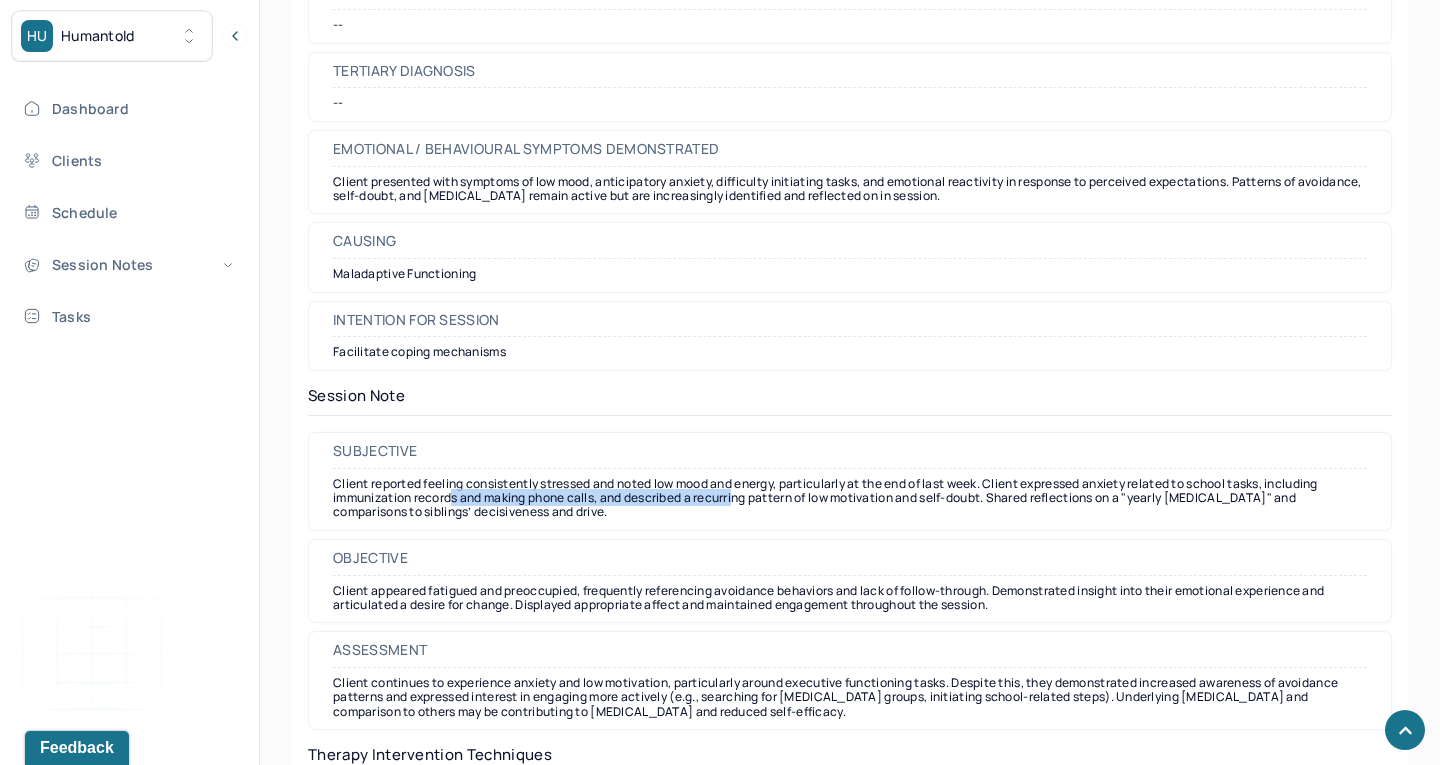 drag, startPoint x: 453, startPoint y: 483, endPoint x: 796, endPoint y: 483, distance: 343 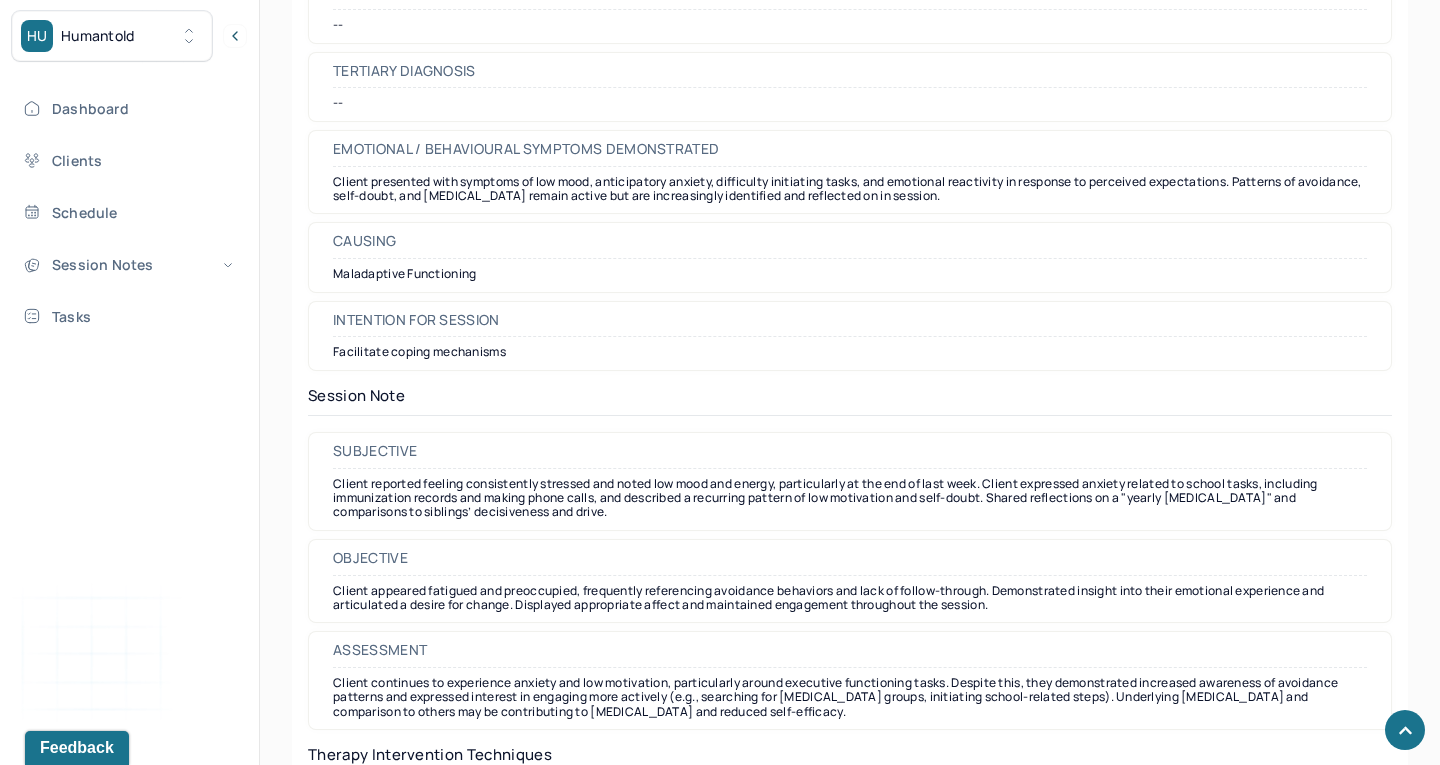 click on "Client reported feeling consistently stressed and noted low mood and energy, particularly at the end of last week. Client expressed anxiety related to school tasks, including immunization records and making phone calls, and described a recurring pattern of low motivation and self-doubt. Shared reflections on a "yearly [MEDICAL_DATA]" and comparisons to siblings’ decisiveness and drive." at bounding box center (850, 498) 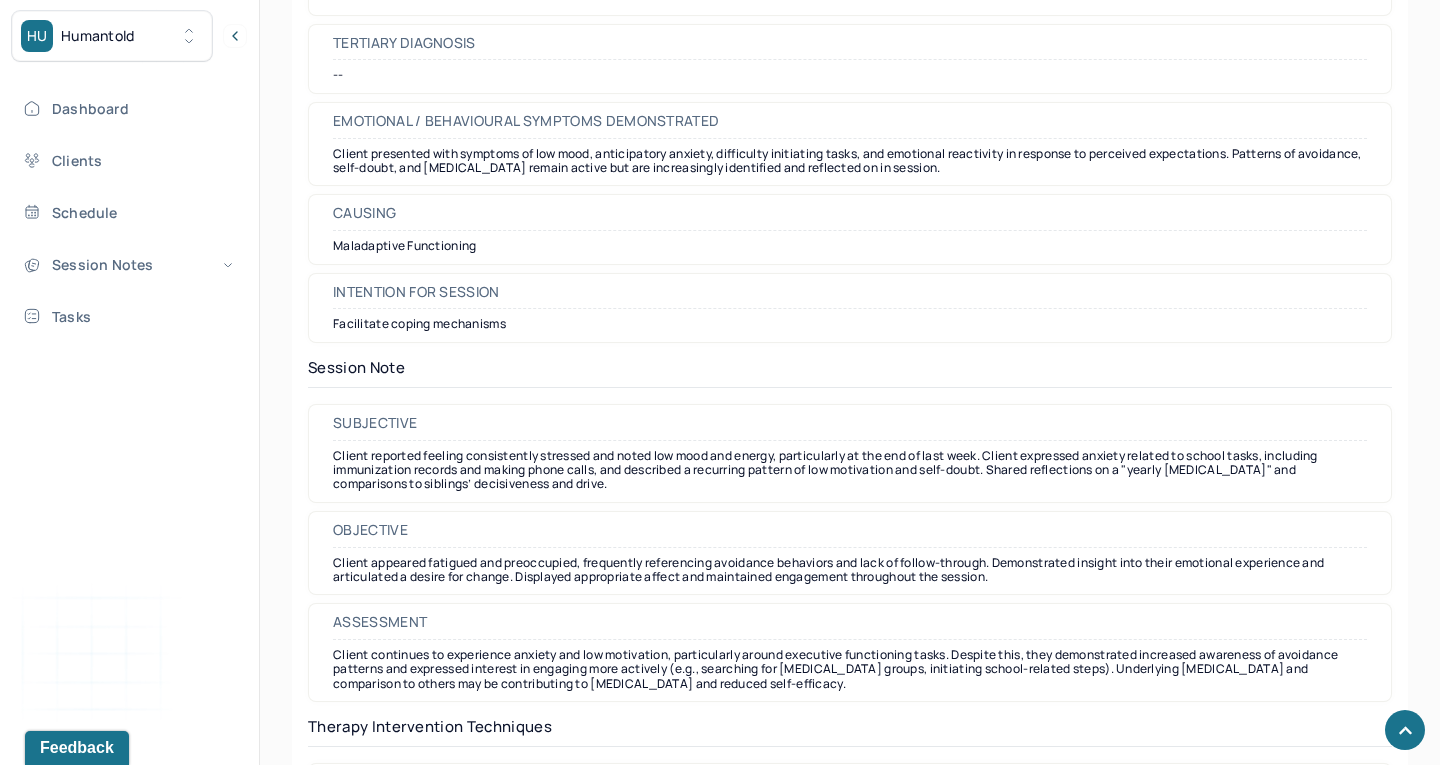 scroll, scrollTop: 1495, scrollLeft: 0, axis: vertical 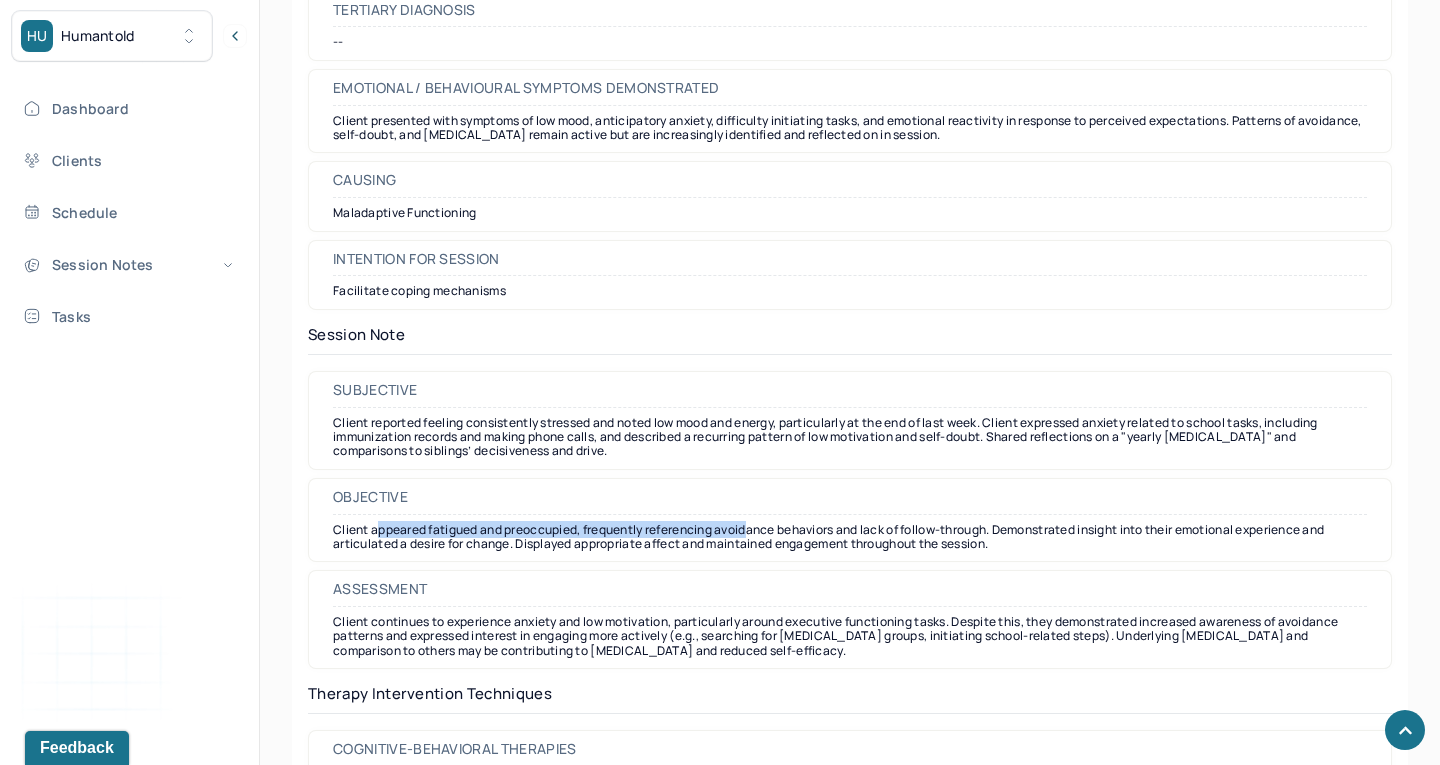 drag, startPoint x: 377, startPoint y: 513, endPoint x: 754, endPoint y: 513, distance: 377 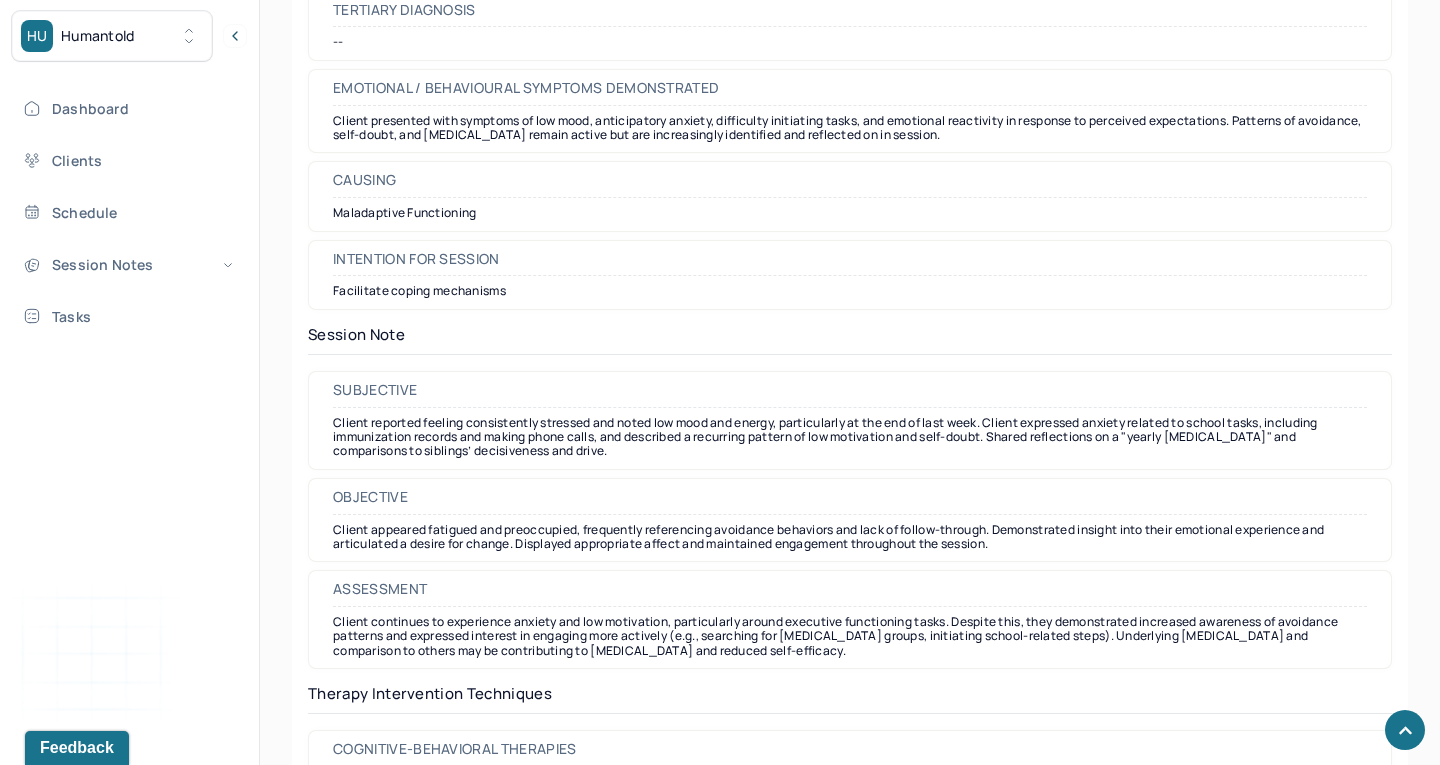 click on "Client appeared fatigued and preoccupied, frequently referencing avoidance behaviors and lack of follow-through. Demonstrated insight into their emotional experience and articulated a desire for change. Displayed appropriate affect and maintained engagement throughout the session." at bounding box center [850, 537] 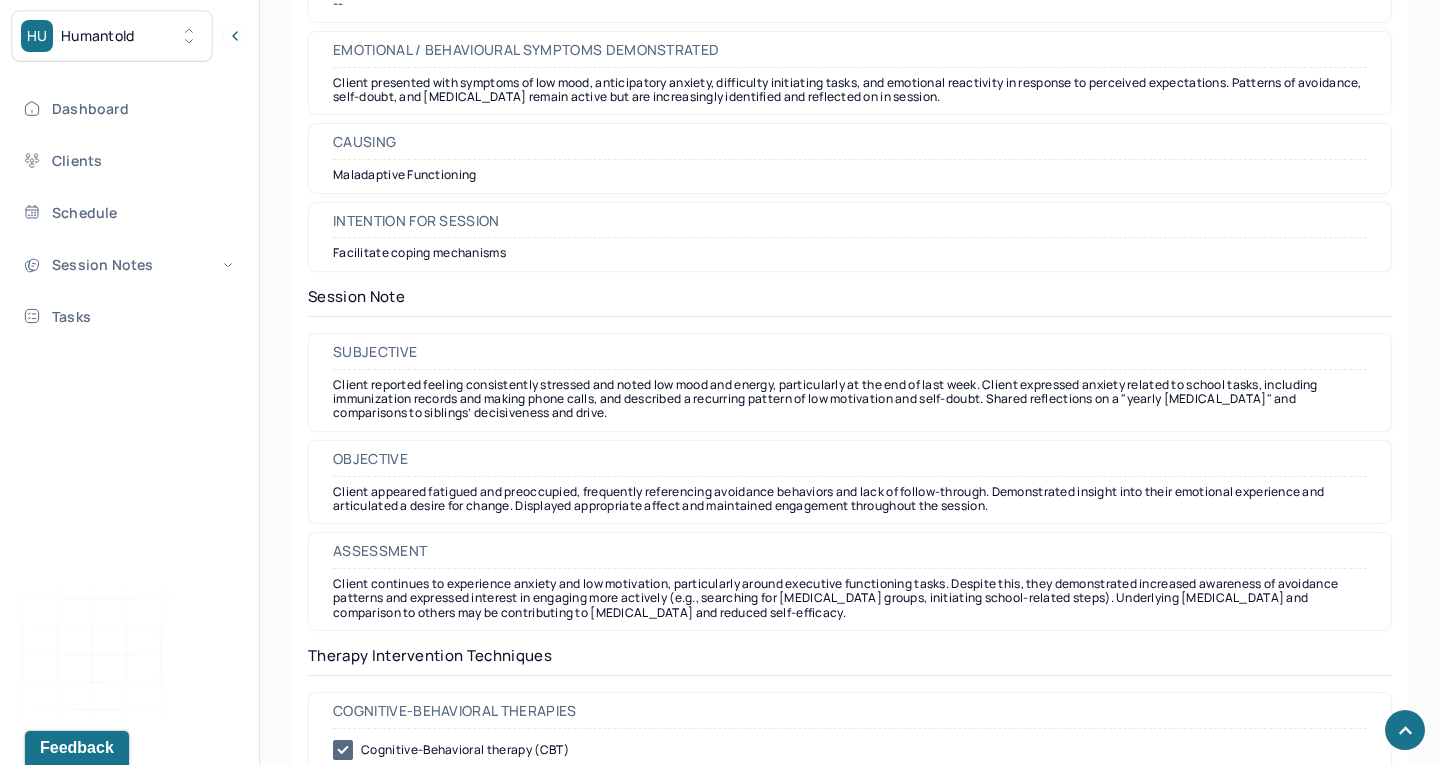 scroll, scrollTop: 1539, scrollLeft: 0, axis: vertical 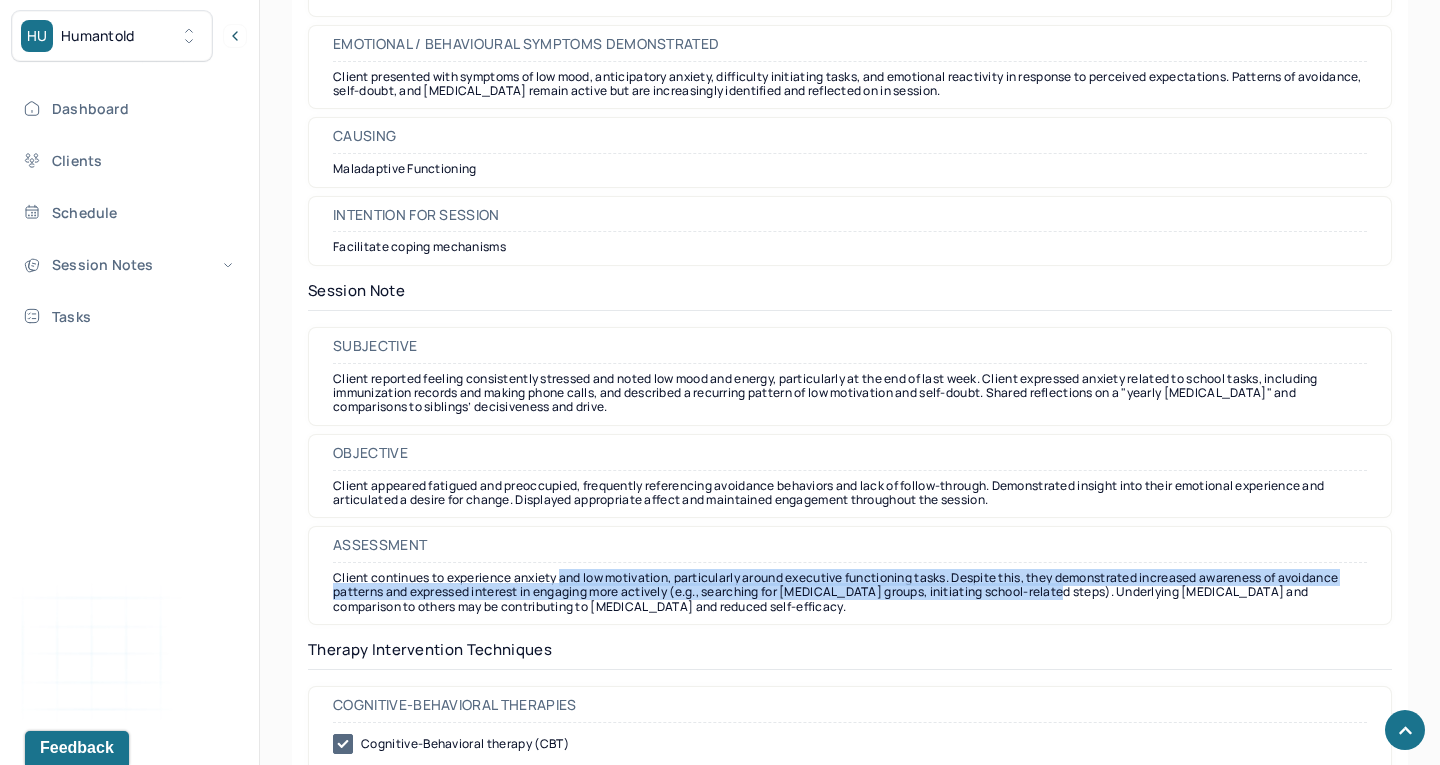 drag, startPoint x: 566, startPoint y: 561, endPoint x: 1056, endPoint y: 565, distance: 490.01633 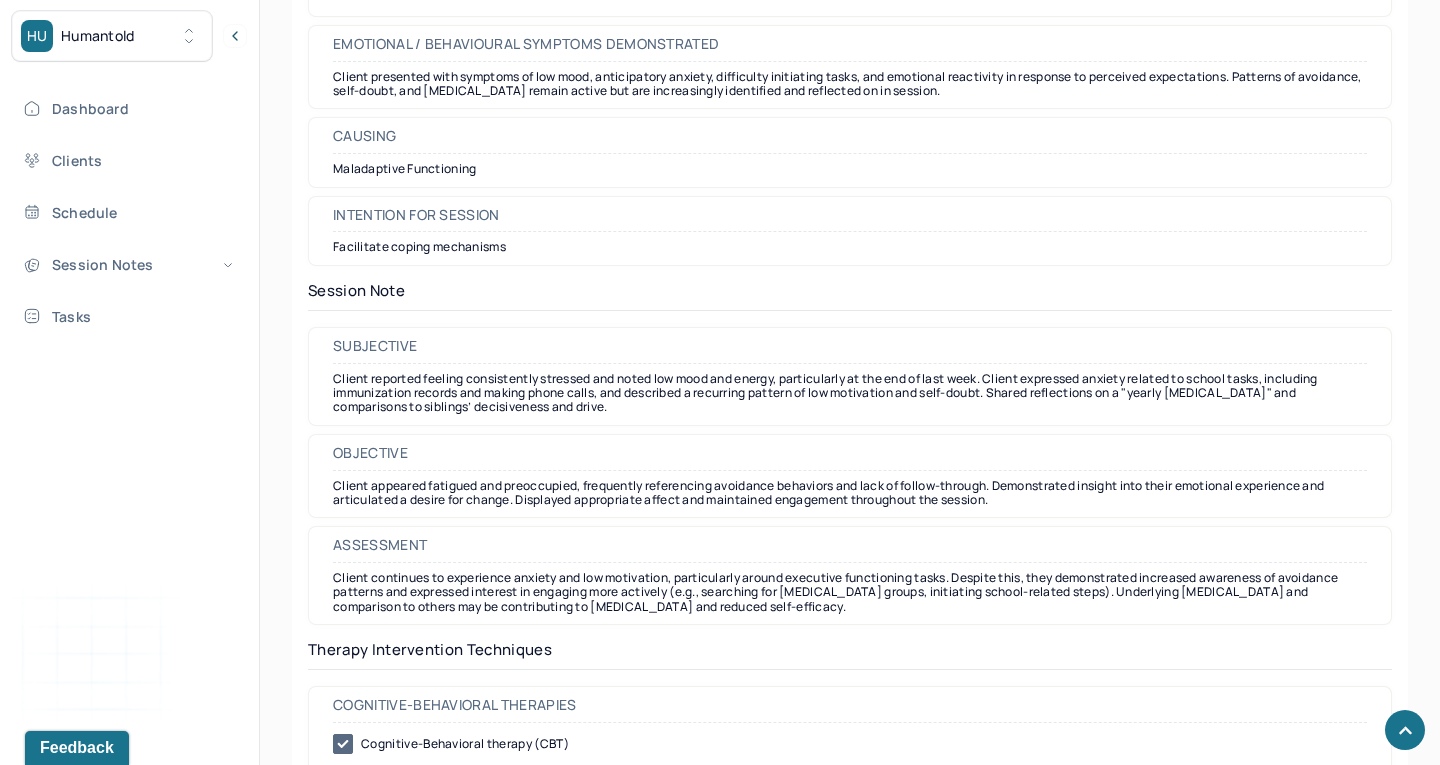 click on "Client continues to experience anxiety and low motivation, particularly around executive functioning tasks. Despite this, they demonstrated increased awareness of avoidance patterns and expressed interest in engaging more actively (e.g., searching for [MEDICAL_DATA] groups, initiating school-related steps). Underlying [MEDICAL_DATA] and comparison to others may be contributing to [MEDICAL_DATA] and reduced self-efficacy." at bounding box center (850, 592) 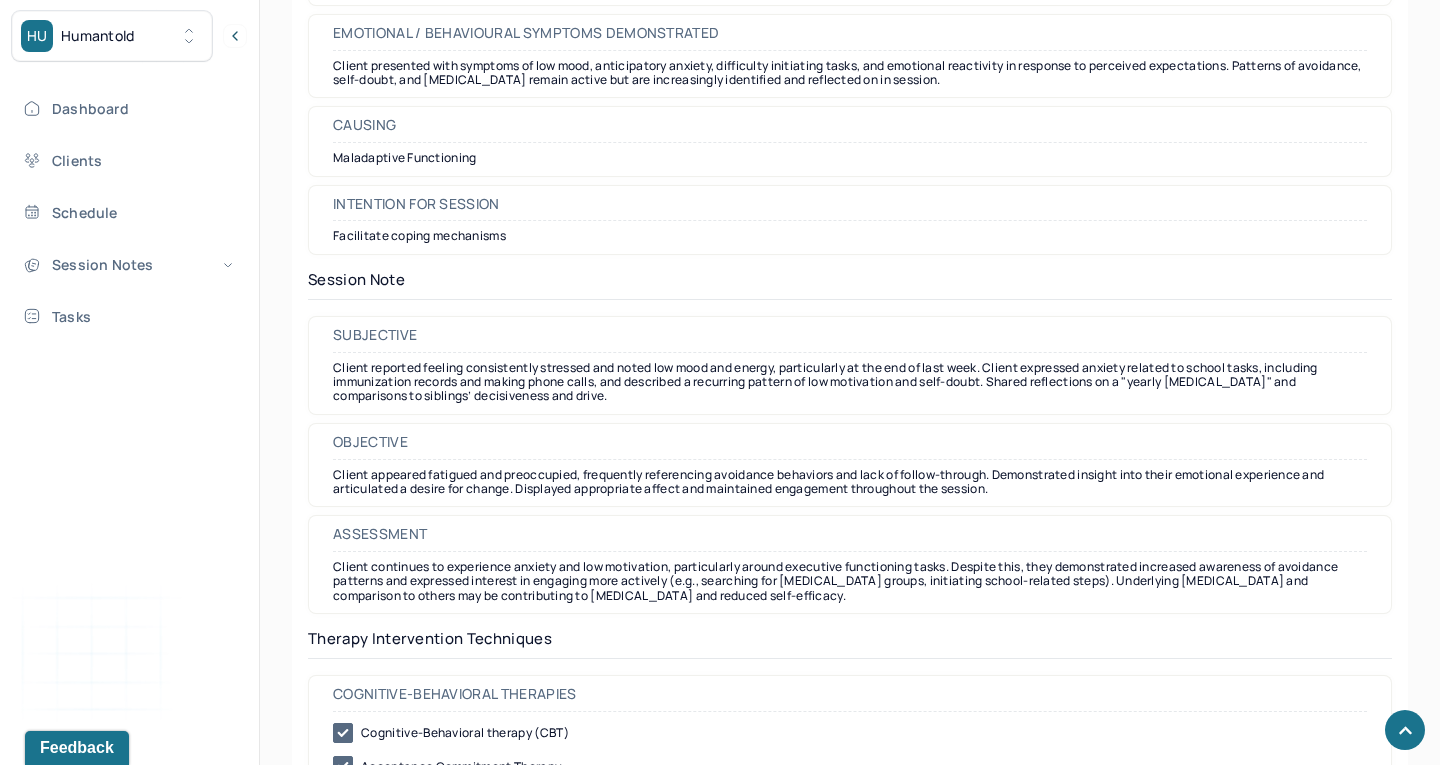 scroll, scrollTop: 1552, scrollLeft: 0, axis: vertical 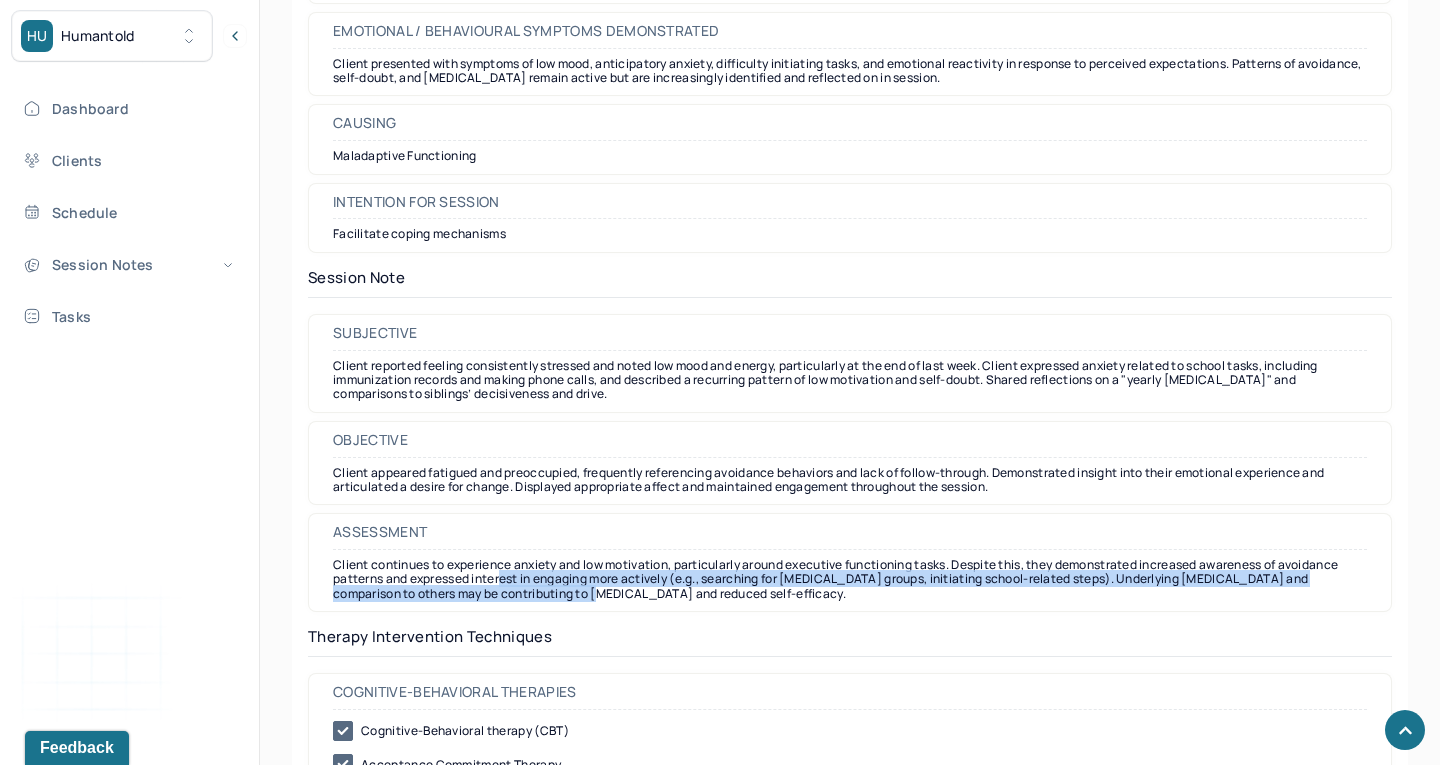 drag, startPoint x: 501, startPoint y: 567, endPoint x: 545, endPoint y: 570, distance: 44.102154 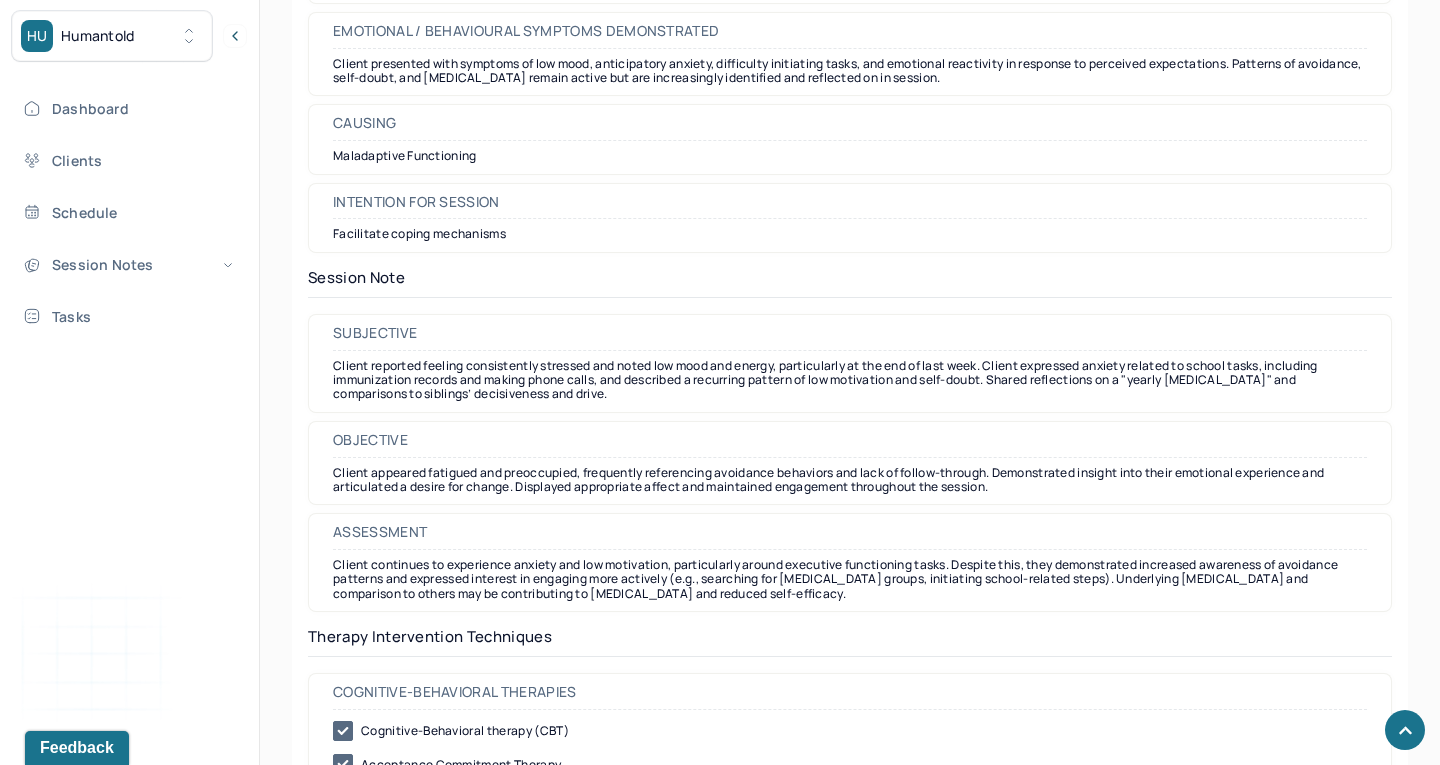 click on "Assessment Client continues to experience anxiety and low motivation, particularly around executive functioning tasks. Despite this, they demonstrated increased awareness of avoidance patterns and expressed interest in engaging more actively (e.g., searching for [MEDICAL_DATA] groups, initiating school-related steps). Underlying [MEDICAL_DATA] and comparison to others may be contributing to [MEDICAL_DATA] and reduced self-efficacy." at bounding box center [850, 562] 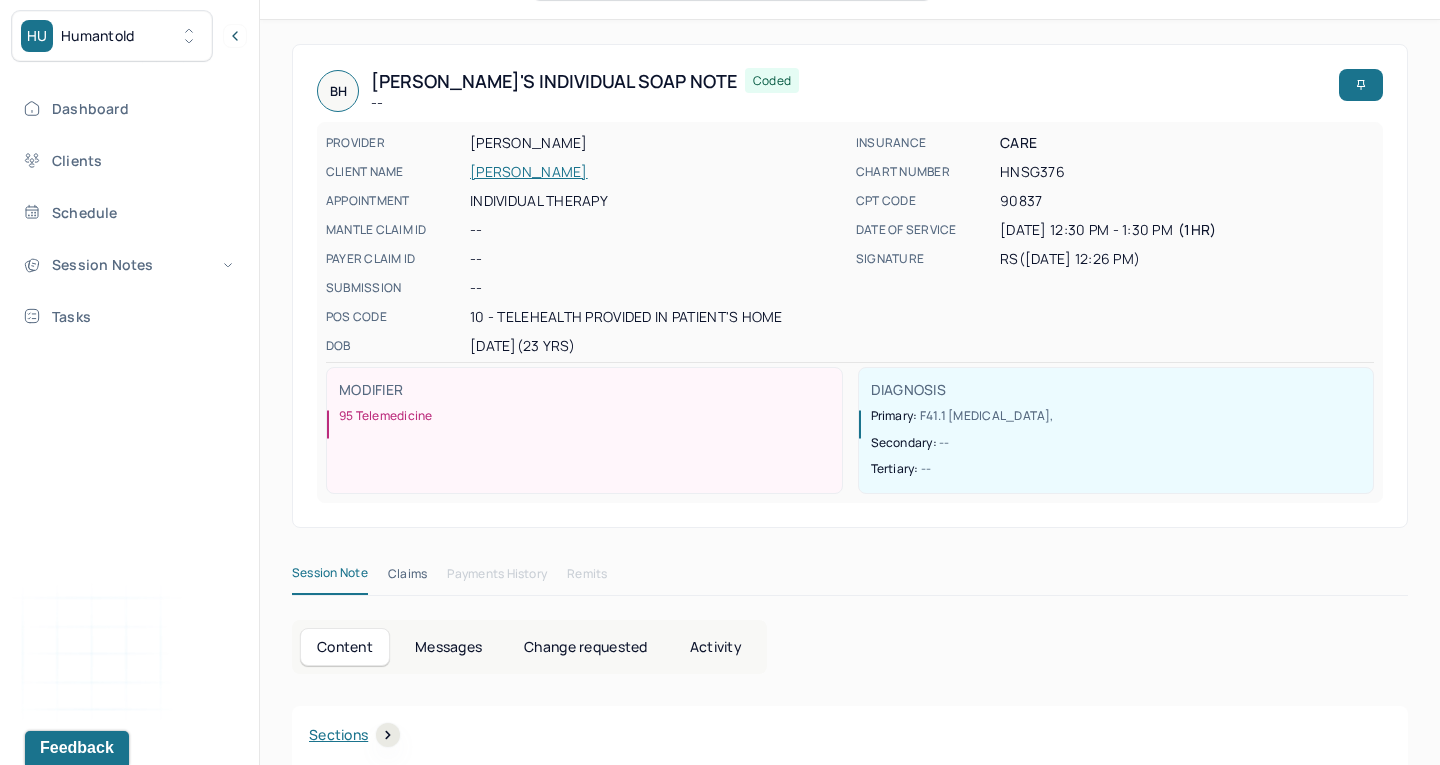 scroll, scrollTop: 0, scrollLeft: 0, axis: both 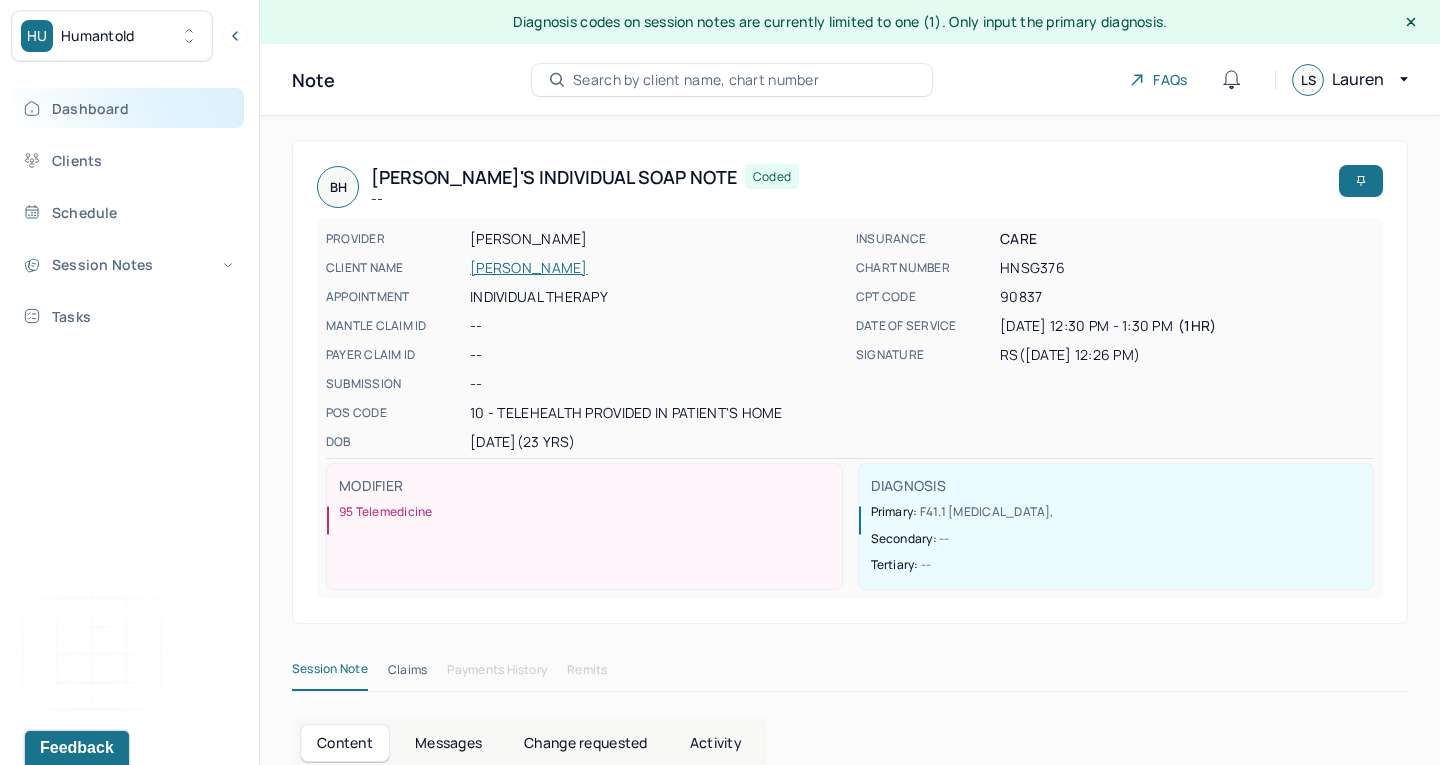 click on "Dashboard" at bounding box center [128, 108] 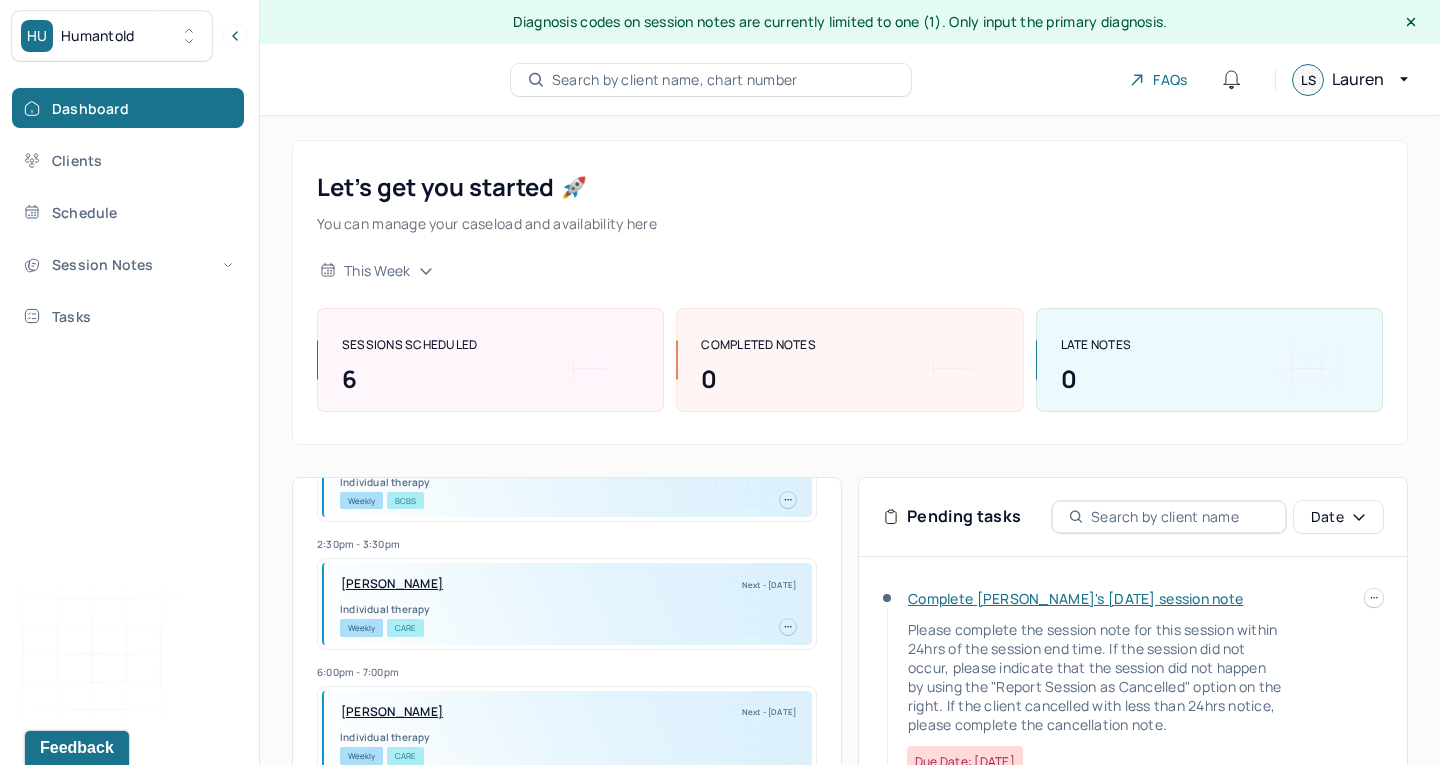 scroll, scrollTop: 193, scrollLeft: 0, axis: vertical 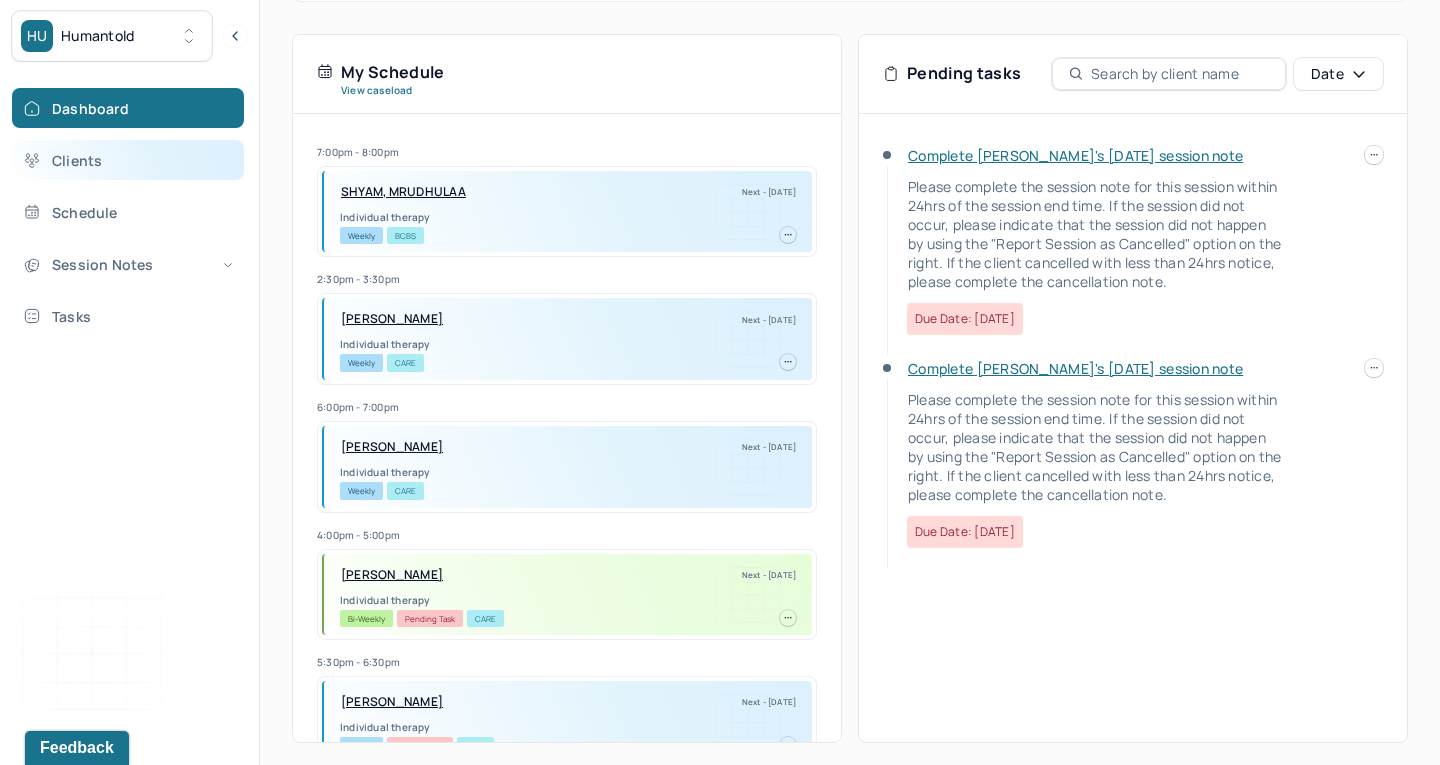 click on "Clients" at bounding box center (128, 160) 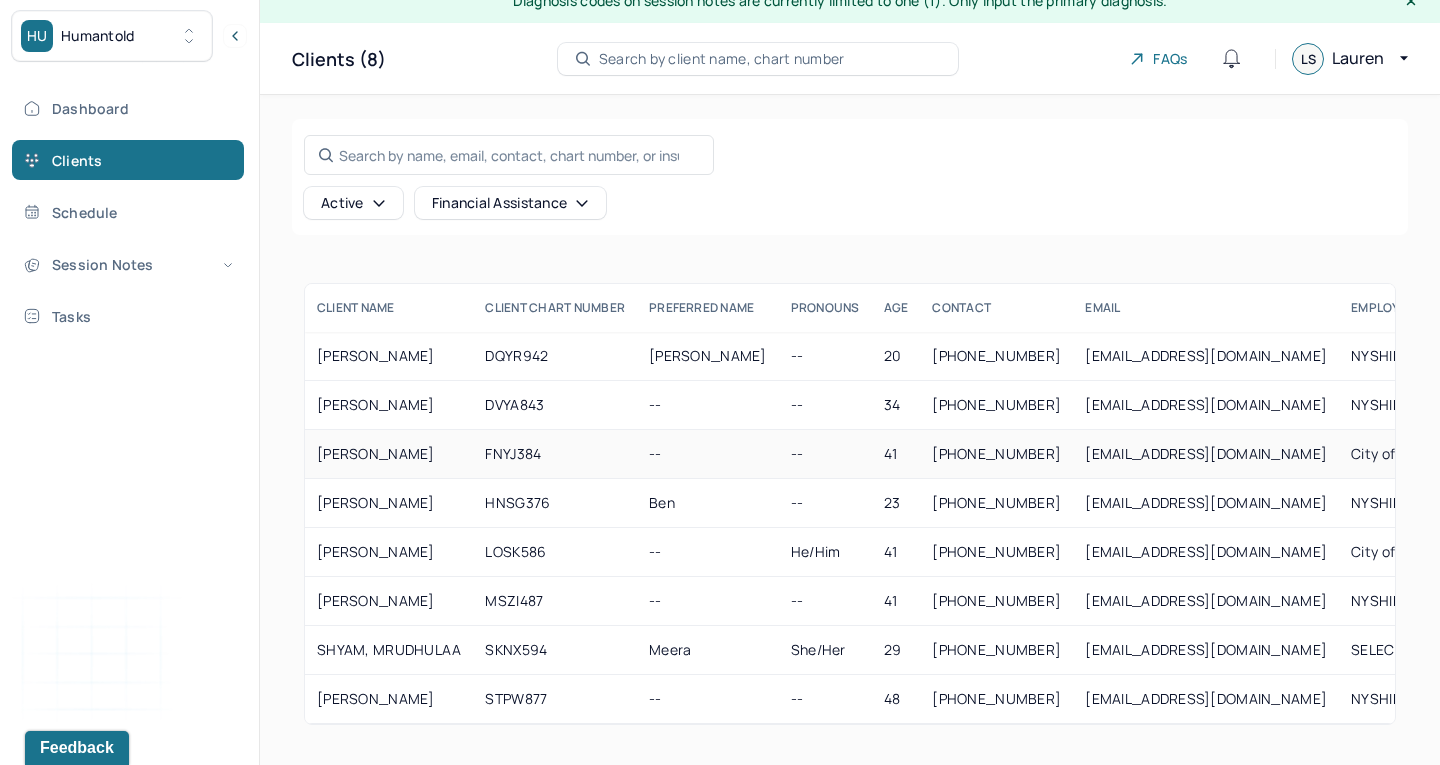 scroll, scrollTop: 21, scrollLeft: 0, axis: vertical 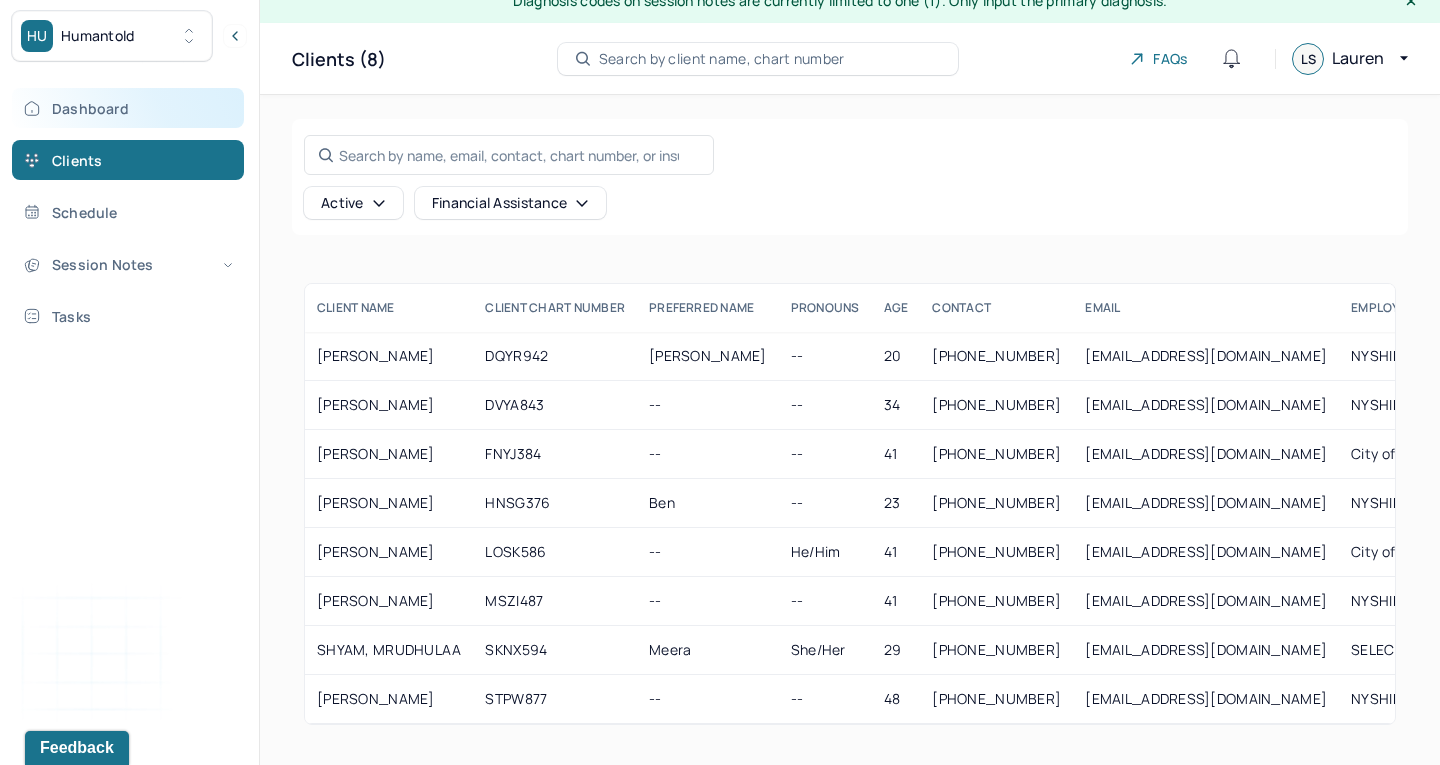 click on "Dashboard" at bounding box center (128, 108) 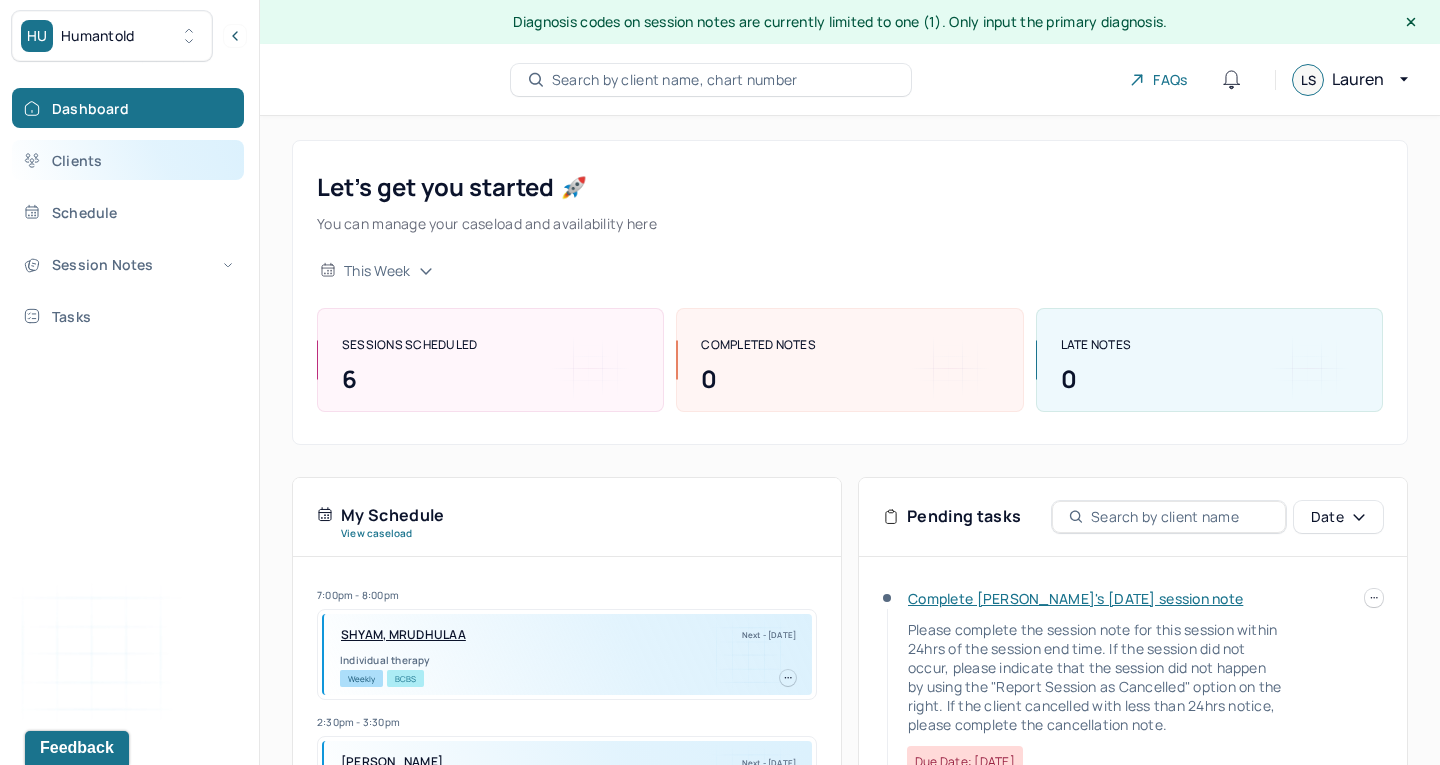 scroll, scrollTop: 0, scrollLeft: 0, axis: both 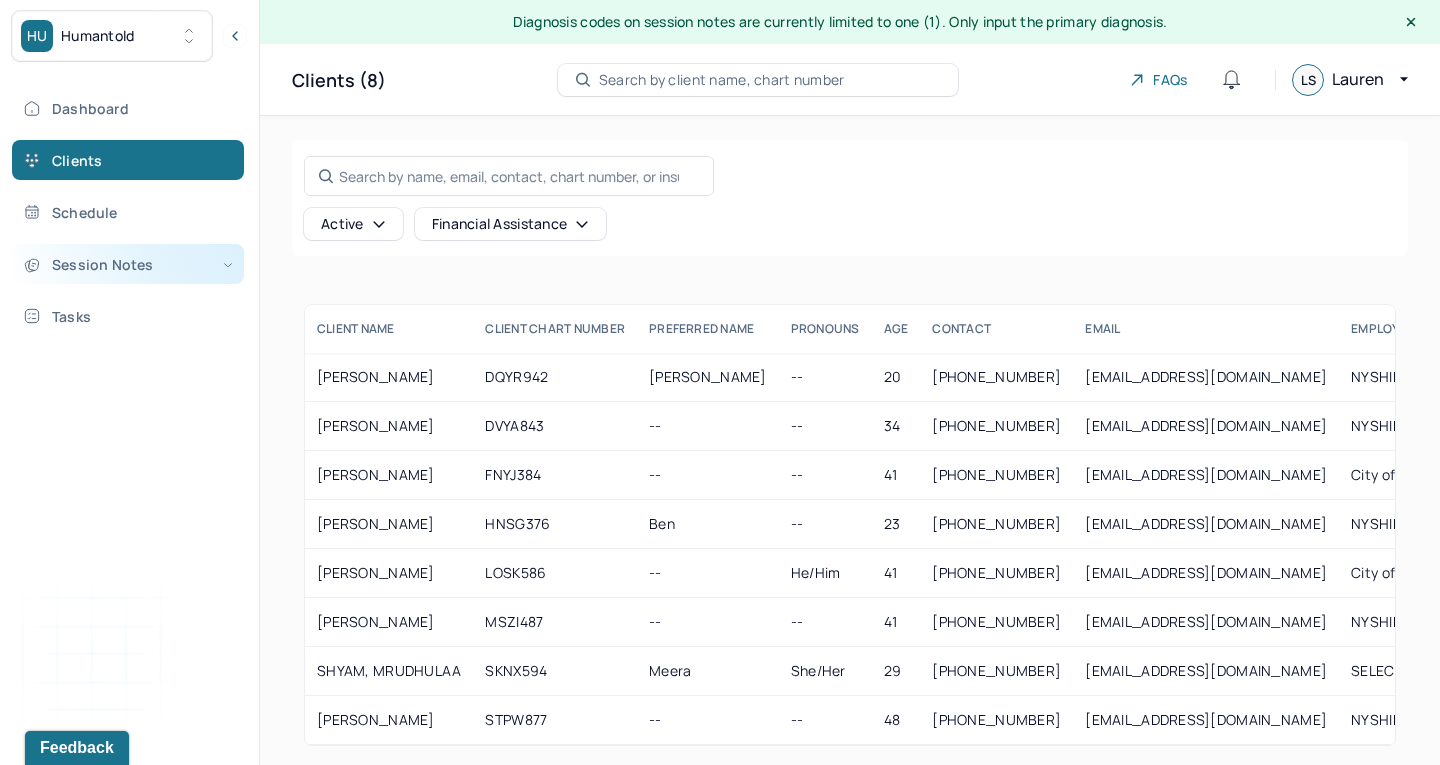 click on "Session Notes" at bounding box center (128, 264) 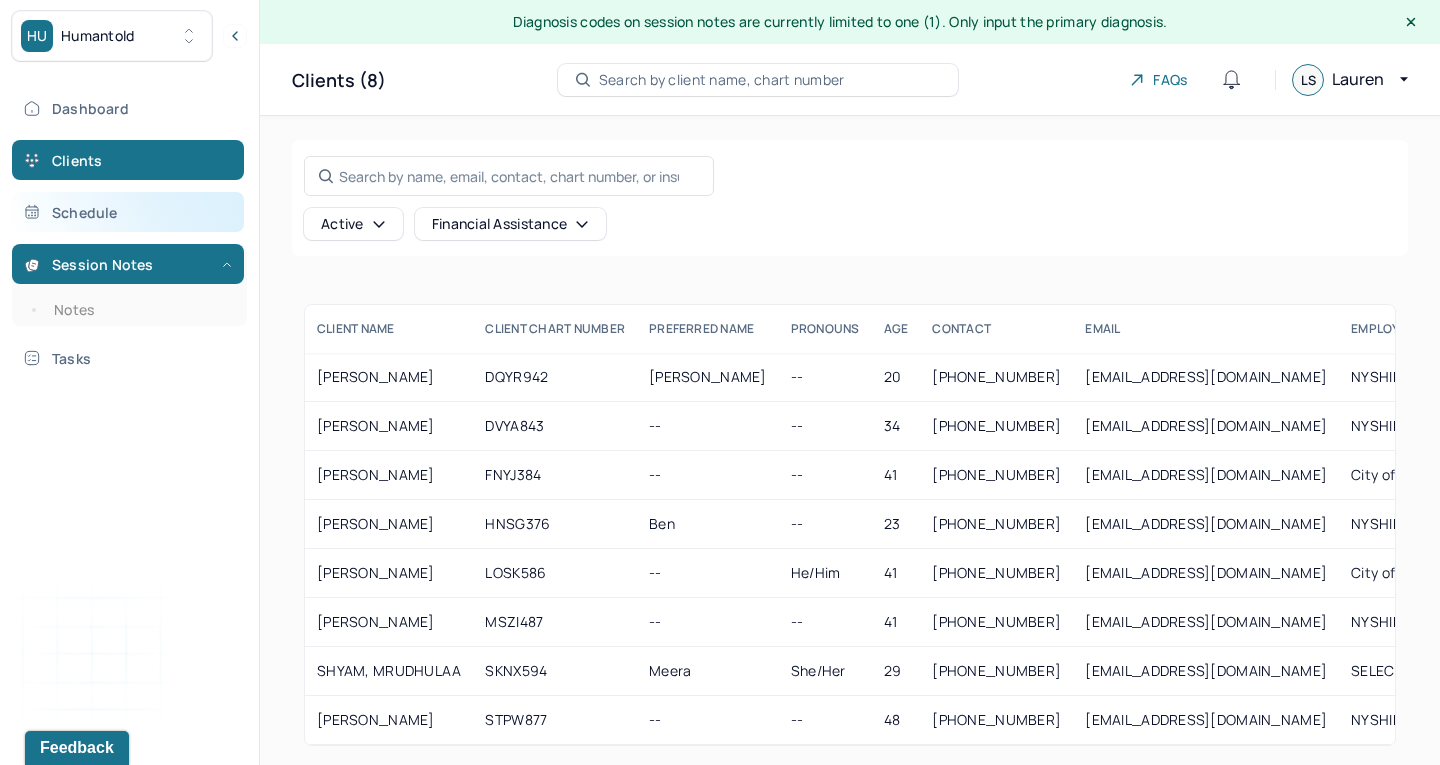 click on "Schedule" at bounding box center [128, 212] 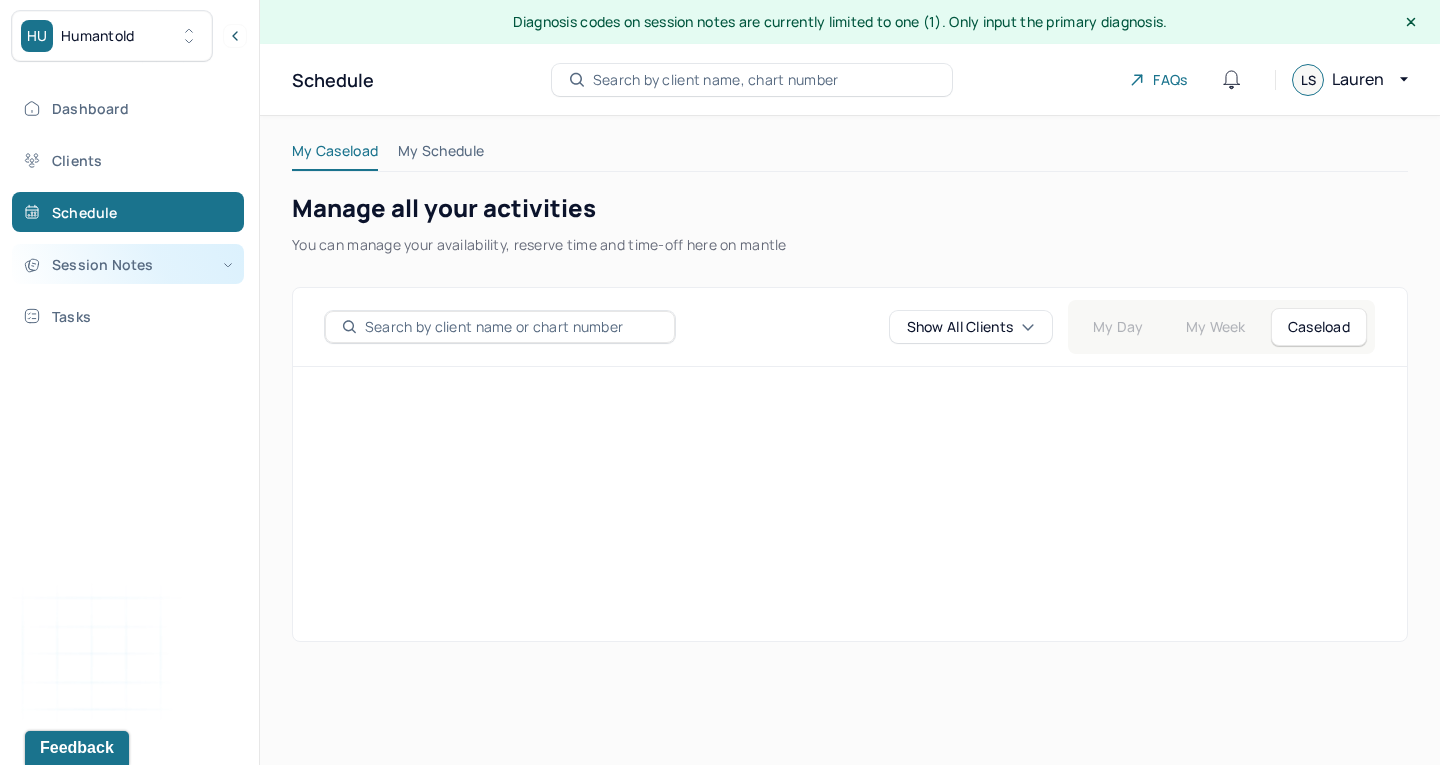 click on "Session Notes" at bounding box center (128, 264) 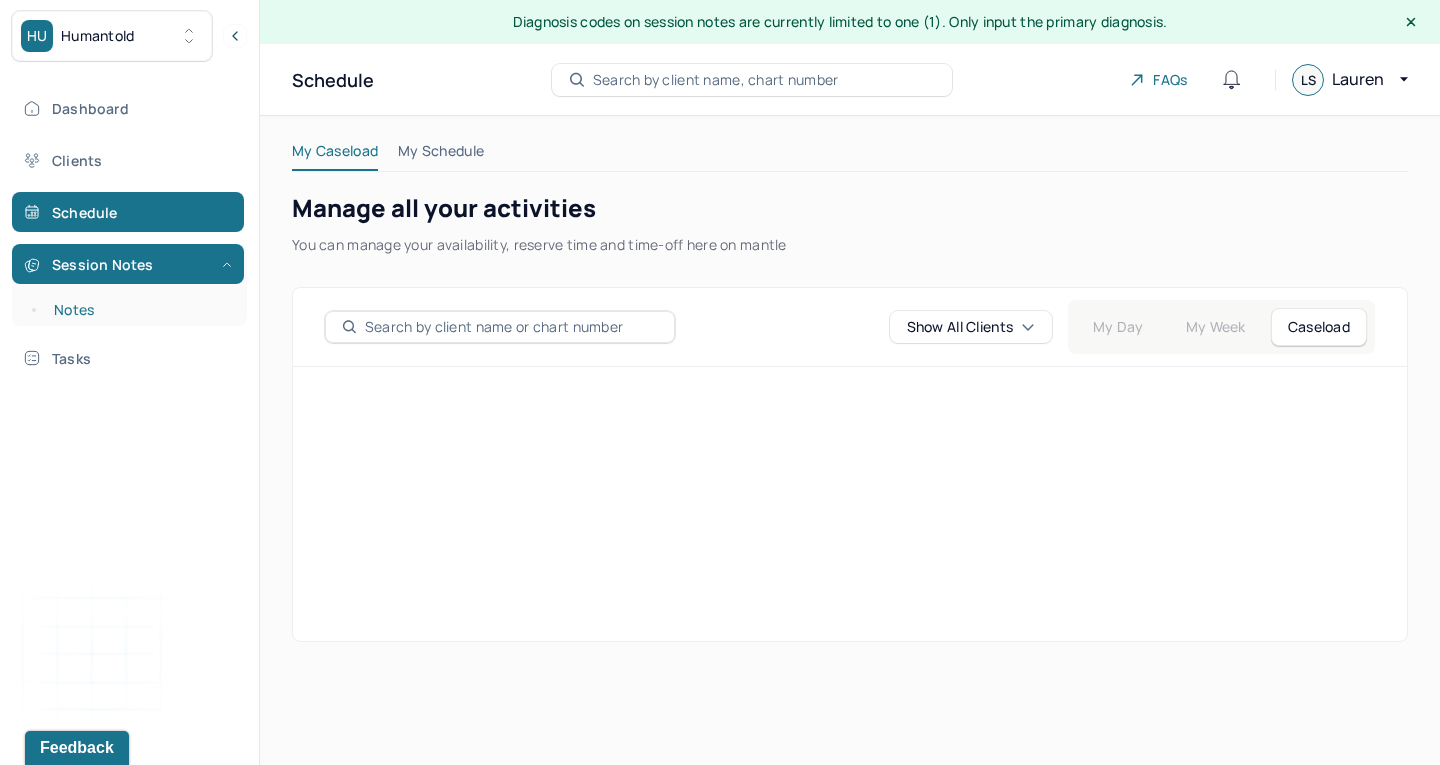 click on "Notes" at bounding box center [139, 310] 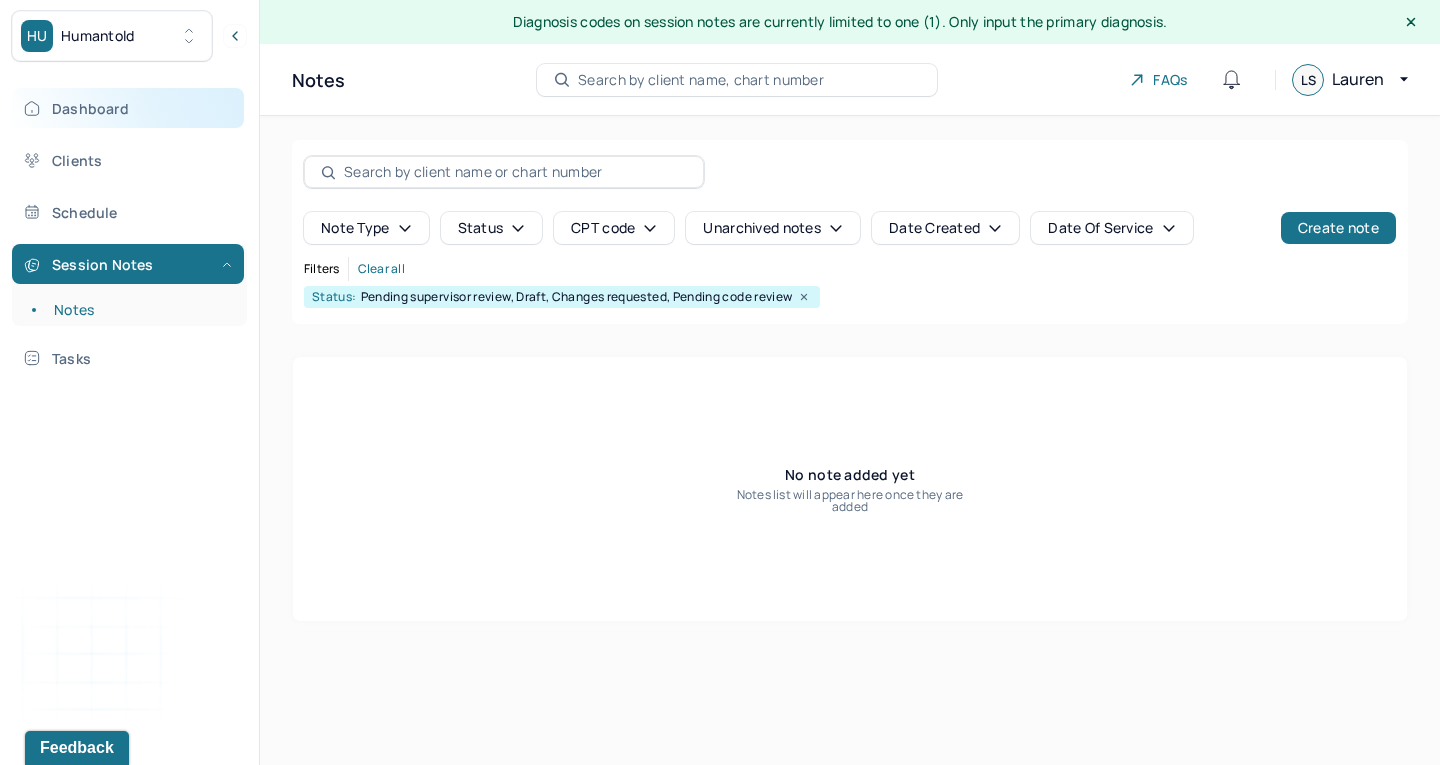 click on "Dashboard" at bounding box center (128, 108) 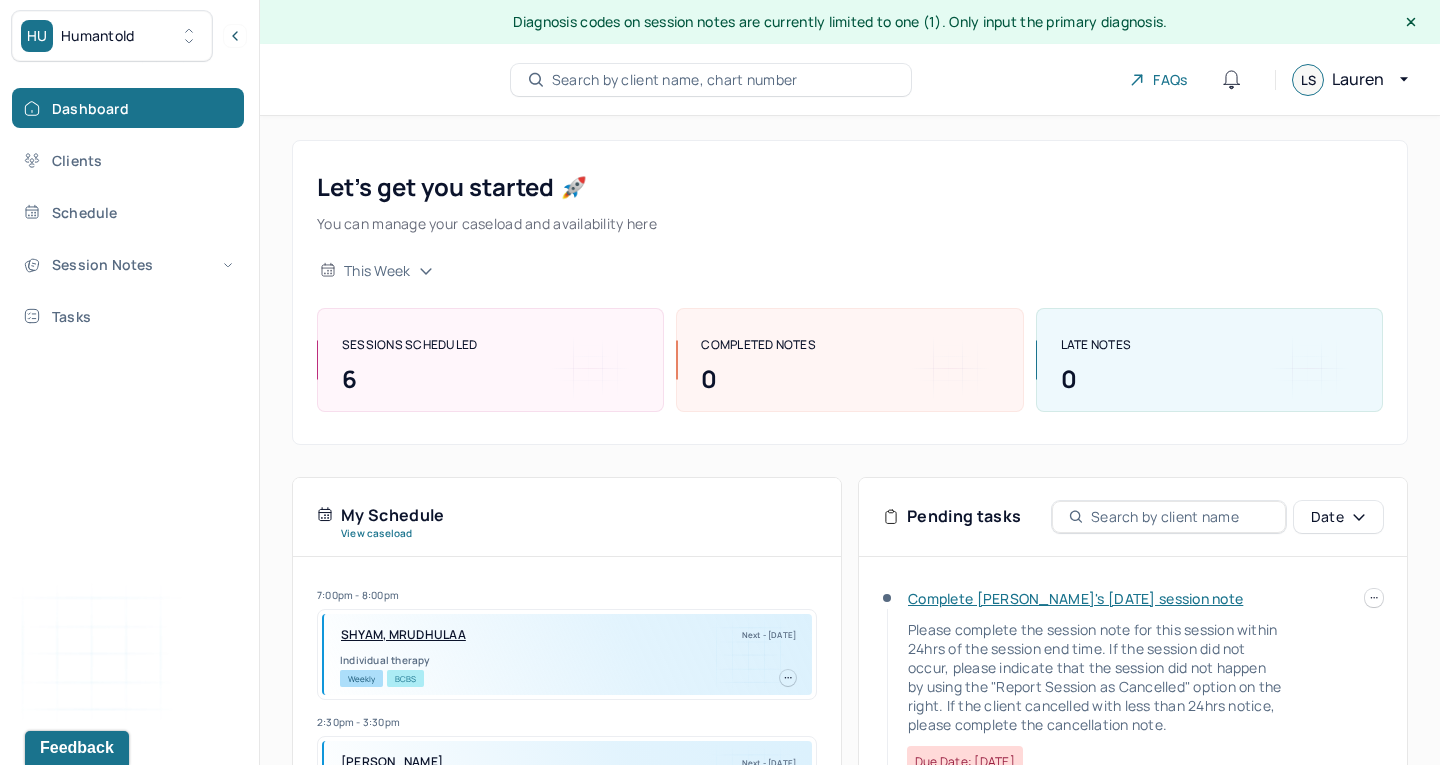 scroll, scrollTop: 0, scrollLeft: 0, axis: both 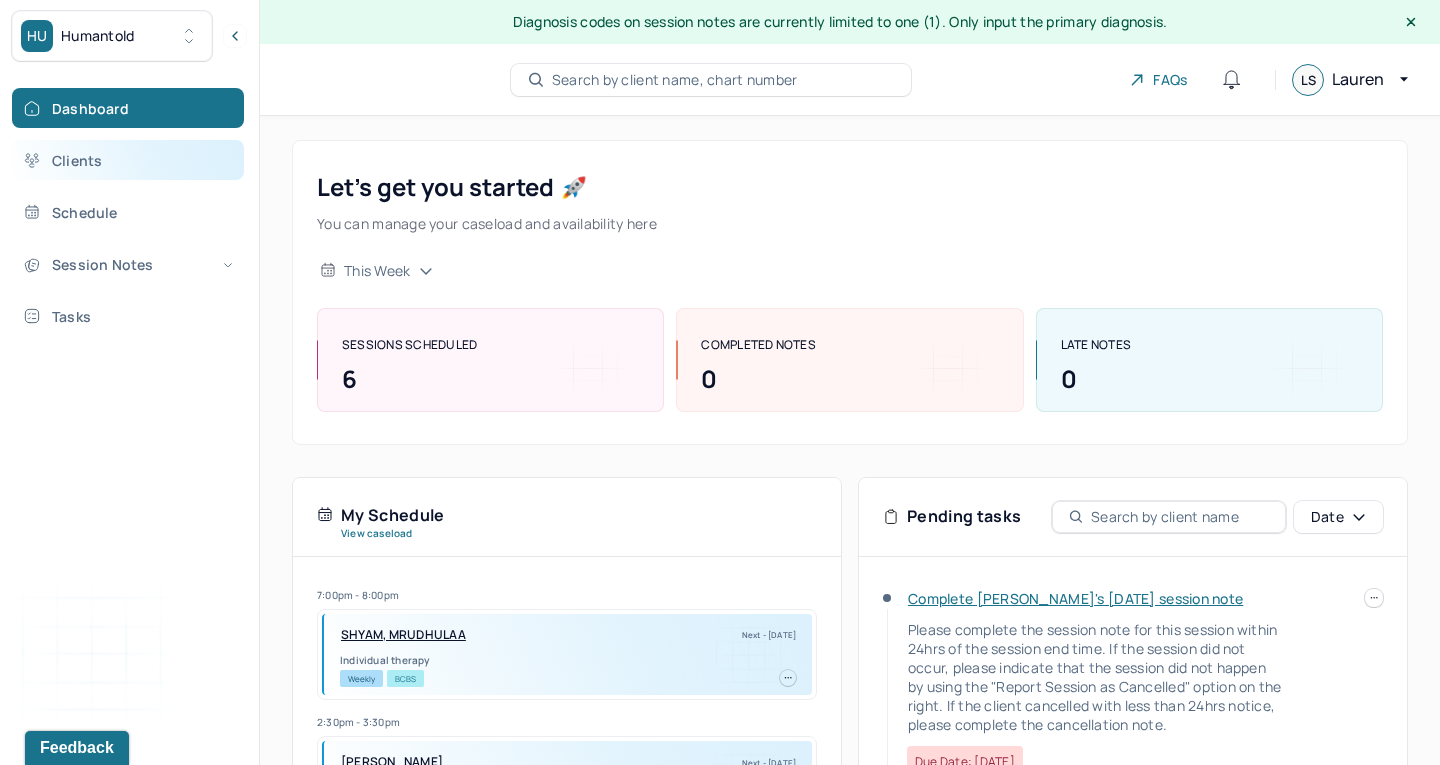 click on "Clients" at bounding box center (128, 160) 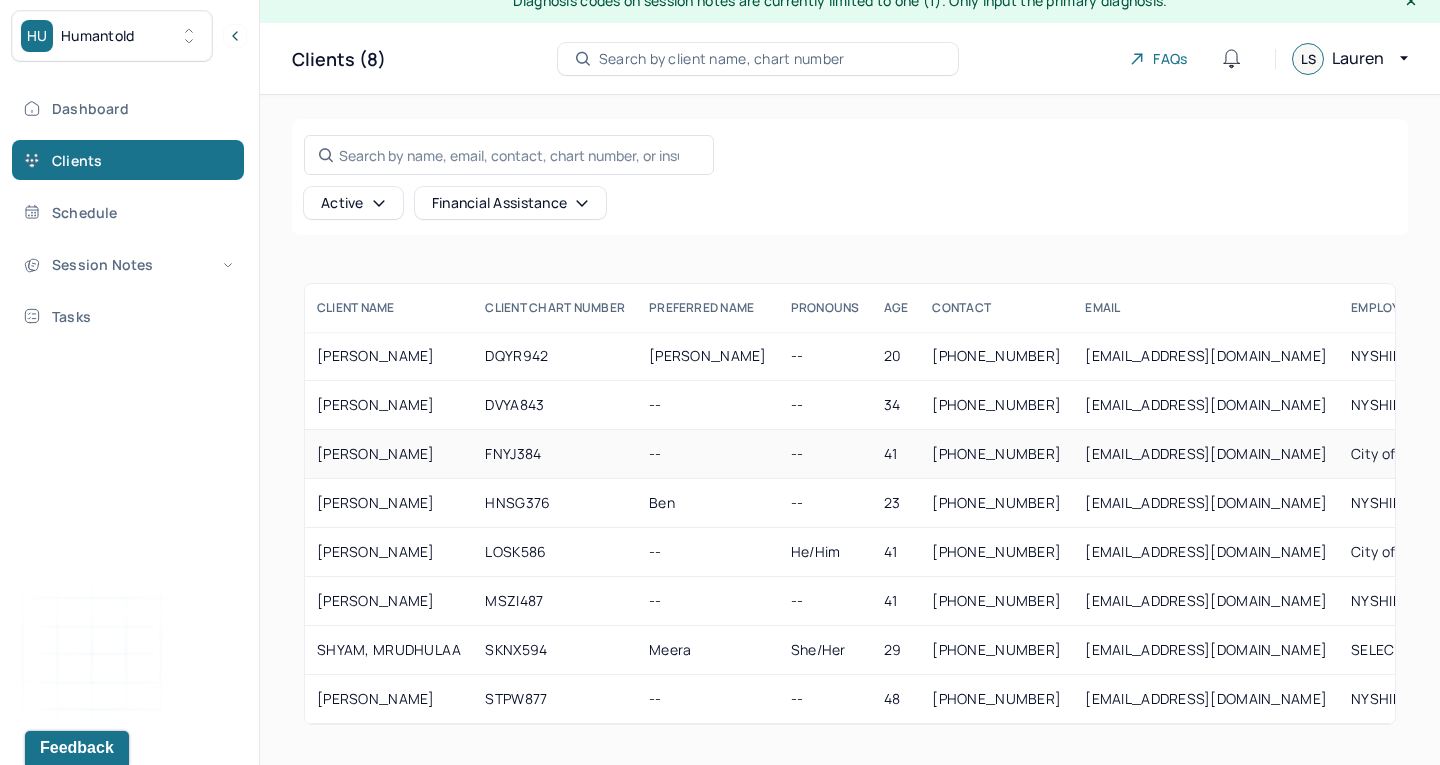 scroll, scrollTop: 21, scrollLeft: 0, axis: vertical 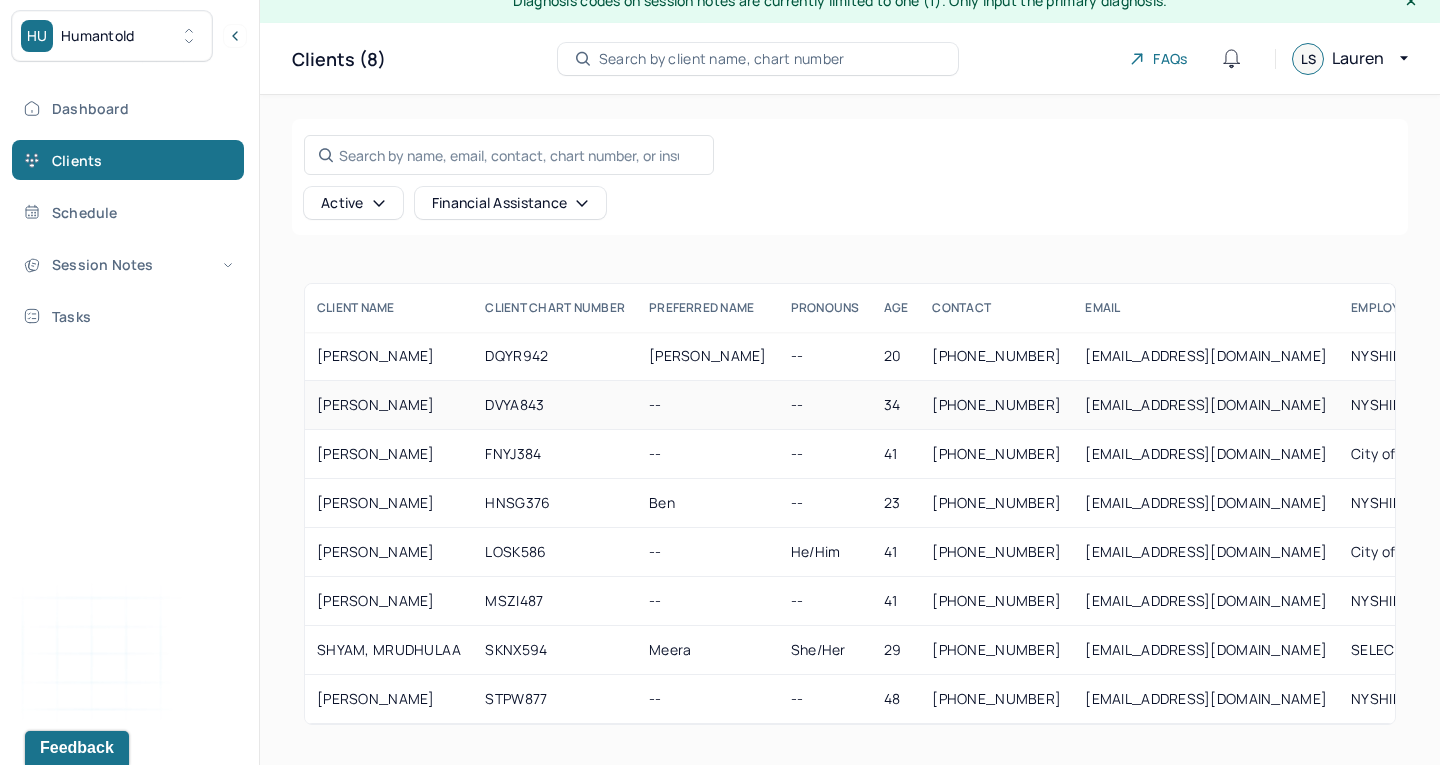 click on "[PERSON_NAME]" at bounding box center [389, 405] 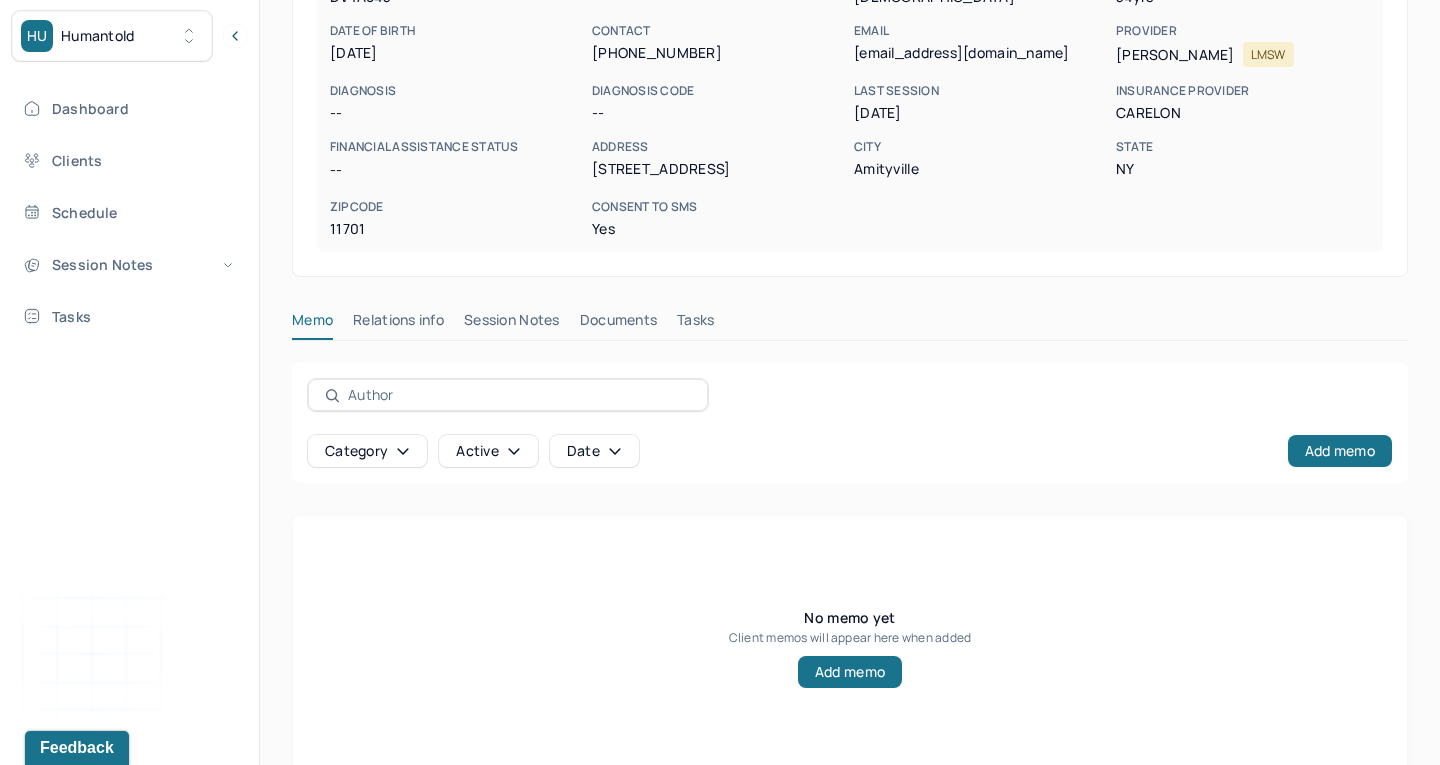 scroll, scrollTop: 300, scrollLeft: 0, axis: vertical 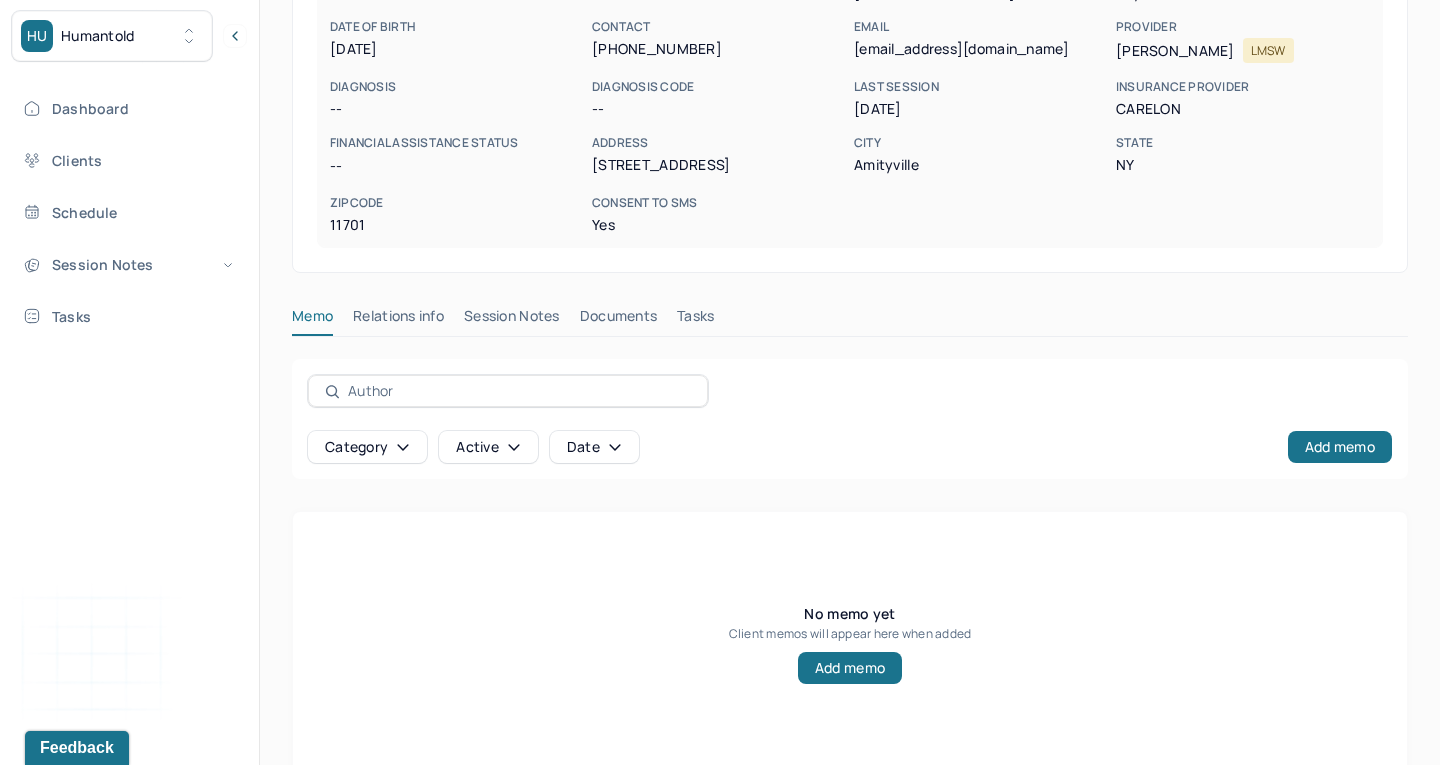 click on "Session Notes" at bounding box center (512, 320) 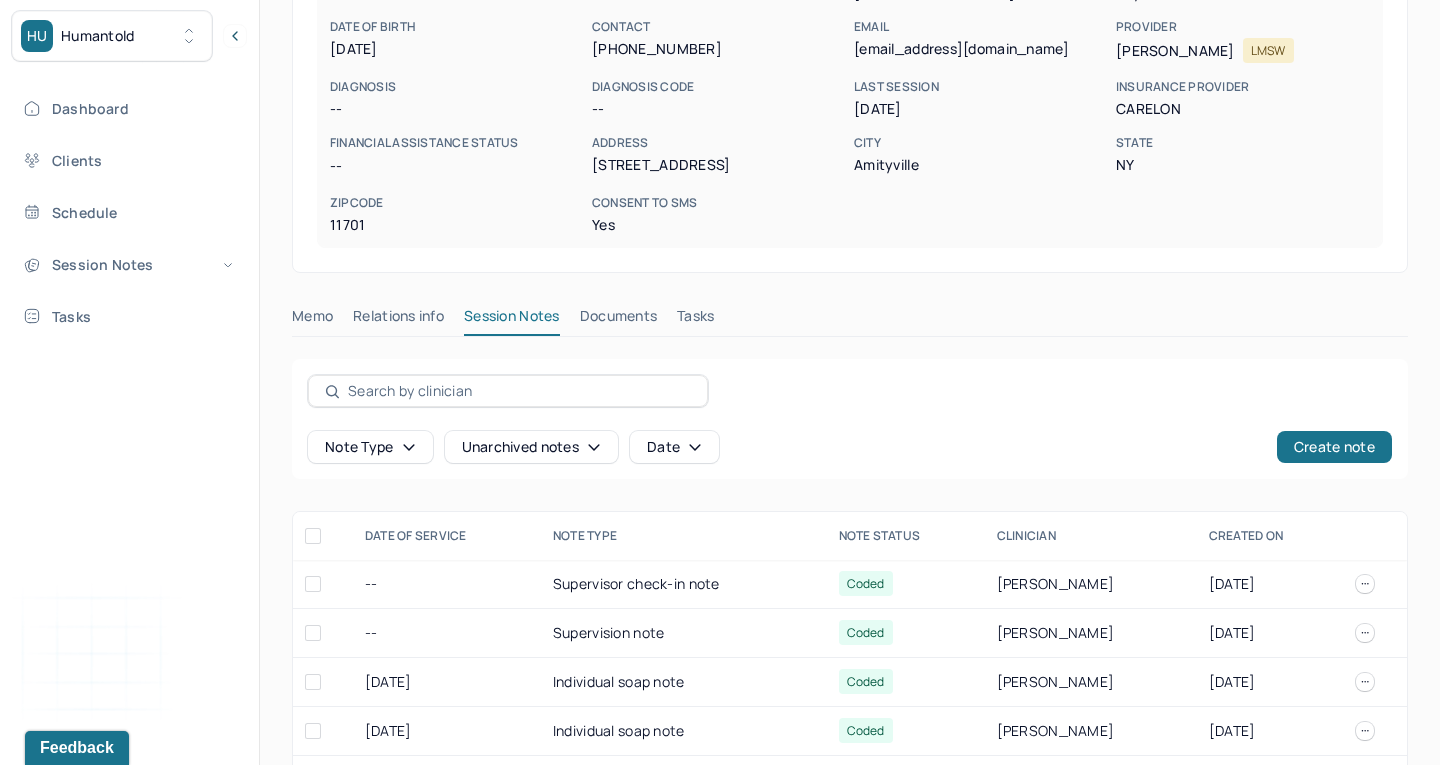scroll, scrollTop: 0, scrollLeft: 0, axis: both 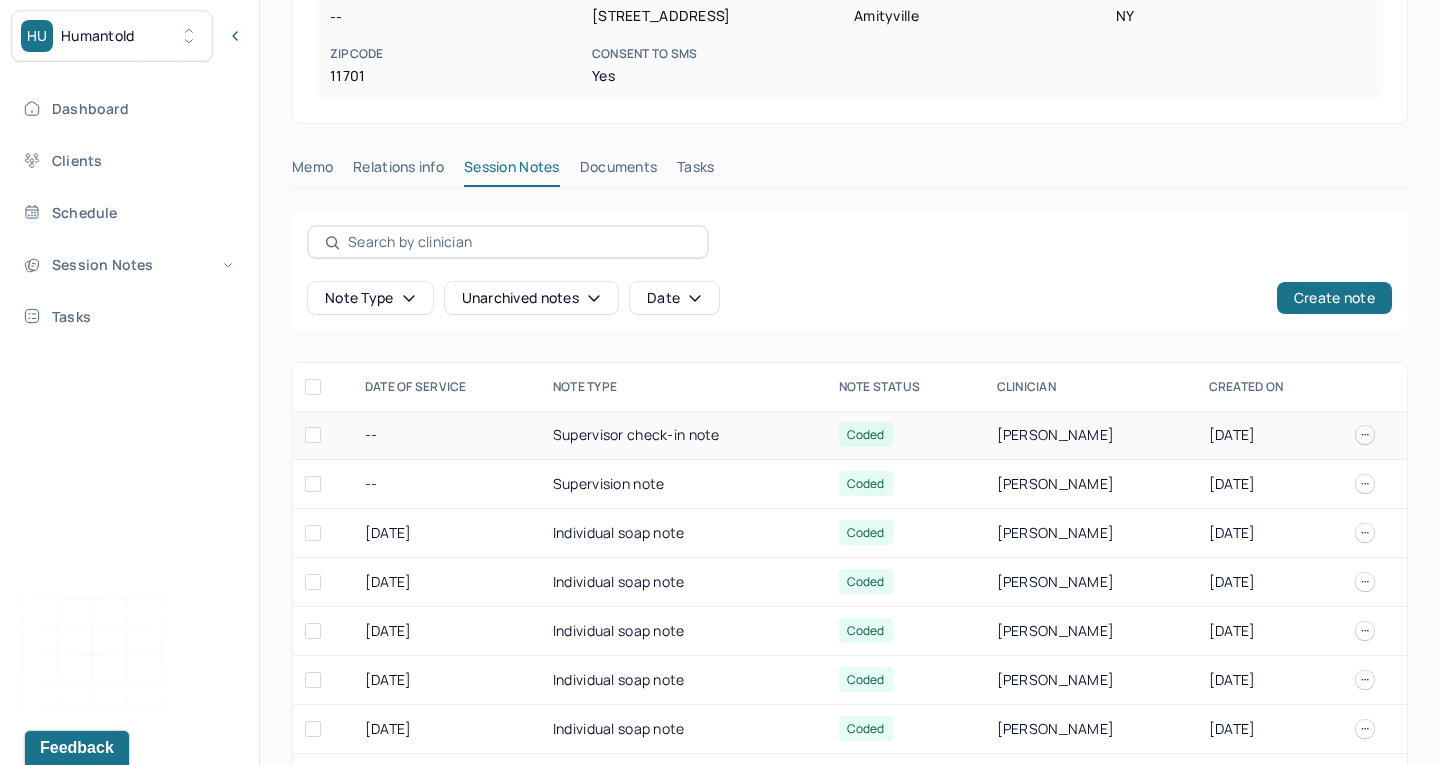 click on "Supervisor check-in note" at bounding box center (684, 435) 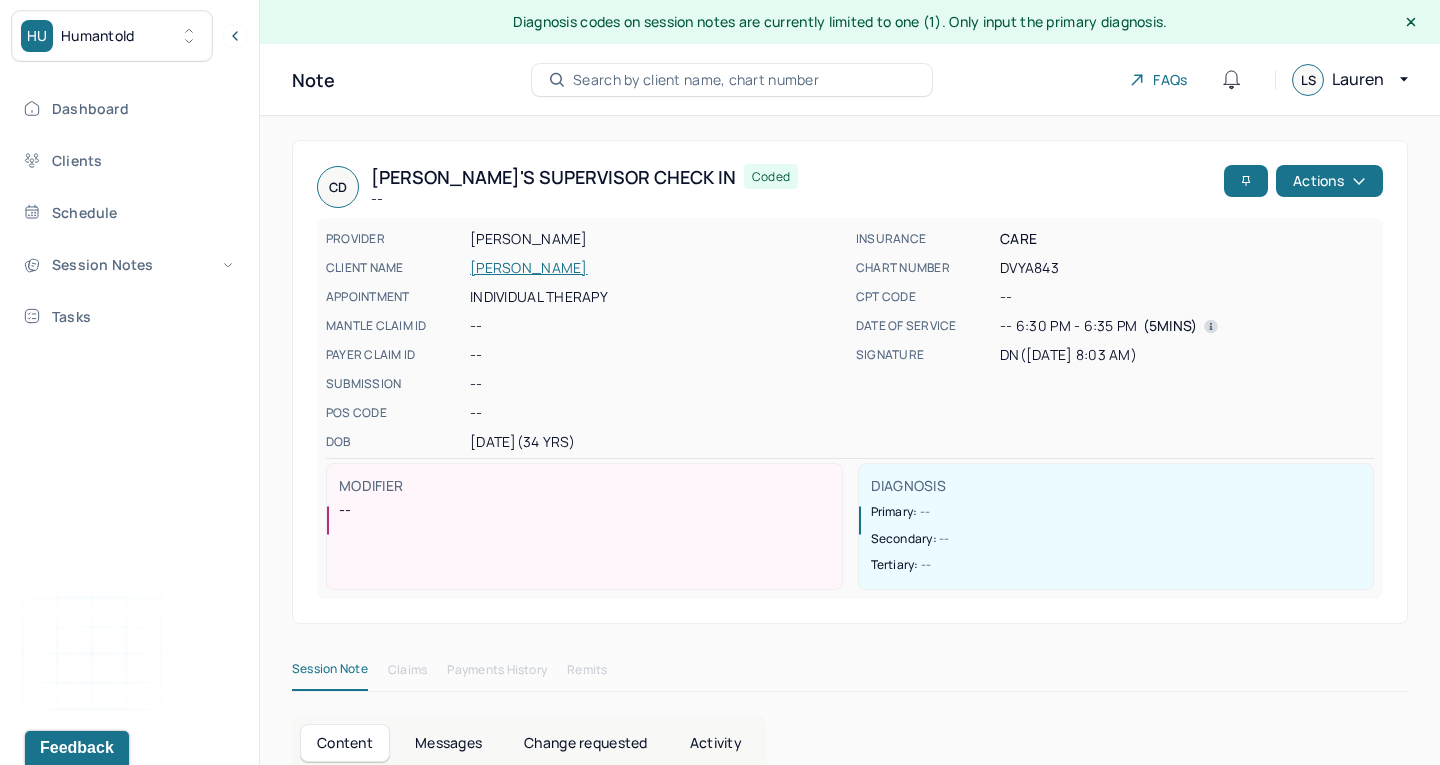 scroll, scrollTop: 0, scrollLeft: 0, axis: both 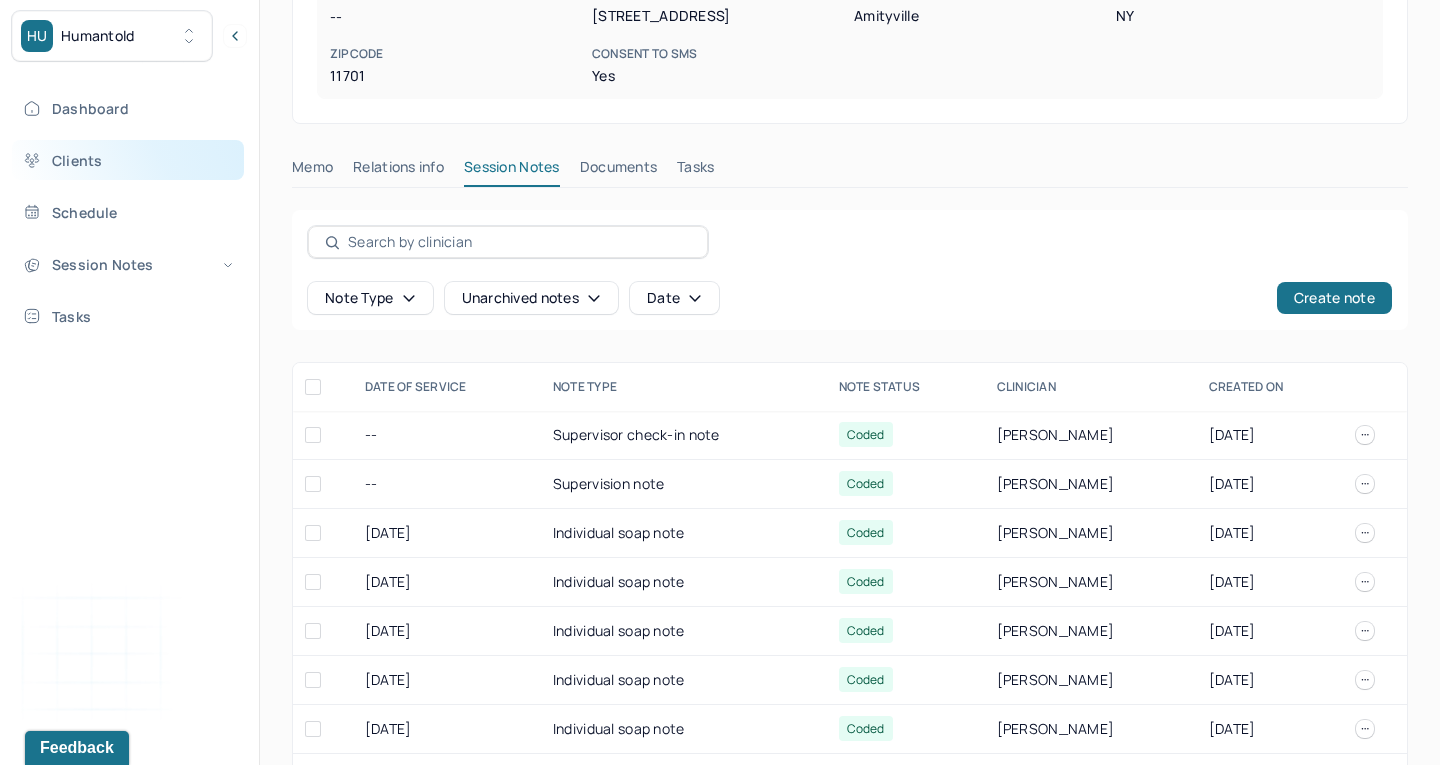 click on "Clients" at bounding box center [128, 160] 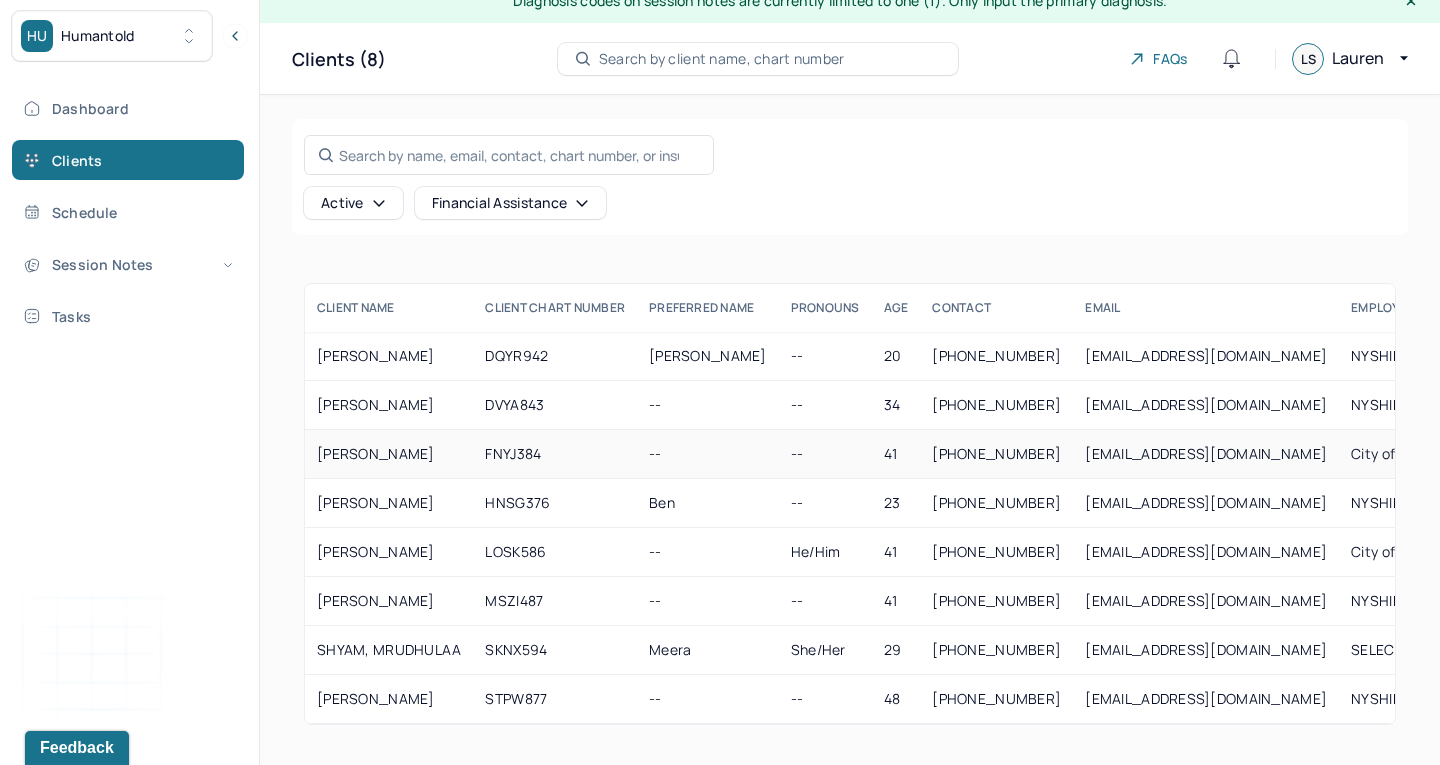 click on "[PERSON_NAME]" at bounding box center (389, 454) 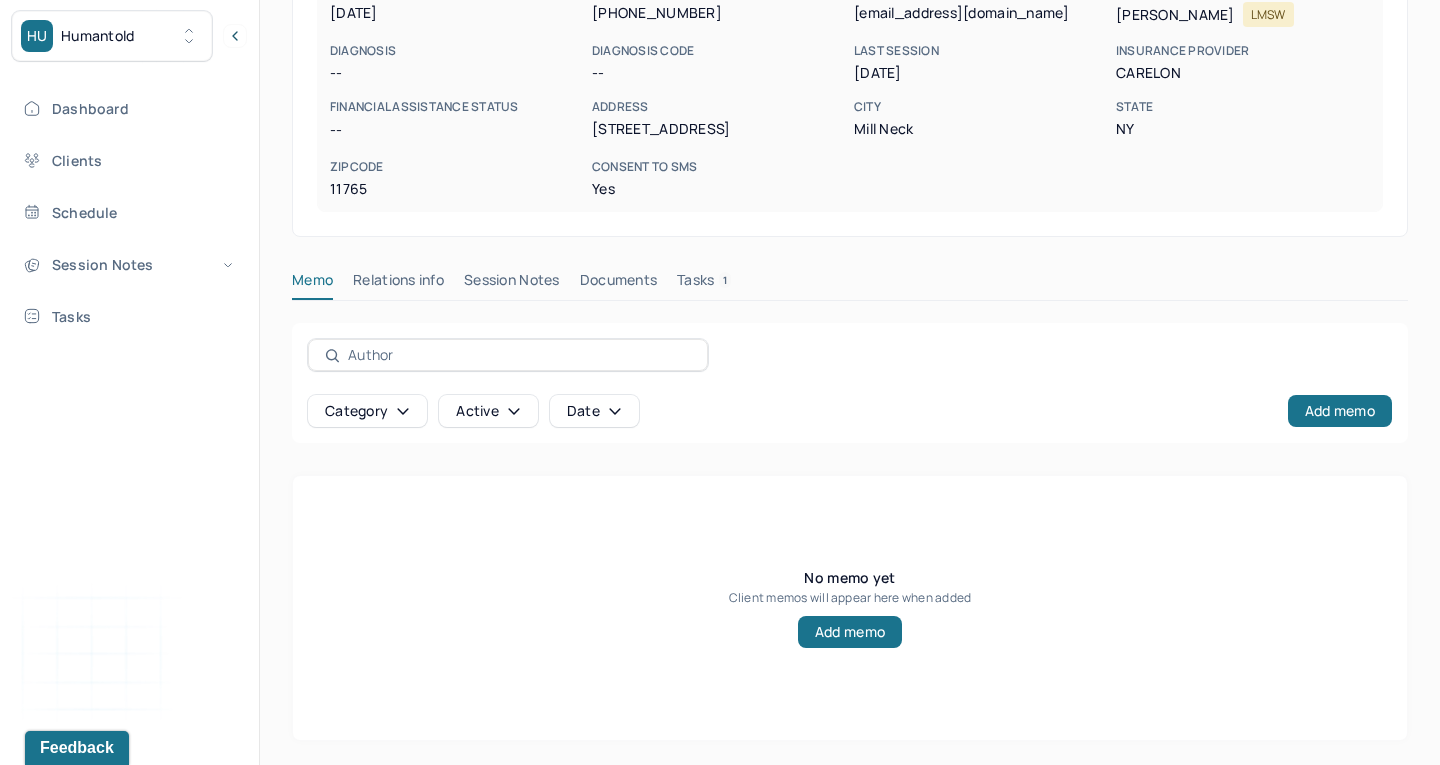 click on "Session Notes" at bounding box center (512, 284) 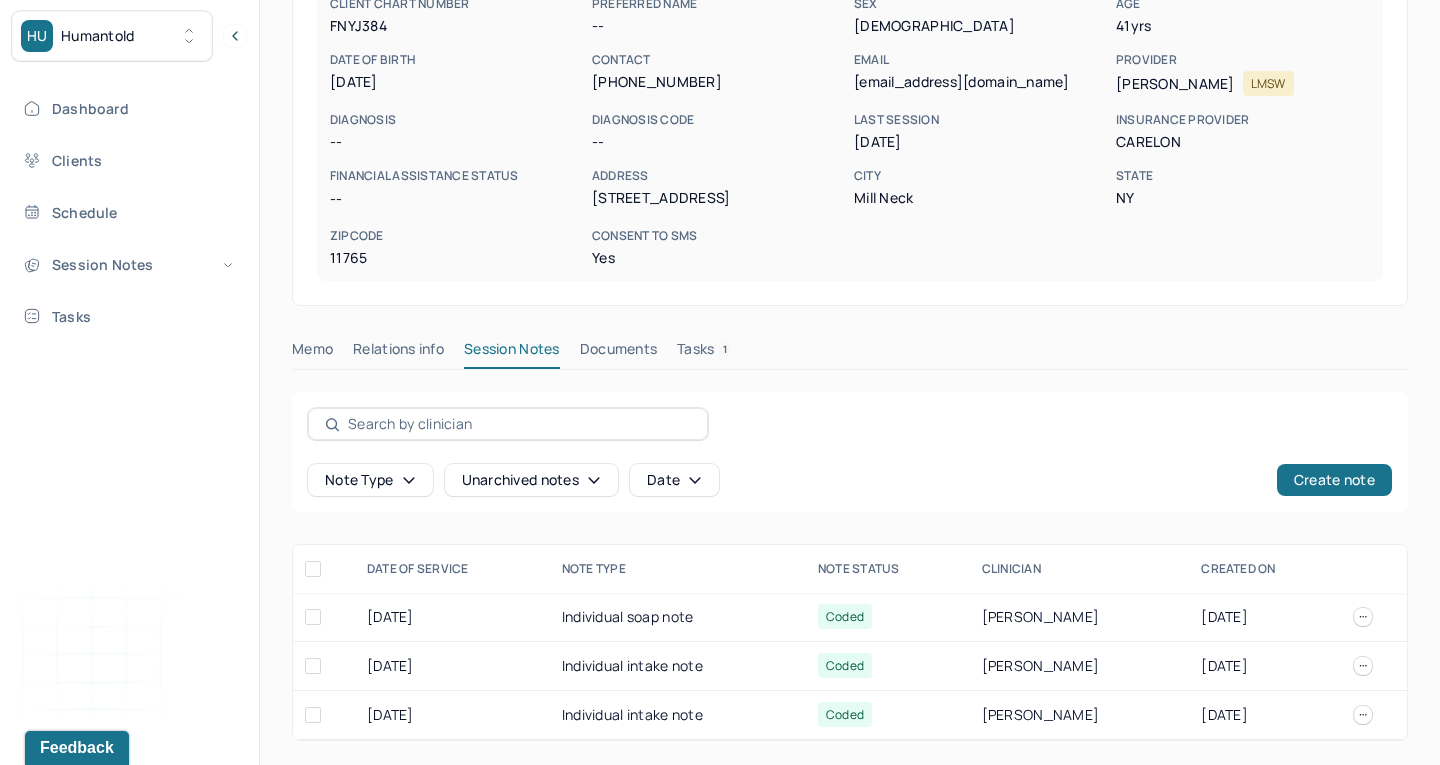 scroll, scrollTop: 268, scrollLeft: 0, axis: vertical 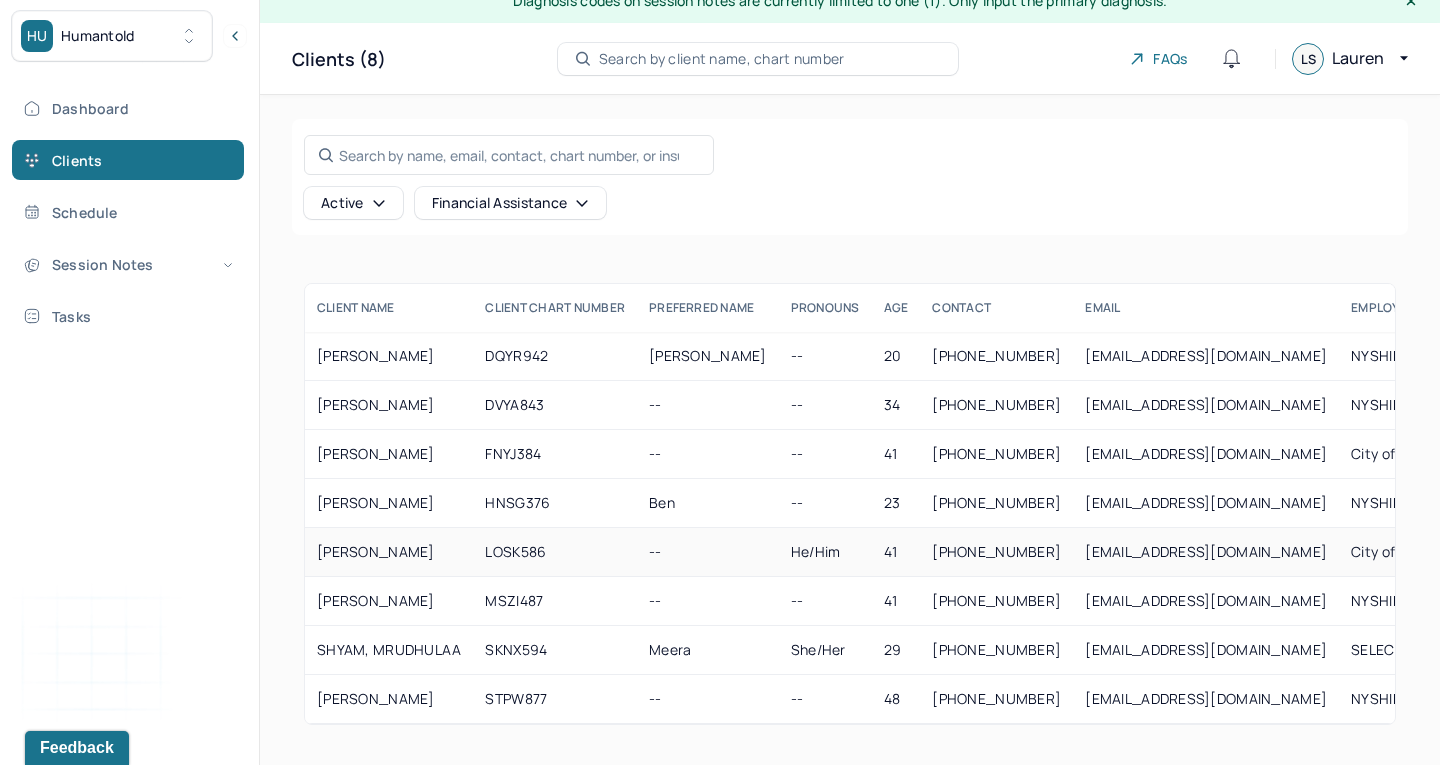 click on "[PERSON_NAME]" at bounding box center [389, 552] 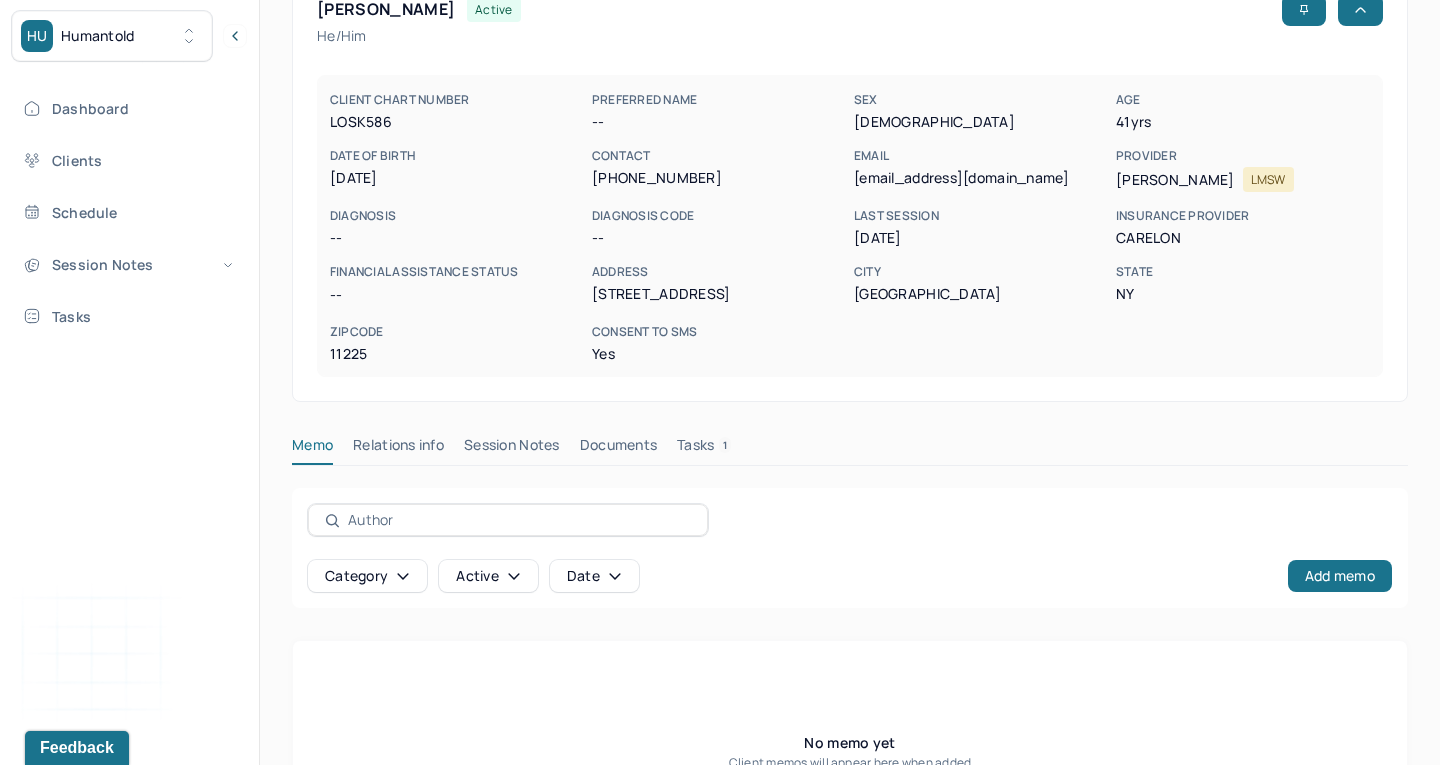 scroll, scrollTop: 206, scrollLeft: 0, axis: vertical 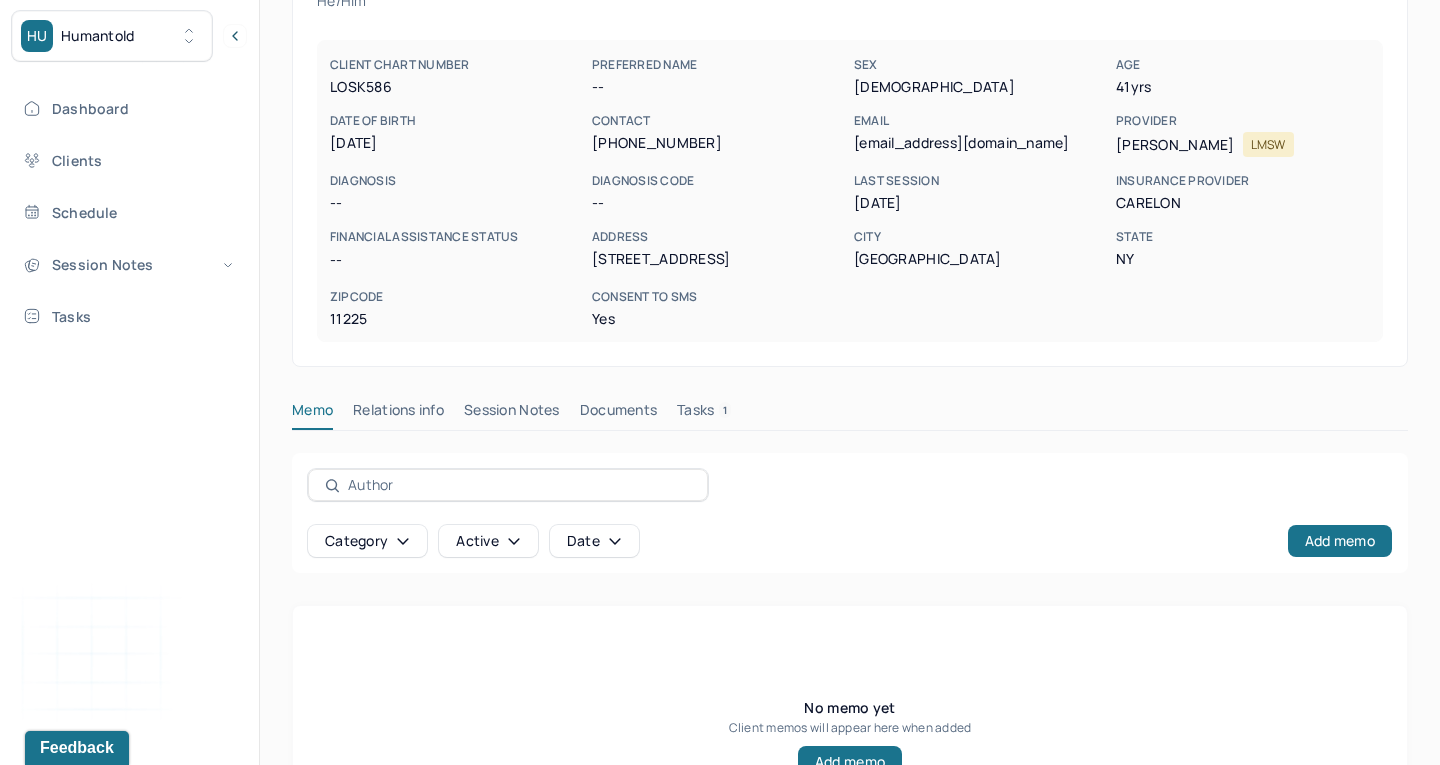 click on "Session Notes" at bounding box center (512, 414) 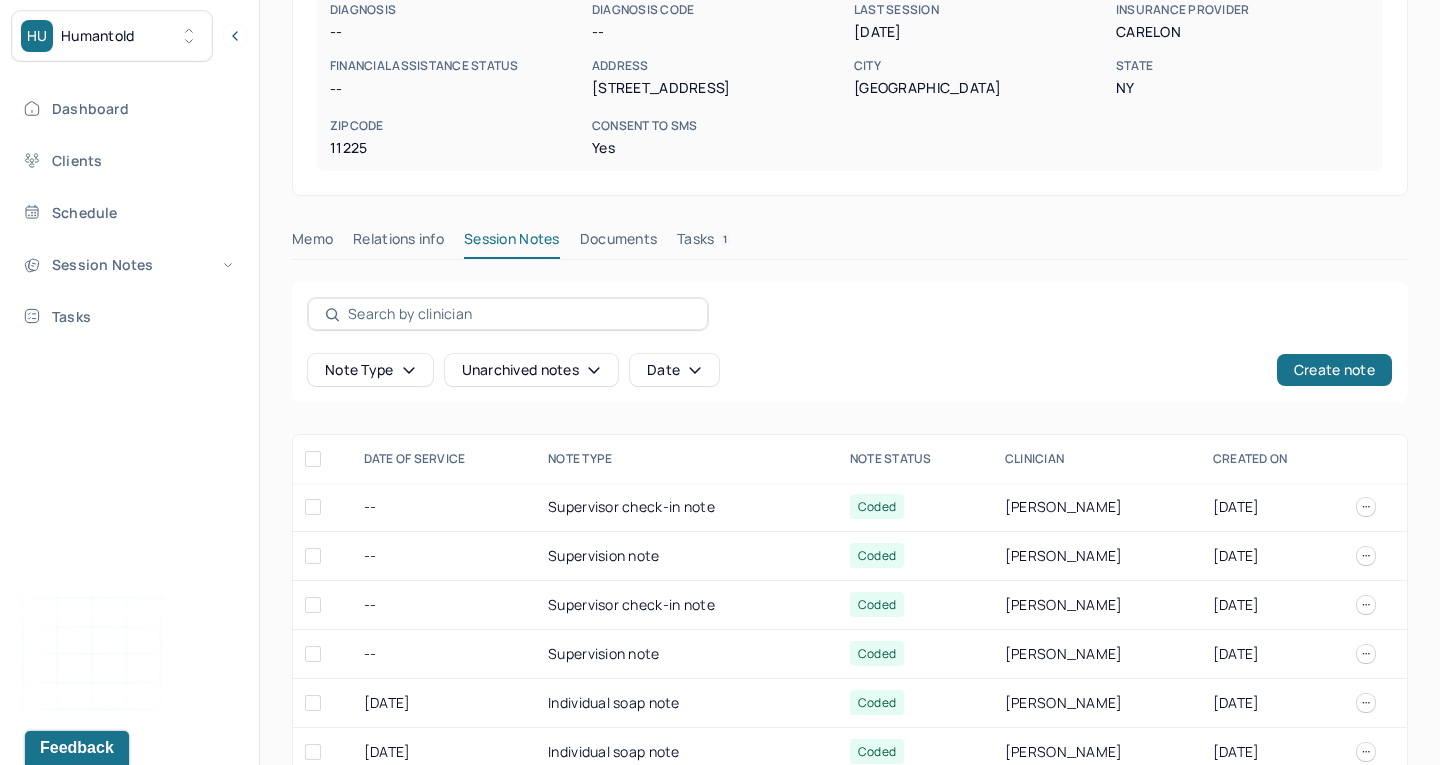 scroll, scrollTop: 408, scrollLeft: 0, axis: vertical 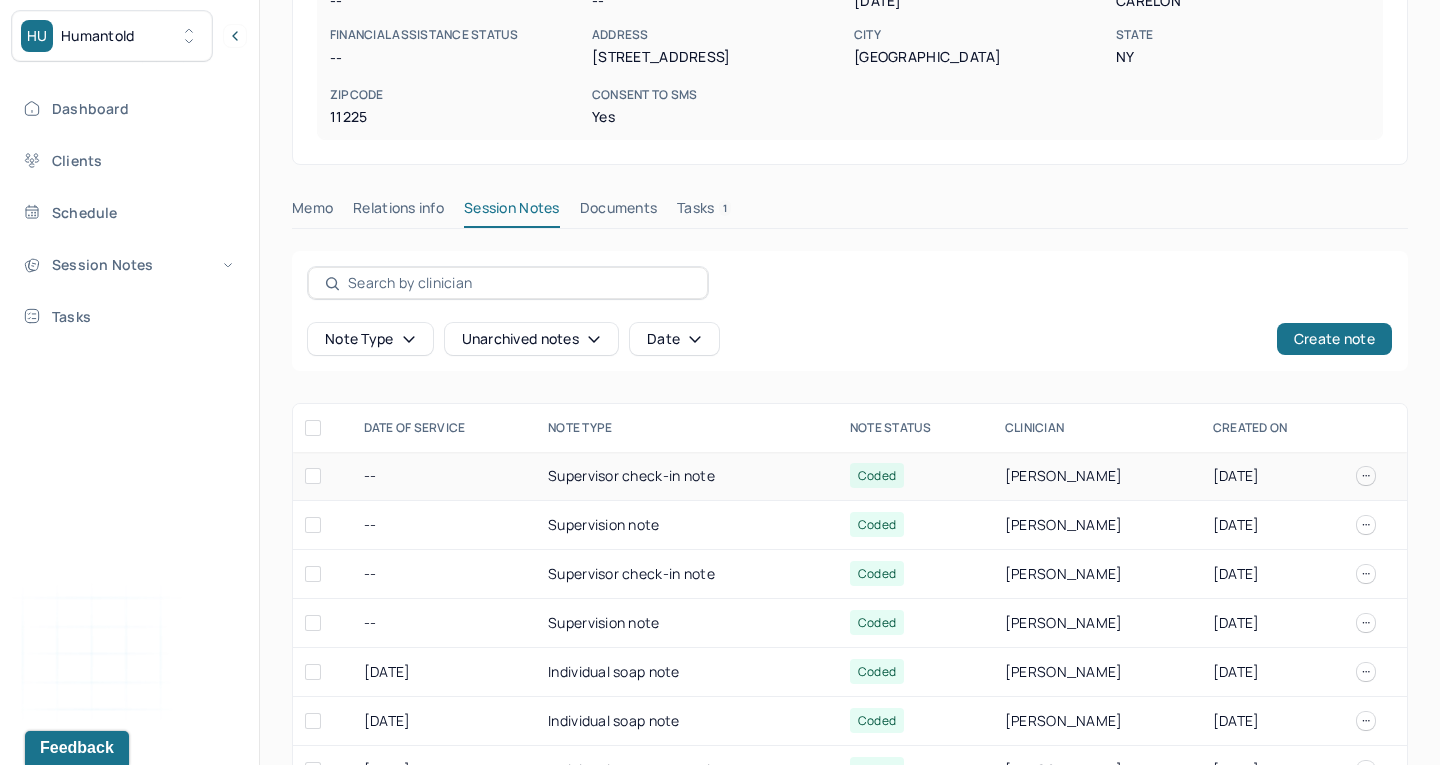 click on "--" at bounding box center [444, 476] 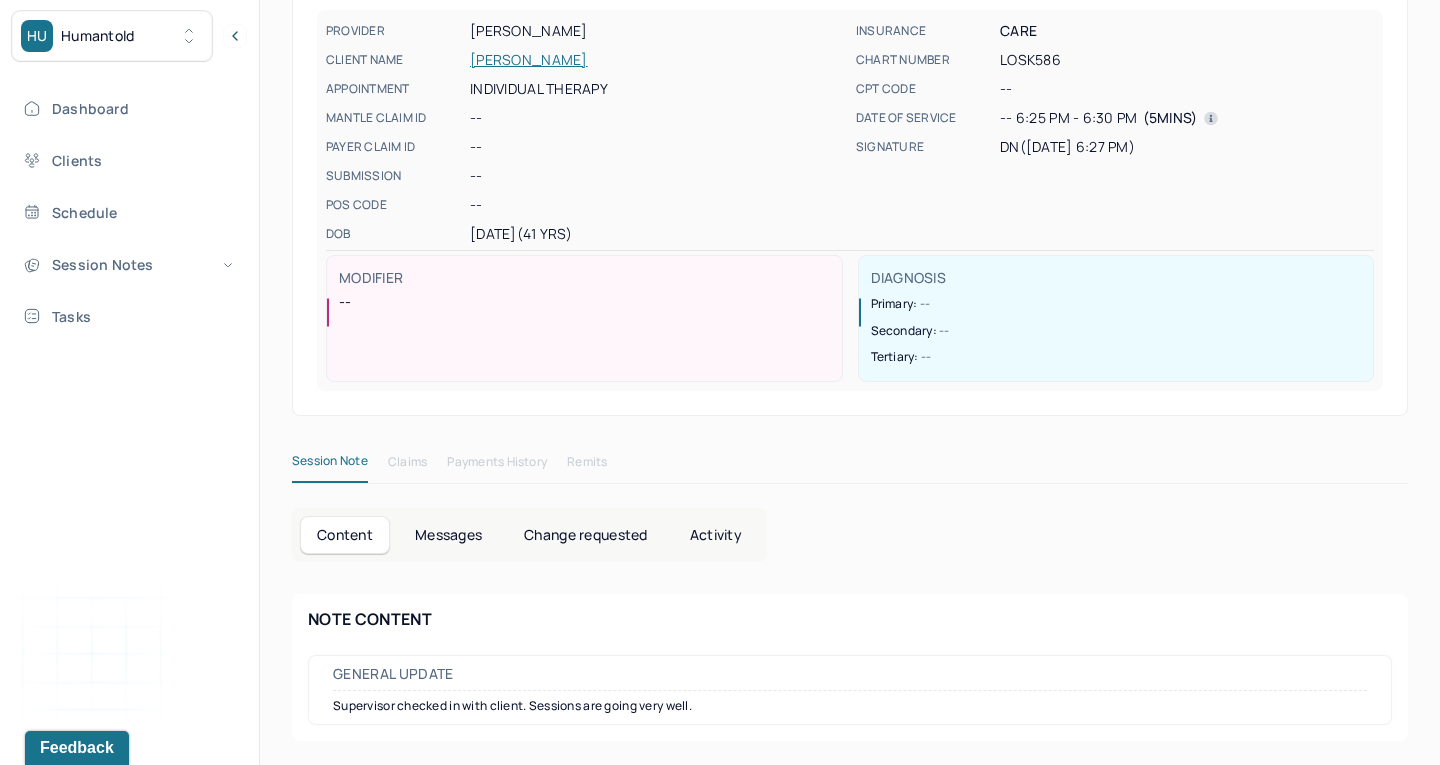 scroll, scrollTop: 208, scrollLeft: 0, axis: vertical 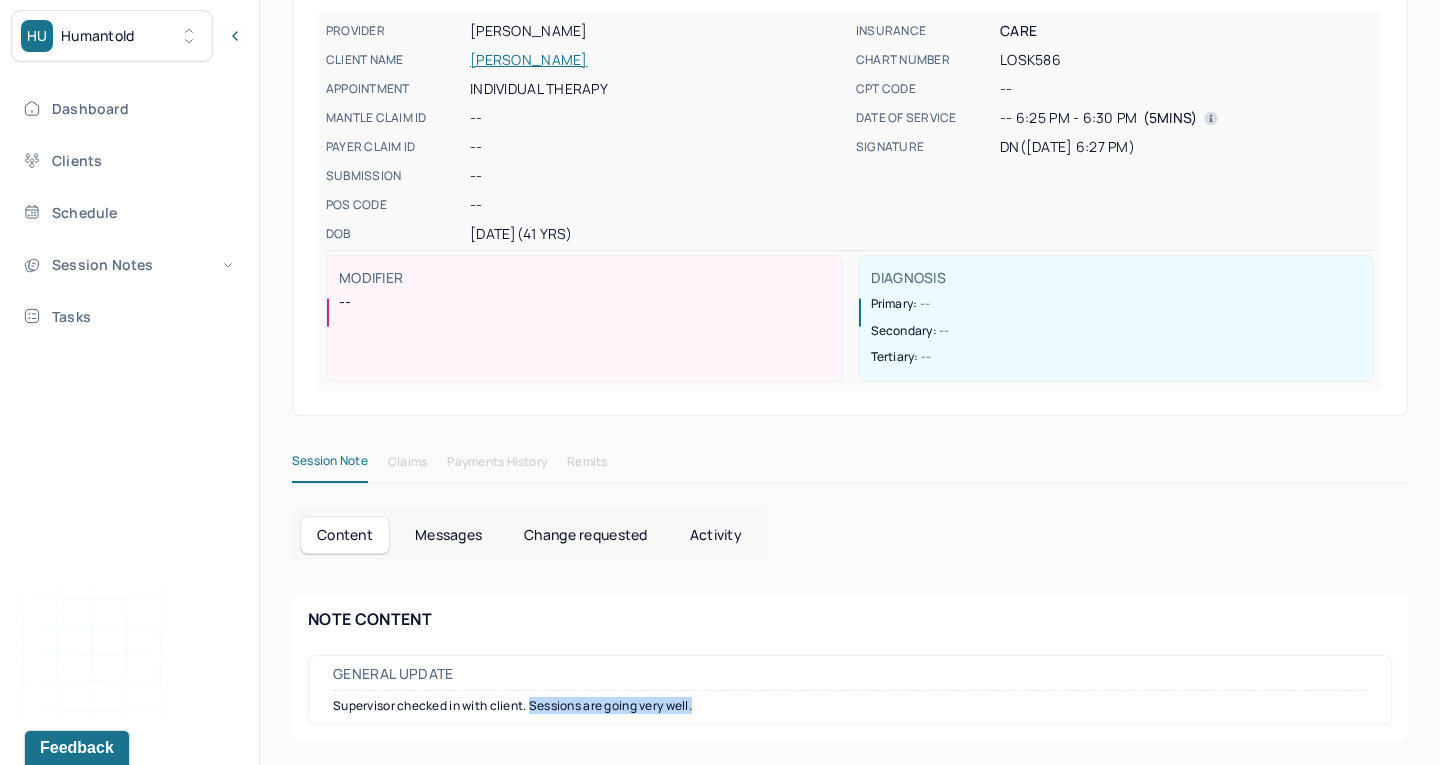 drag, startPoint x: 534, startPoint y: 706, endPoint x: 766, endPoint y: 704, distance: 232.00862 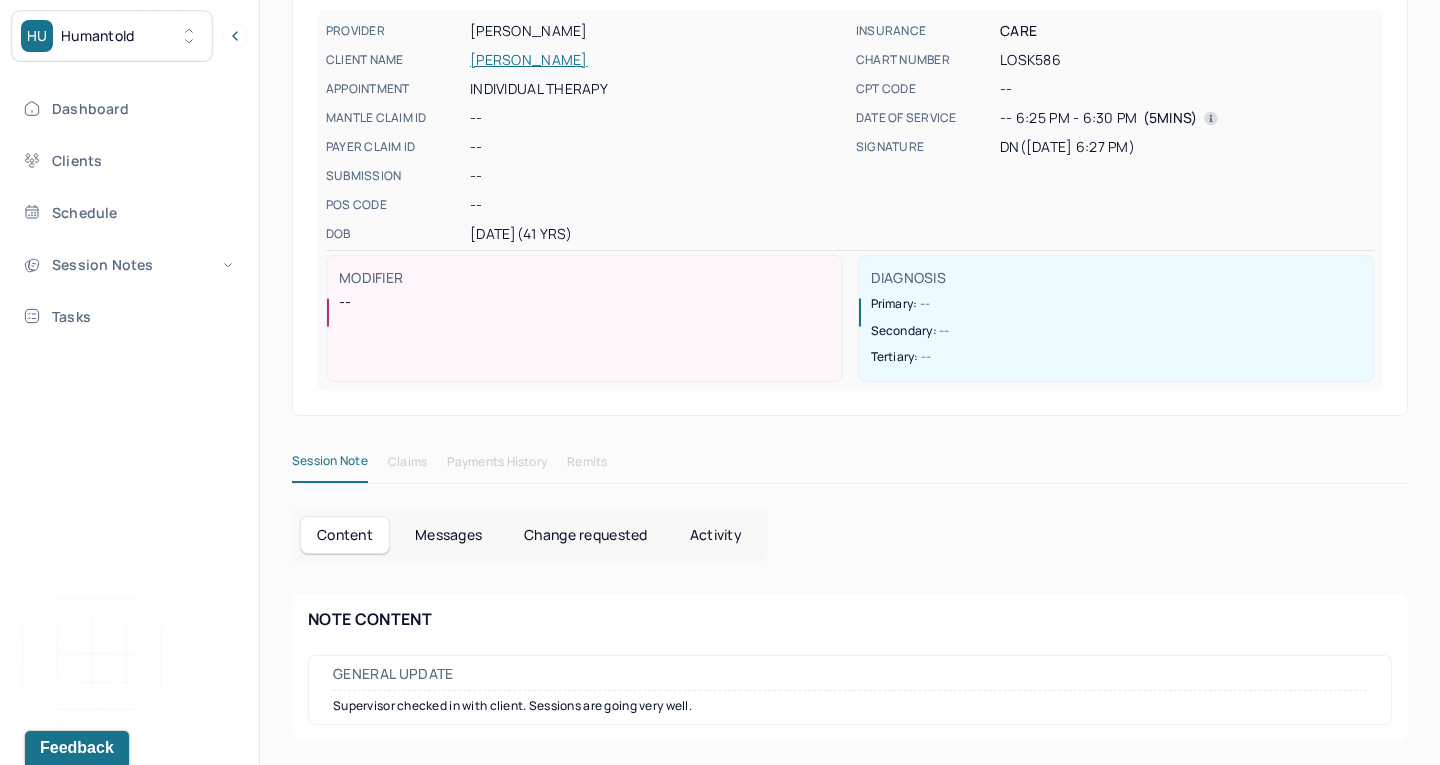 scroll, scrollTop: 208, scrollLeft: 0, axis: vertical 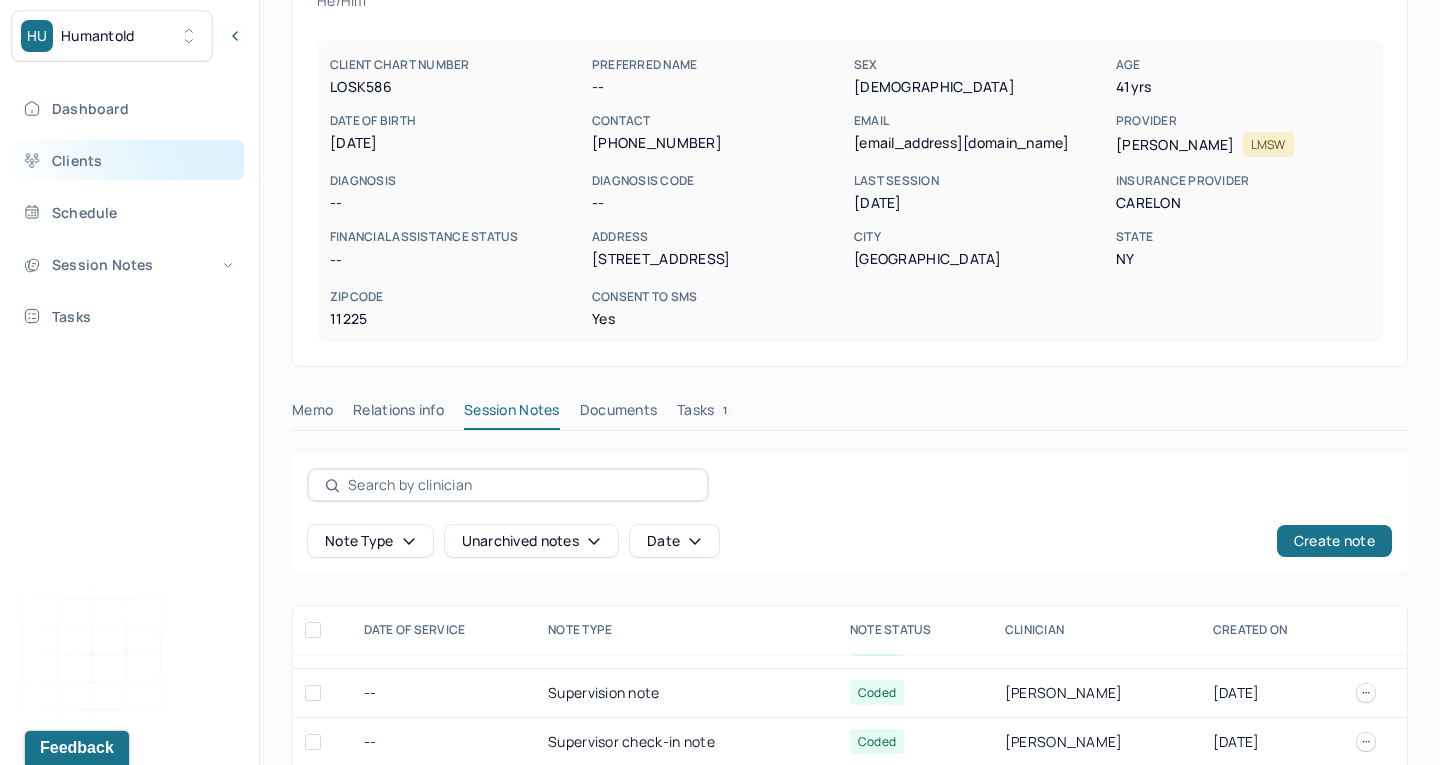 click on "Clients" at bounding box center (128, 160) 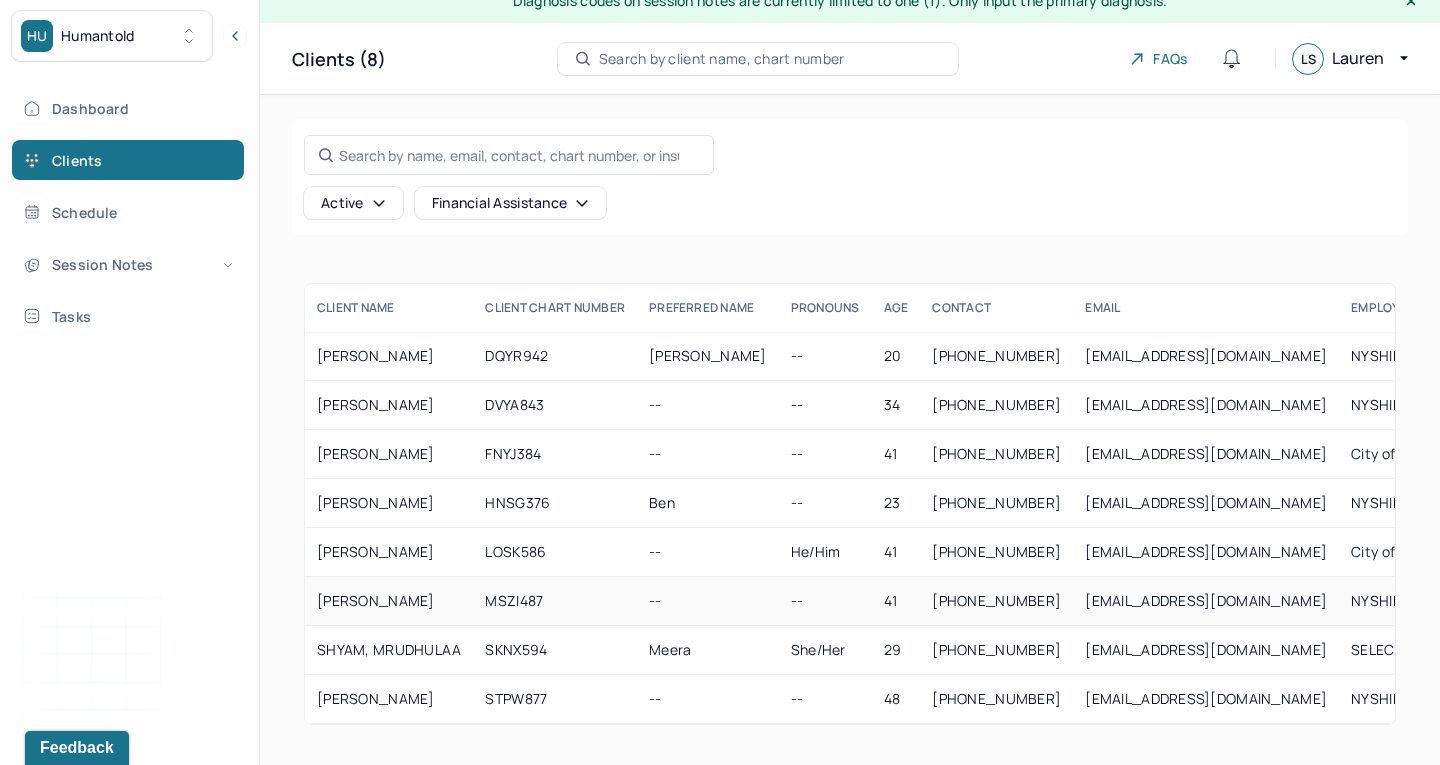 scroll, scrollTop: 21, scrollLeft: 0, axis: vertical 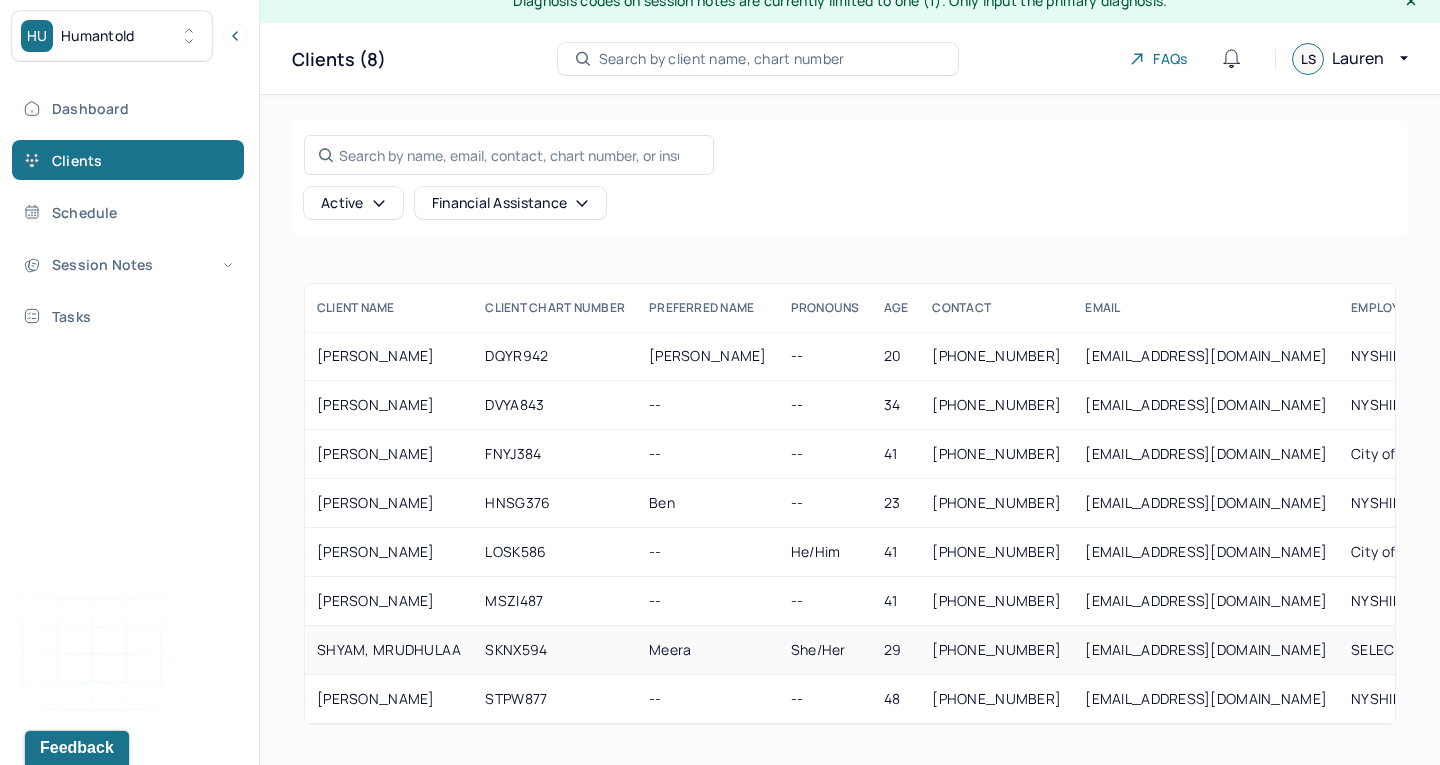 click on "SHYAM, MRUDHULAA" at bounding box center [389, 650] 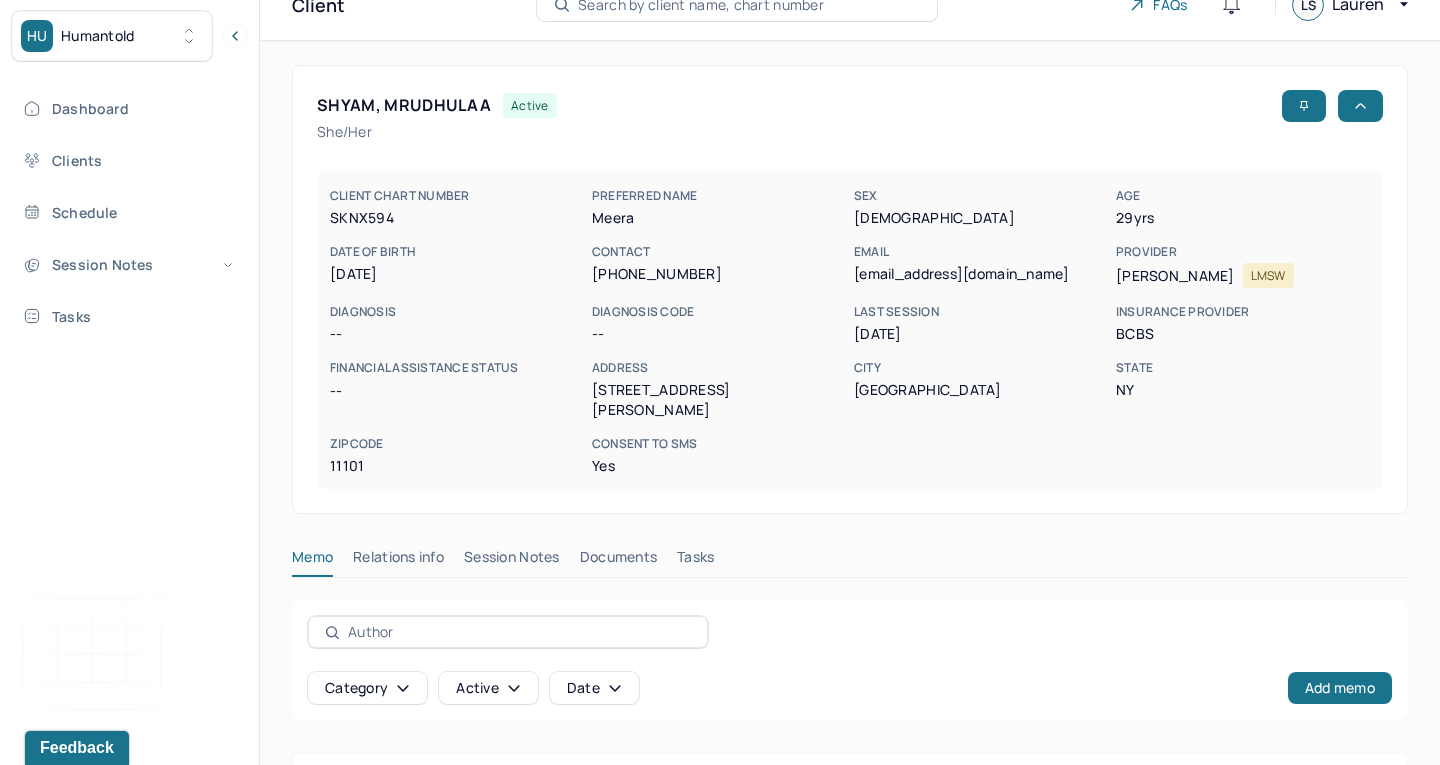 scroll, scrollTop: 116, scrollLeft: 0, axis: vertical 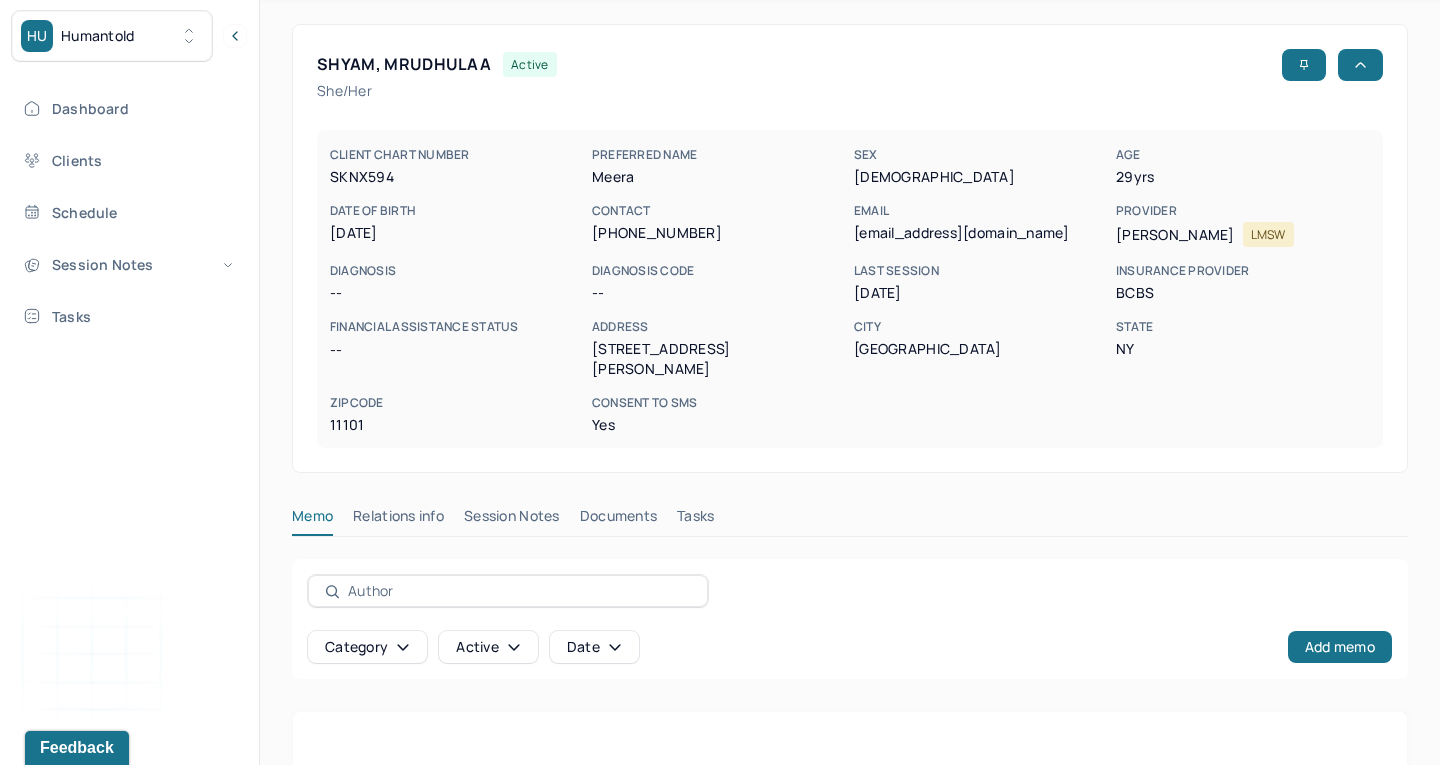 click on "Session Notes" at bounding box center [512, 520] 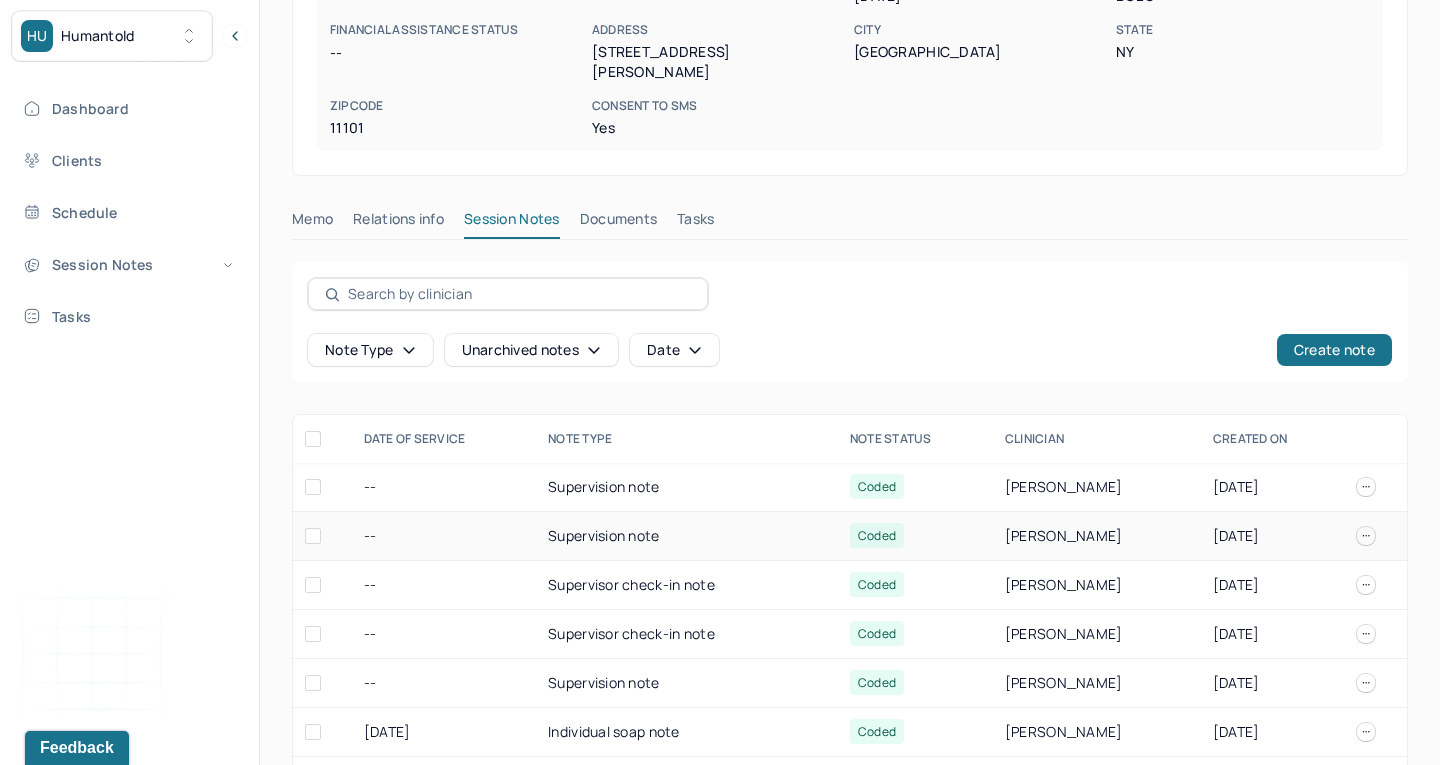 scroll, scrollTop: 418, scrollLeft: 0, axis: vertical 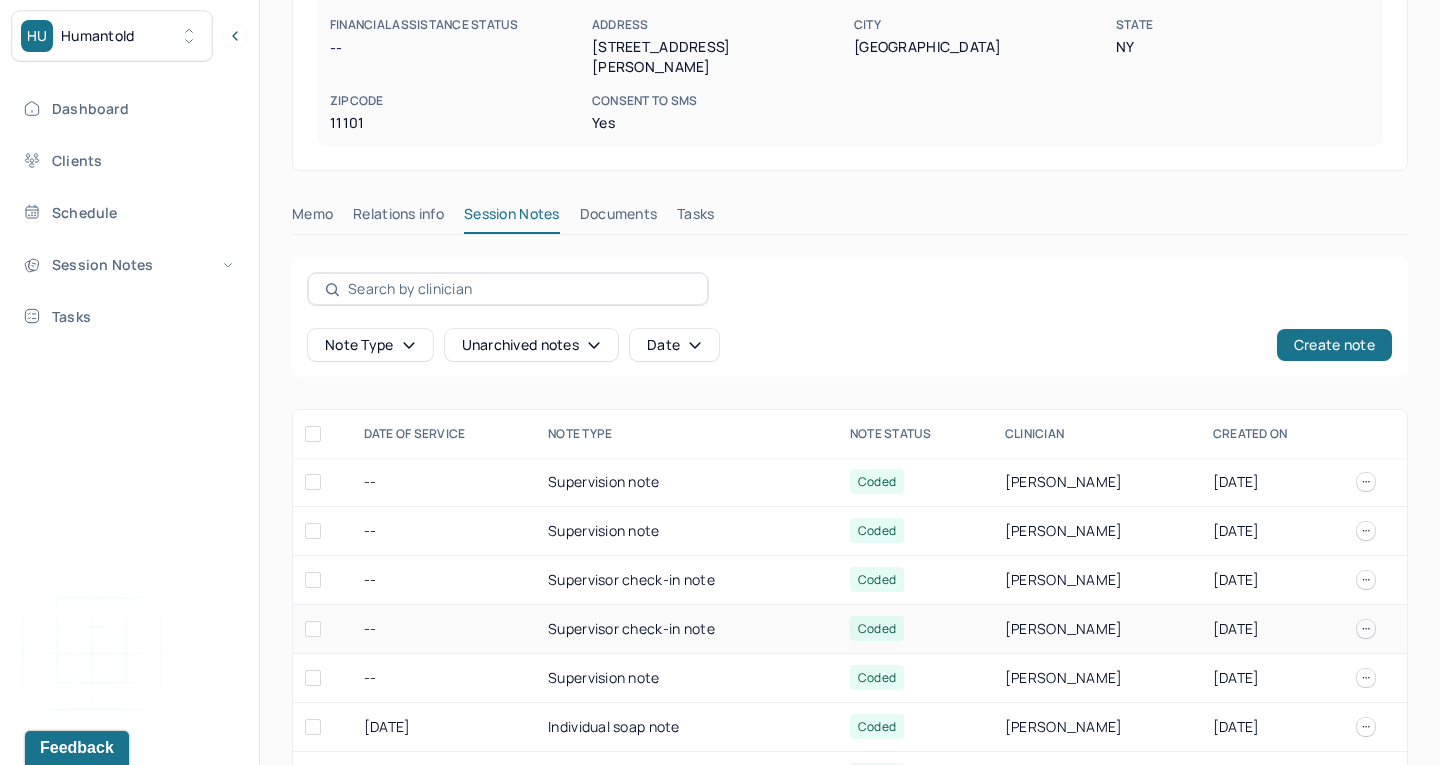 click on "--" at bounding box center (444, 629) 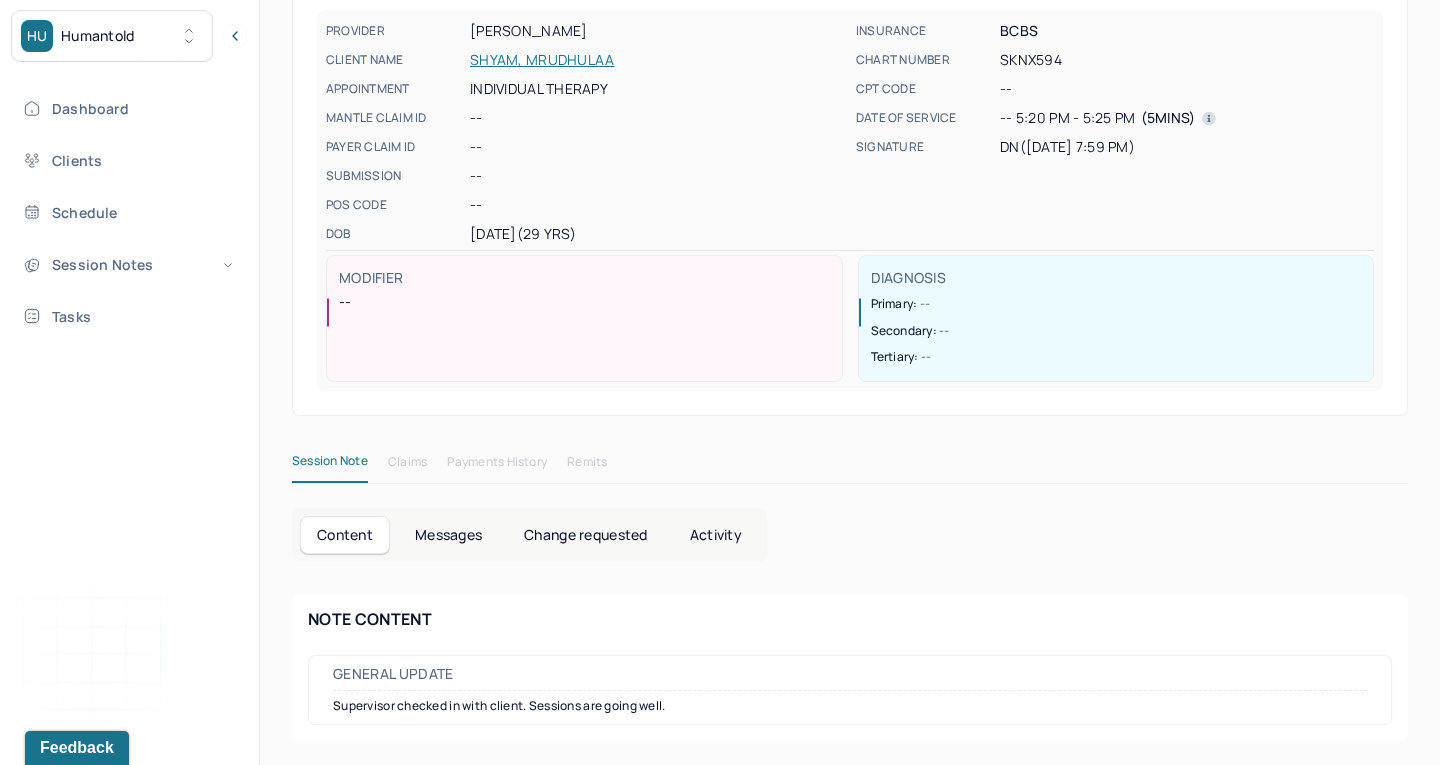 scroll, scrollTop: 208, scrollLeft: 0, axis: vertical 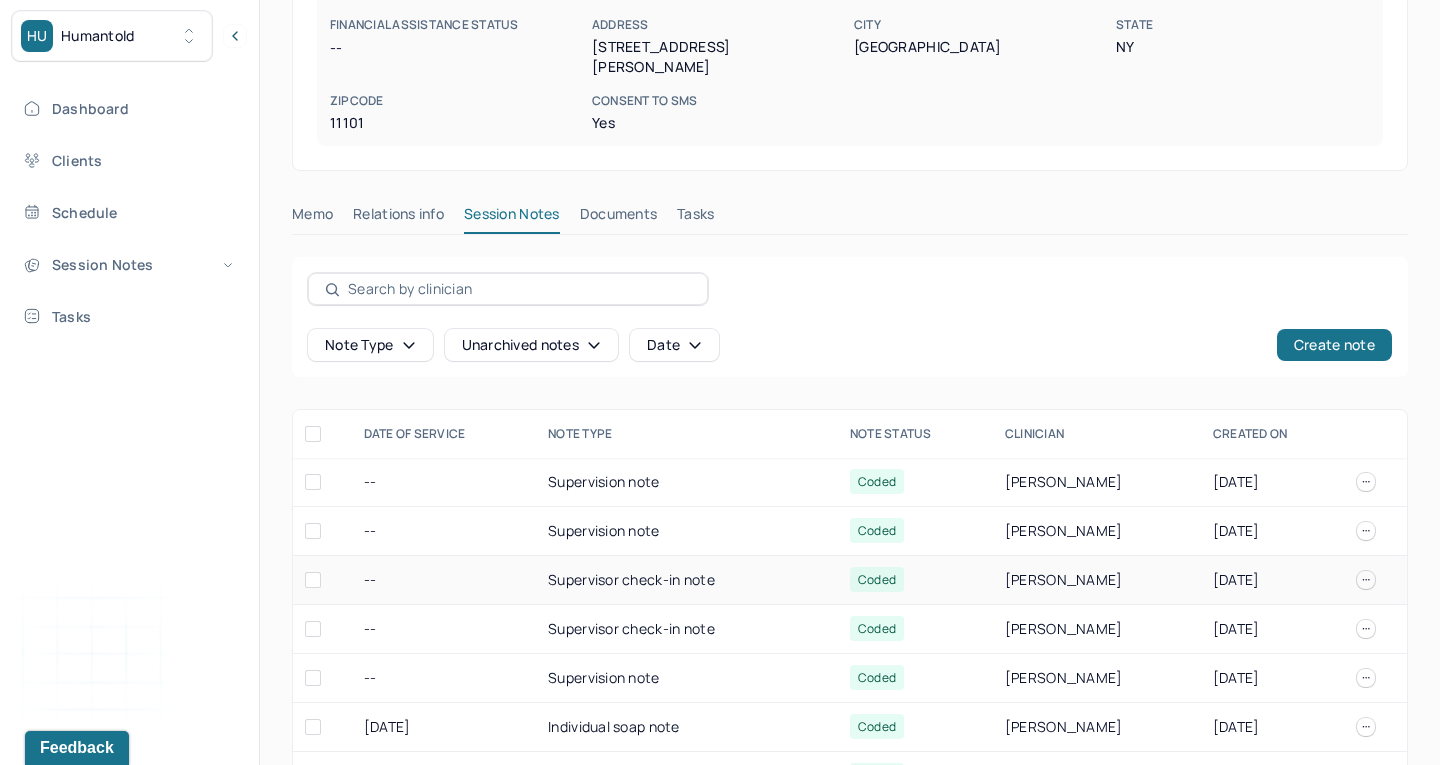 click on "--" at bounding box center (444, 580) 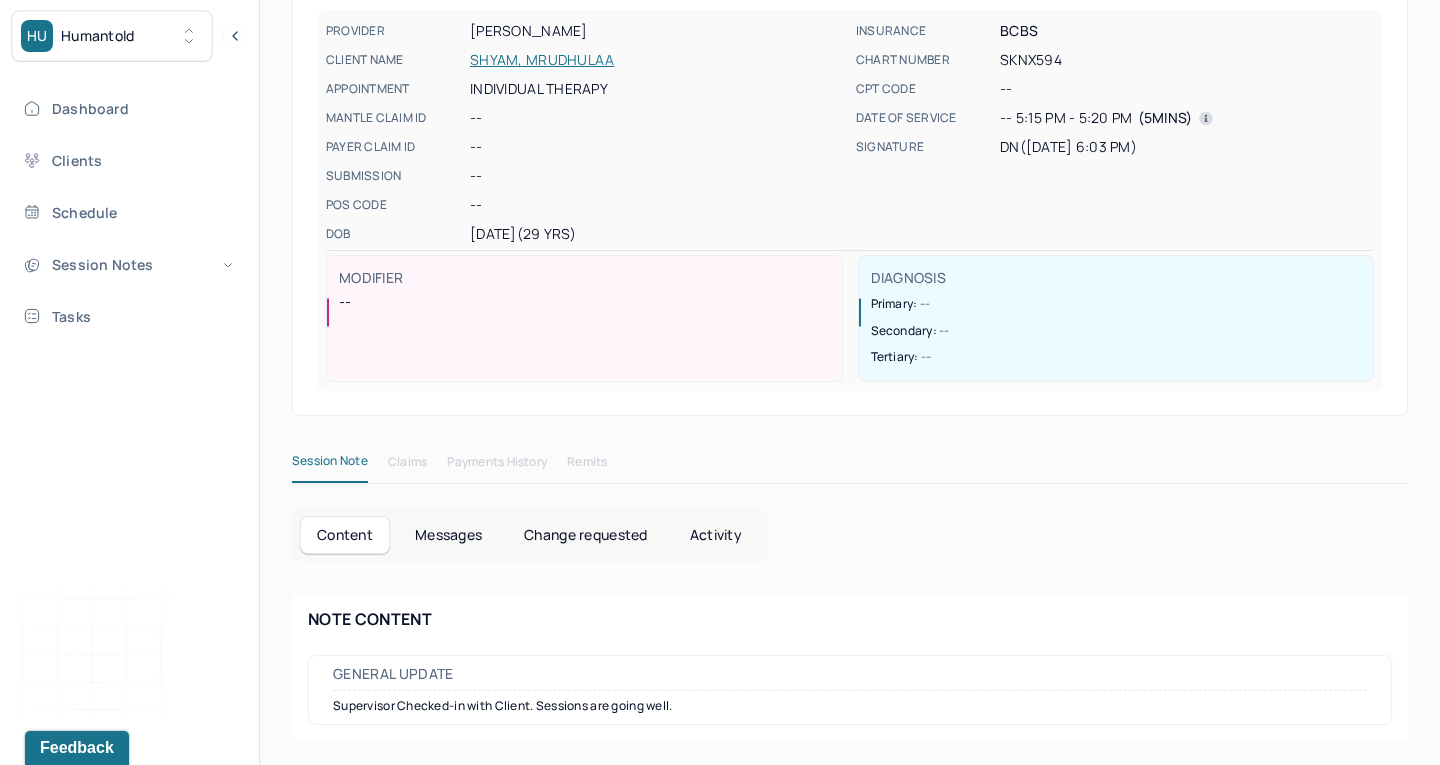 scroll, scrollTop: 208, scrollLeft: 0, axis: vertical 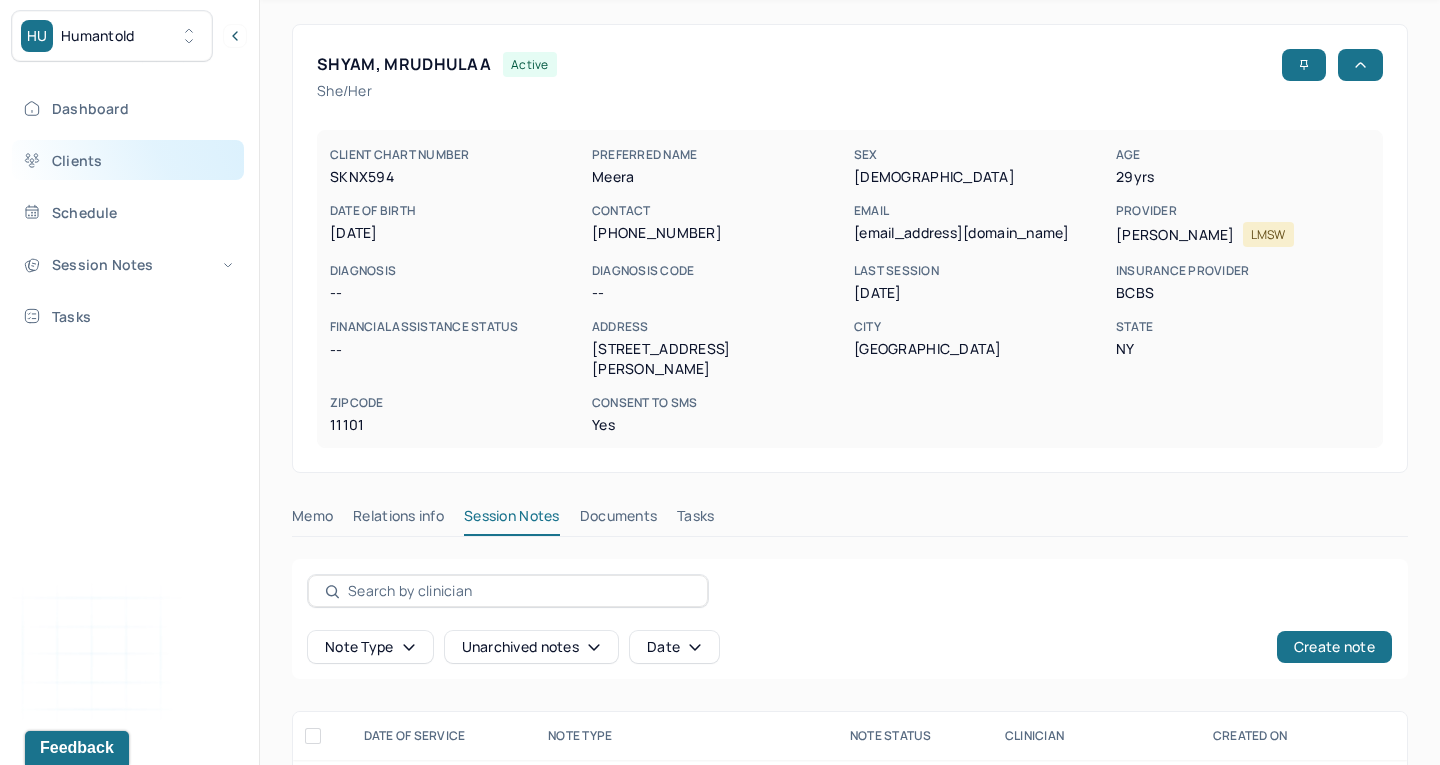 click on "Clients" at bounding box center [128, 160] 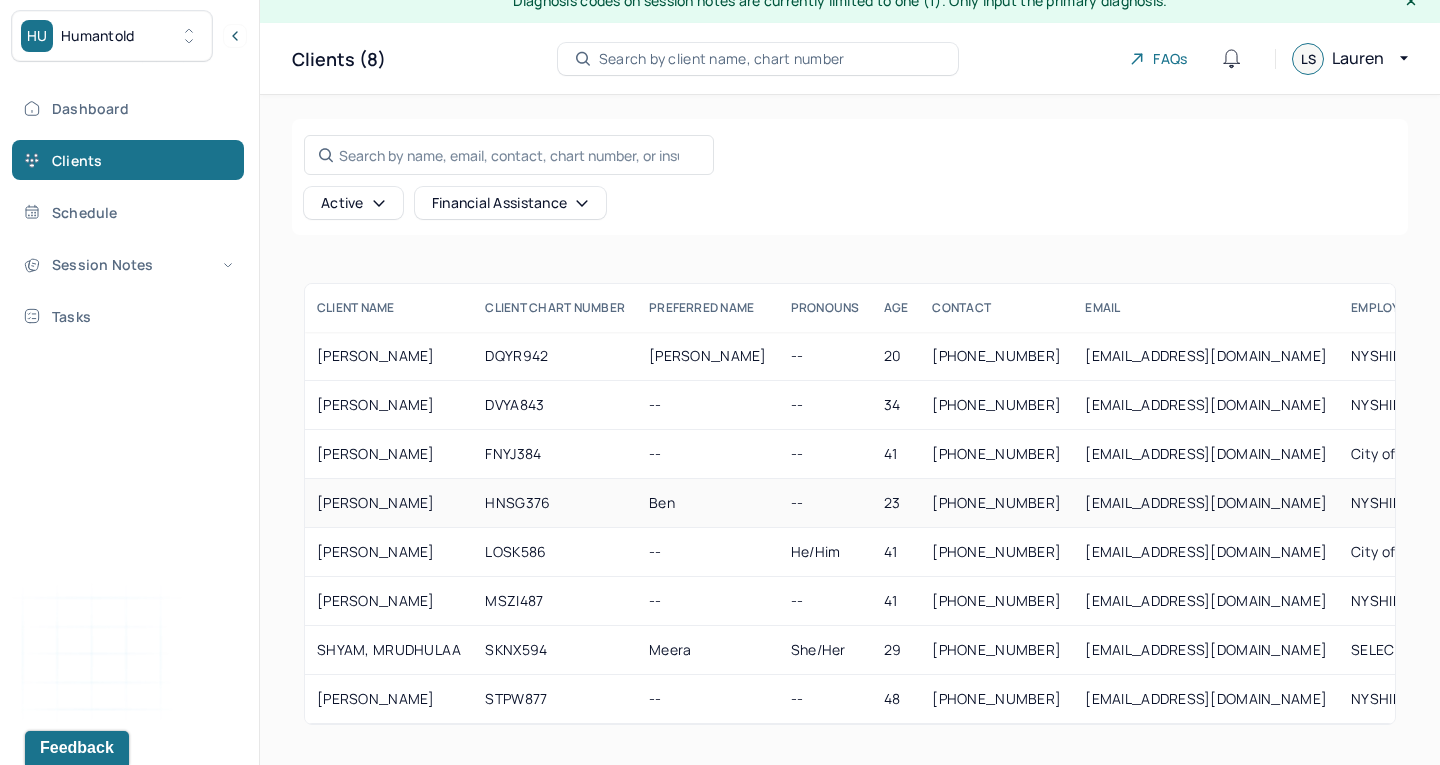 scroll, scrollTop: 21, scrollLeft: 0, axis: vertical 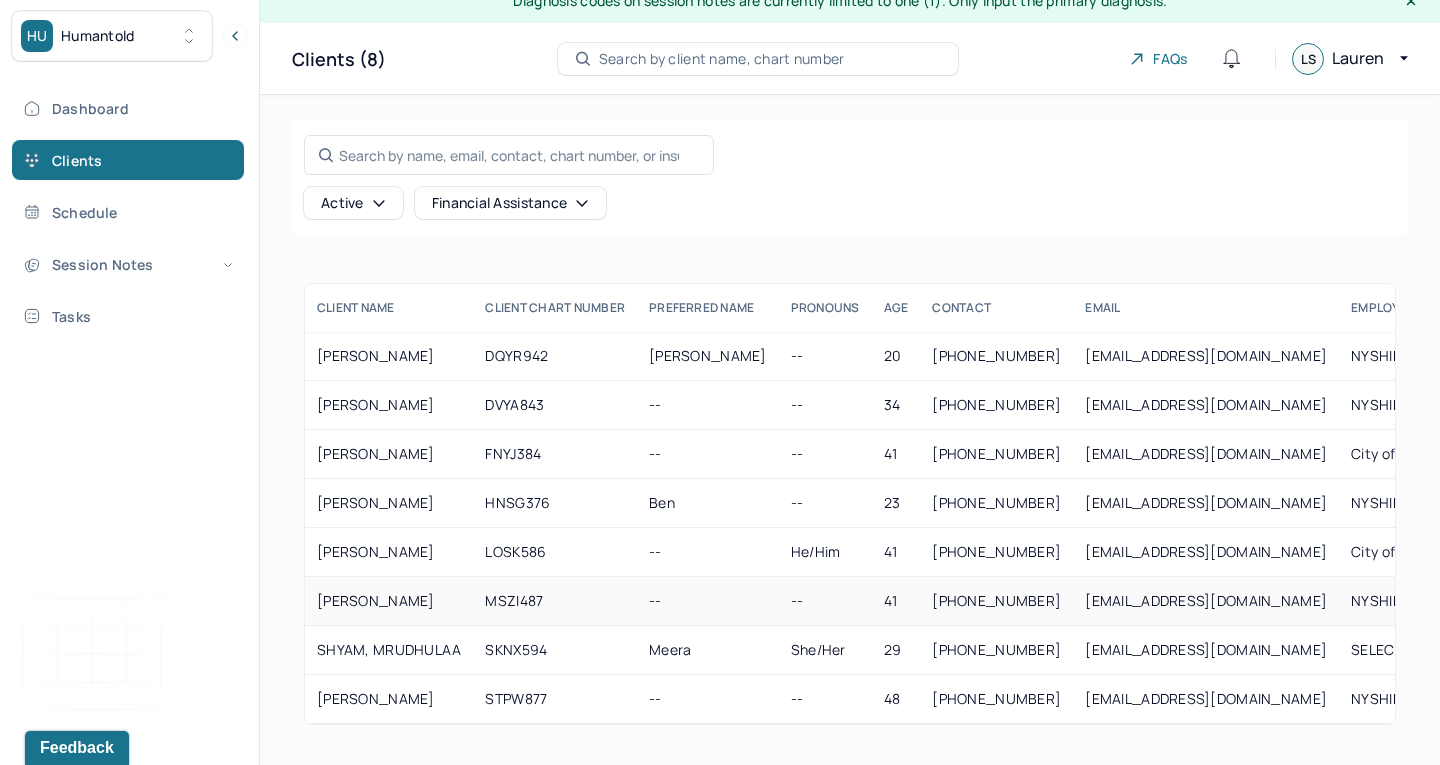 click on "[PERSON_NAME]" at bounding box center [389, 601] 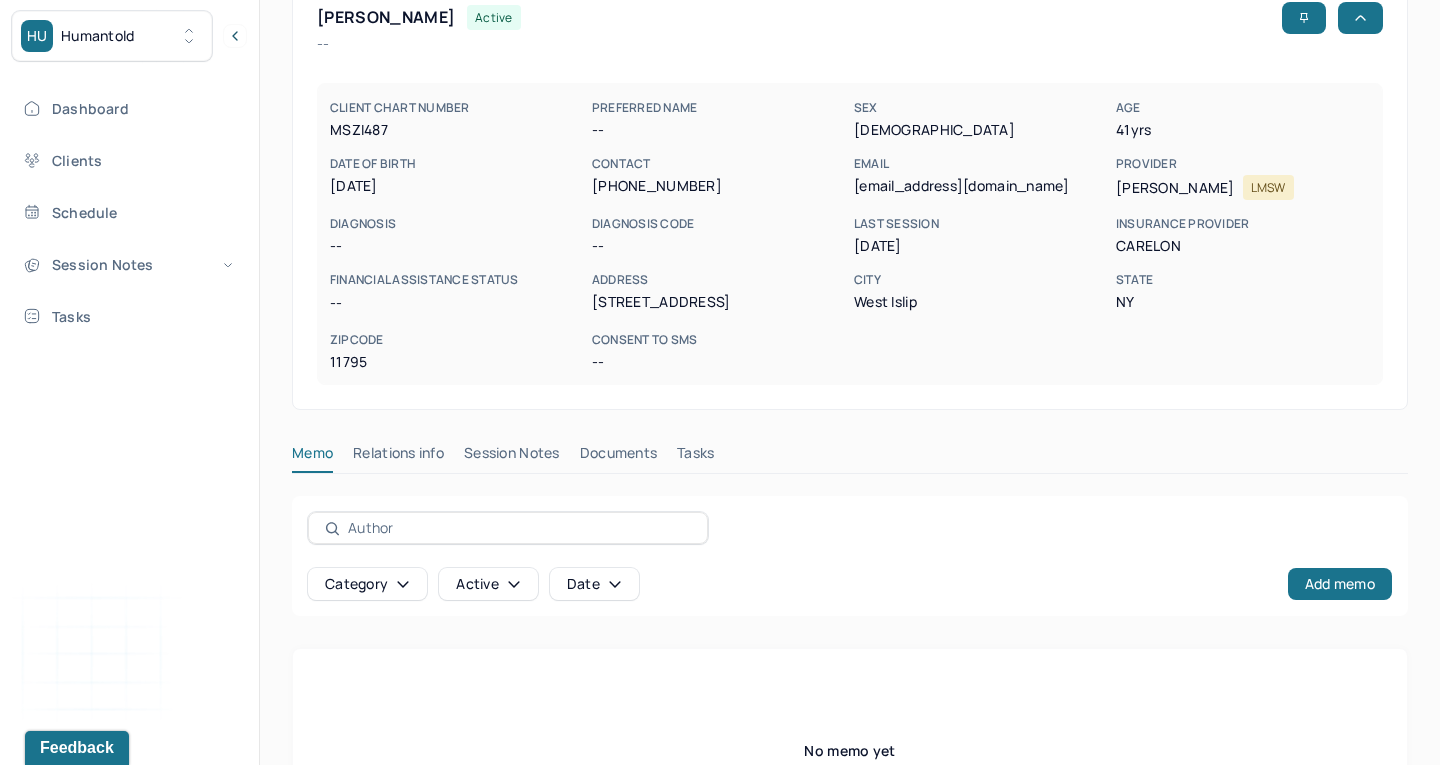 scroll, scrollTop: 205, scrollLeft: 0, axis: vertical 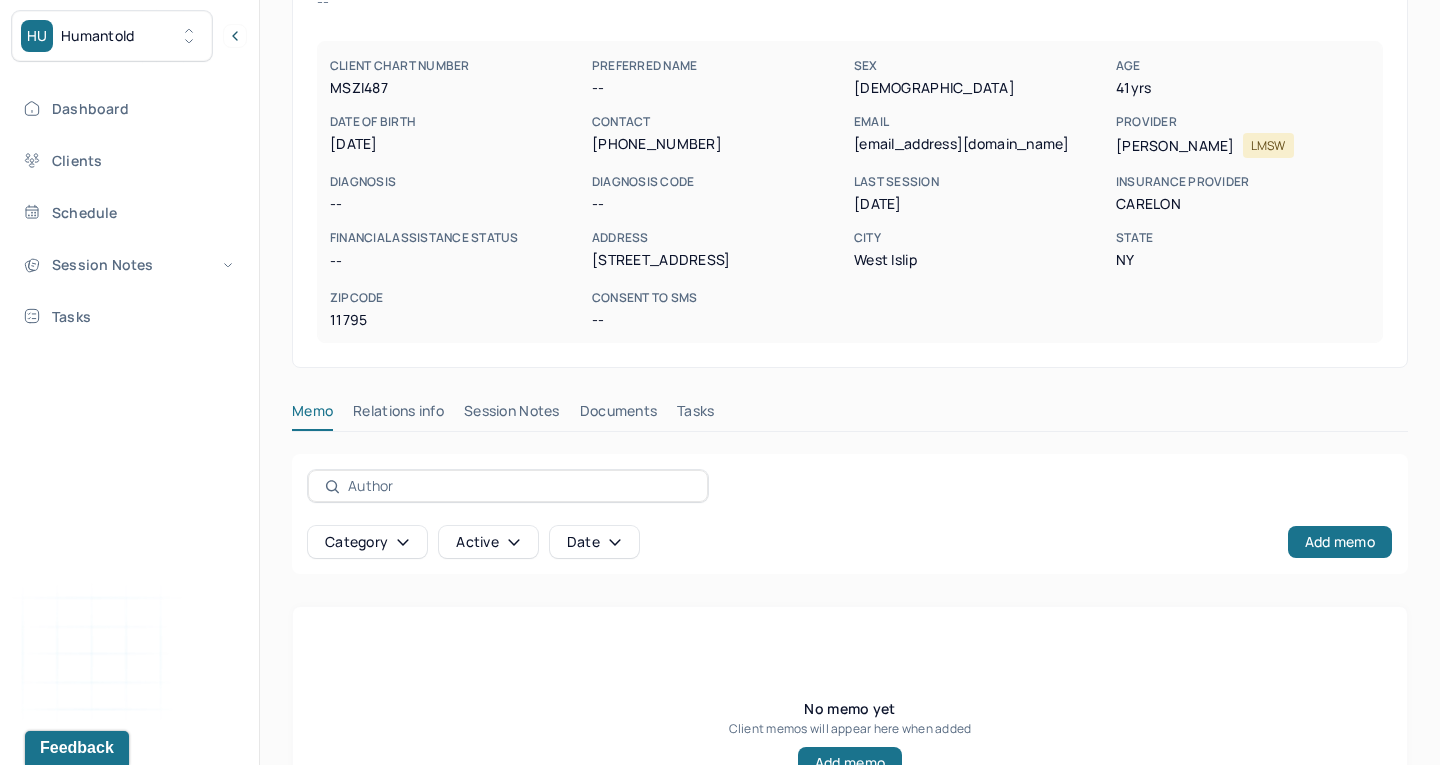 click on "Session Notes" at bounding box center [512, 415] 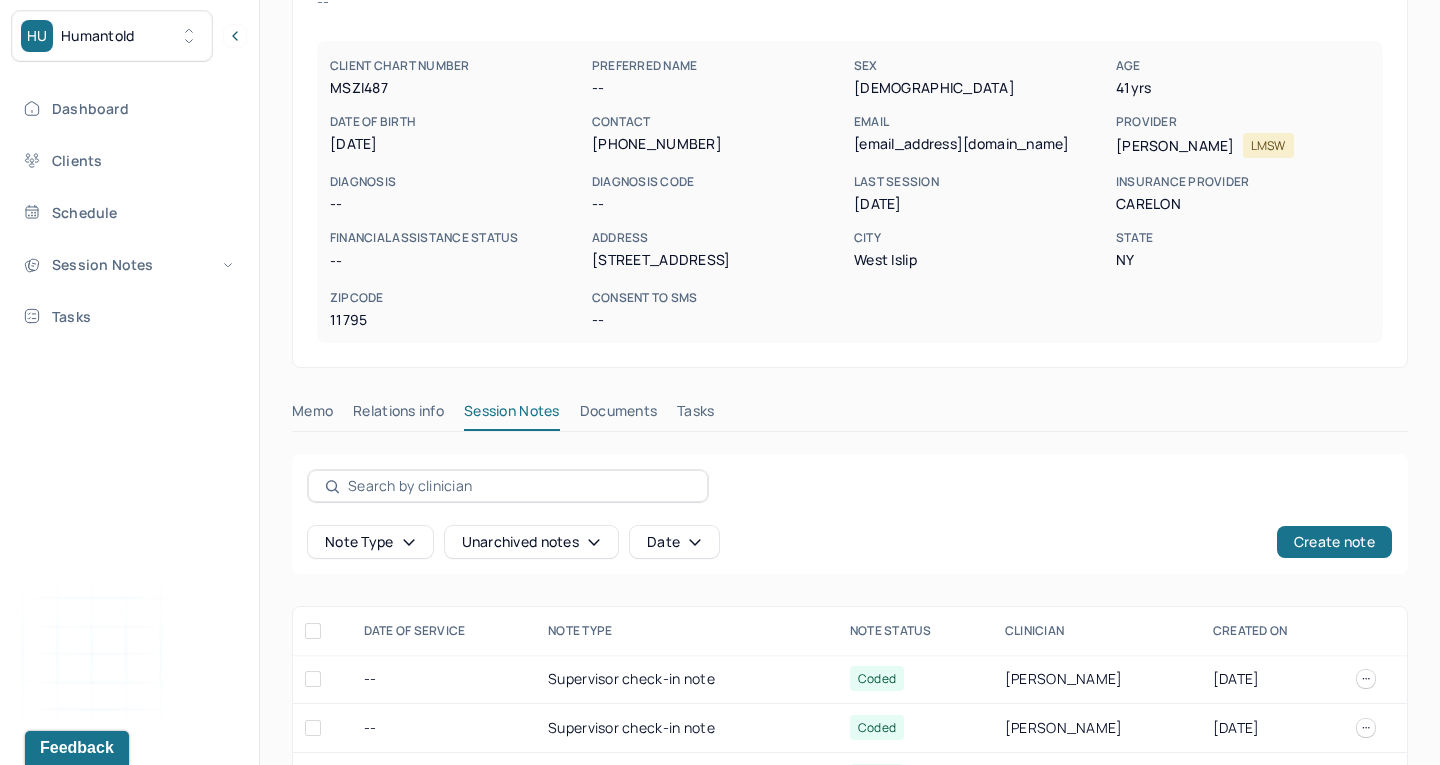 scroll, scrollTop: 408, scrollLeft: 0, axis: vertical 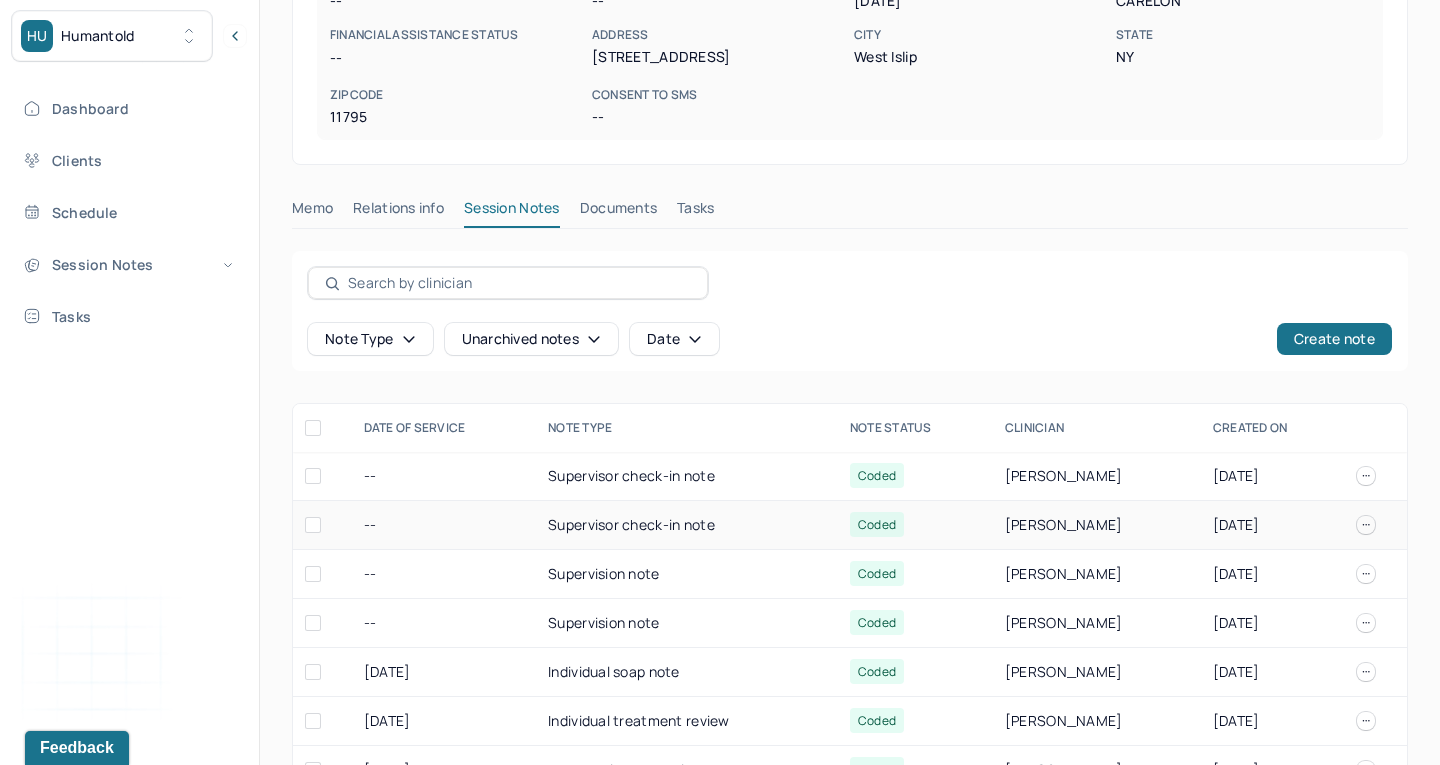 click on "--" at bounding box center [444, 525] 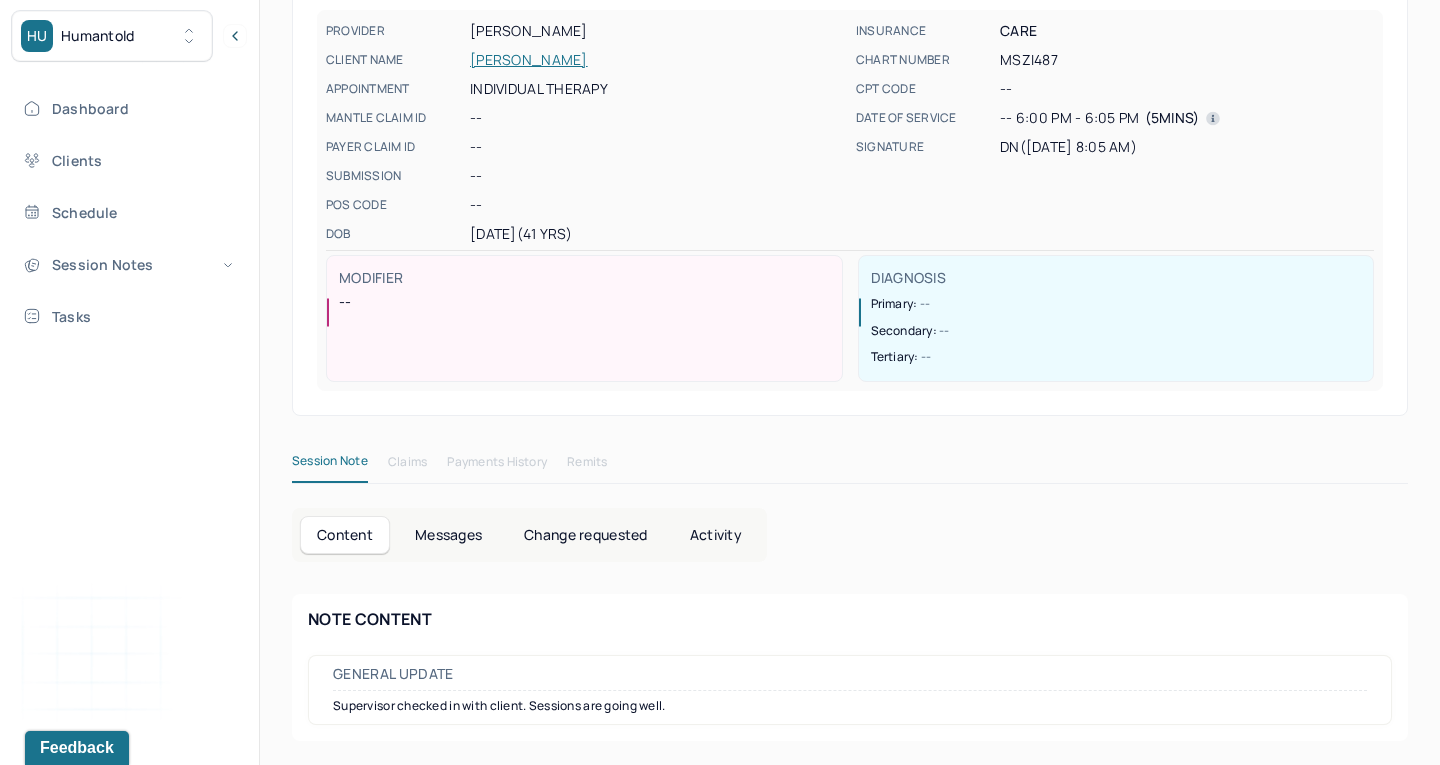 scroll, scrollTop: 208, scrollLeft: 0, axis: vertical 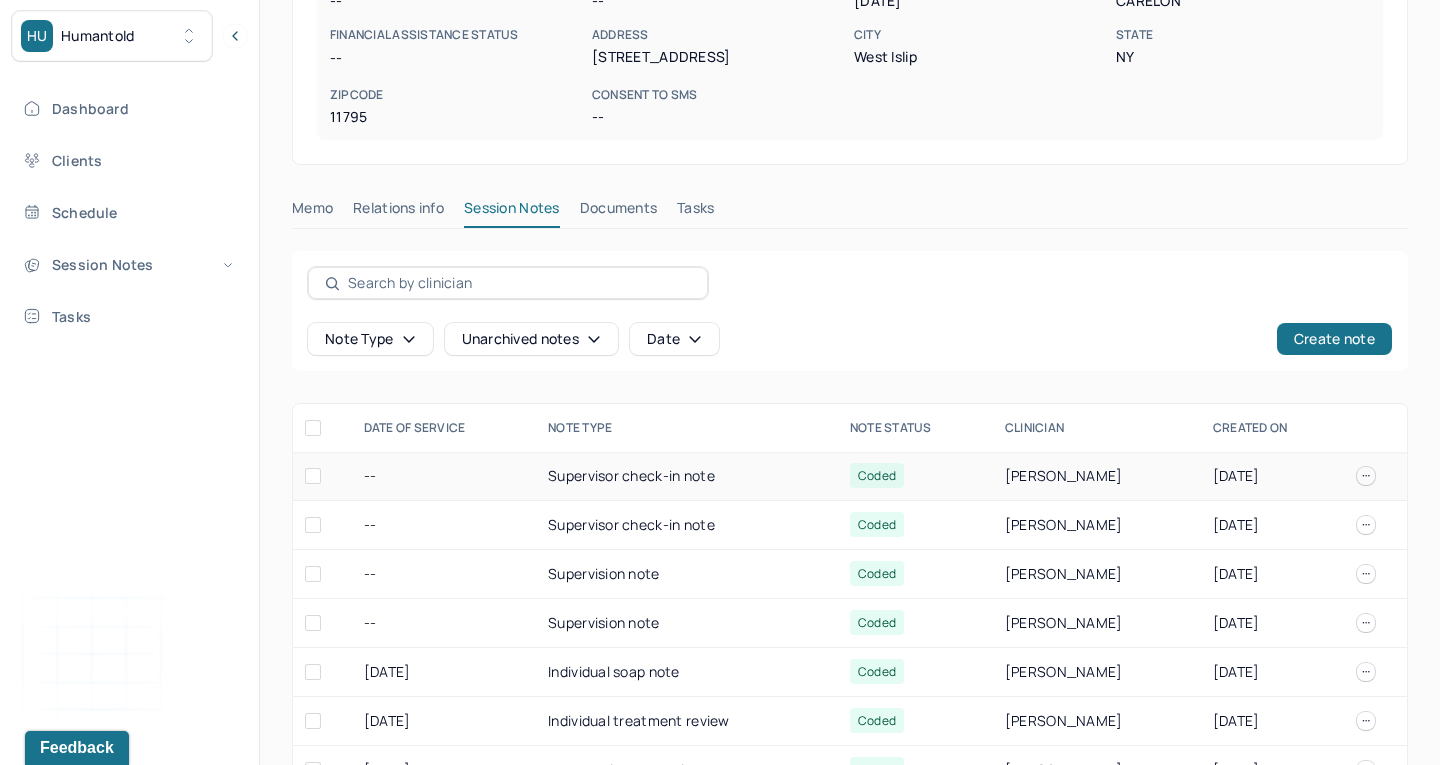 click on "--" at bounding box center (444, 476) 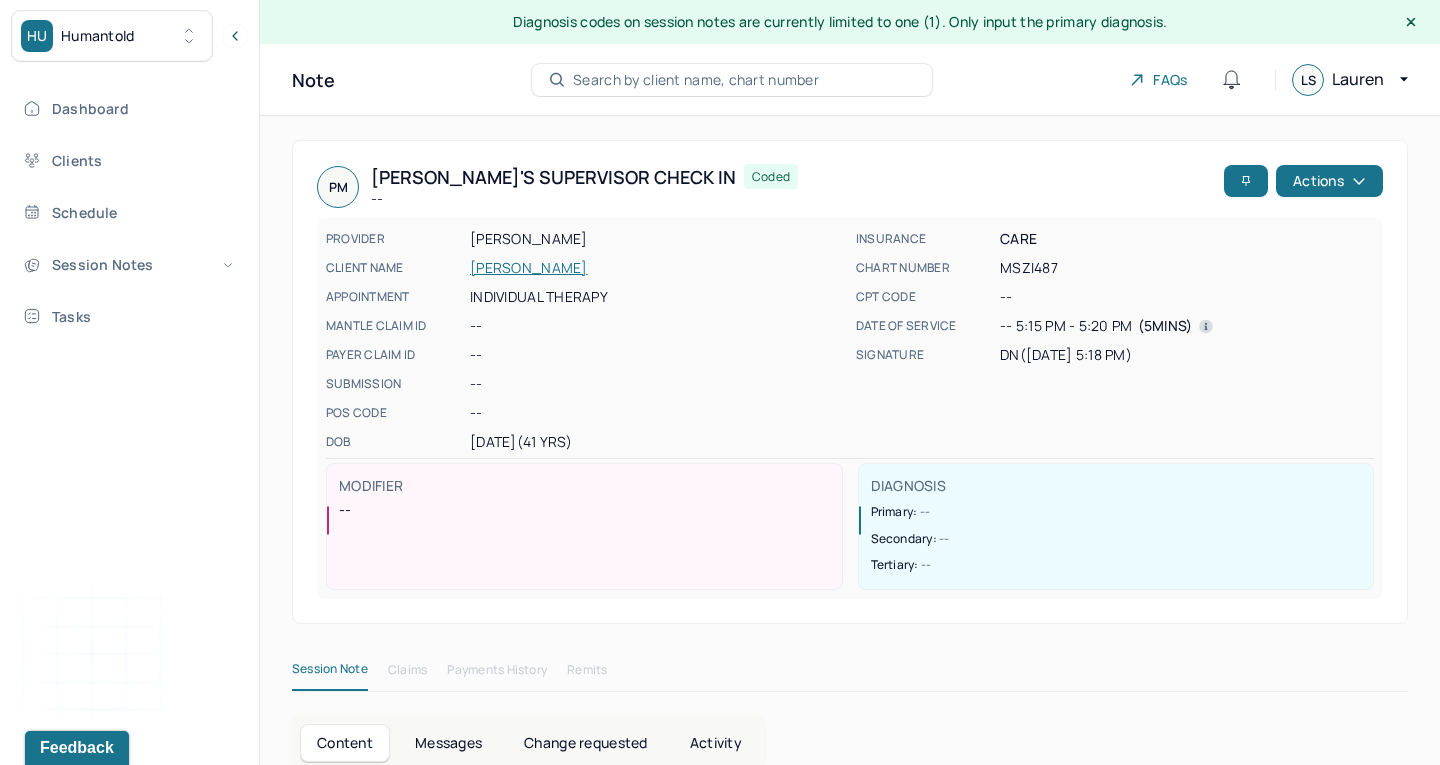 scroll, scrollTop: 0, scrollLeft: 0, axis: both 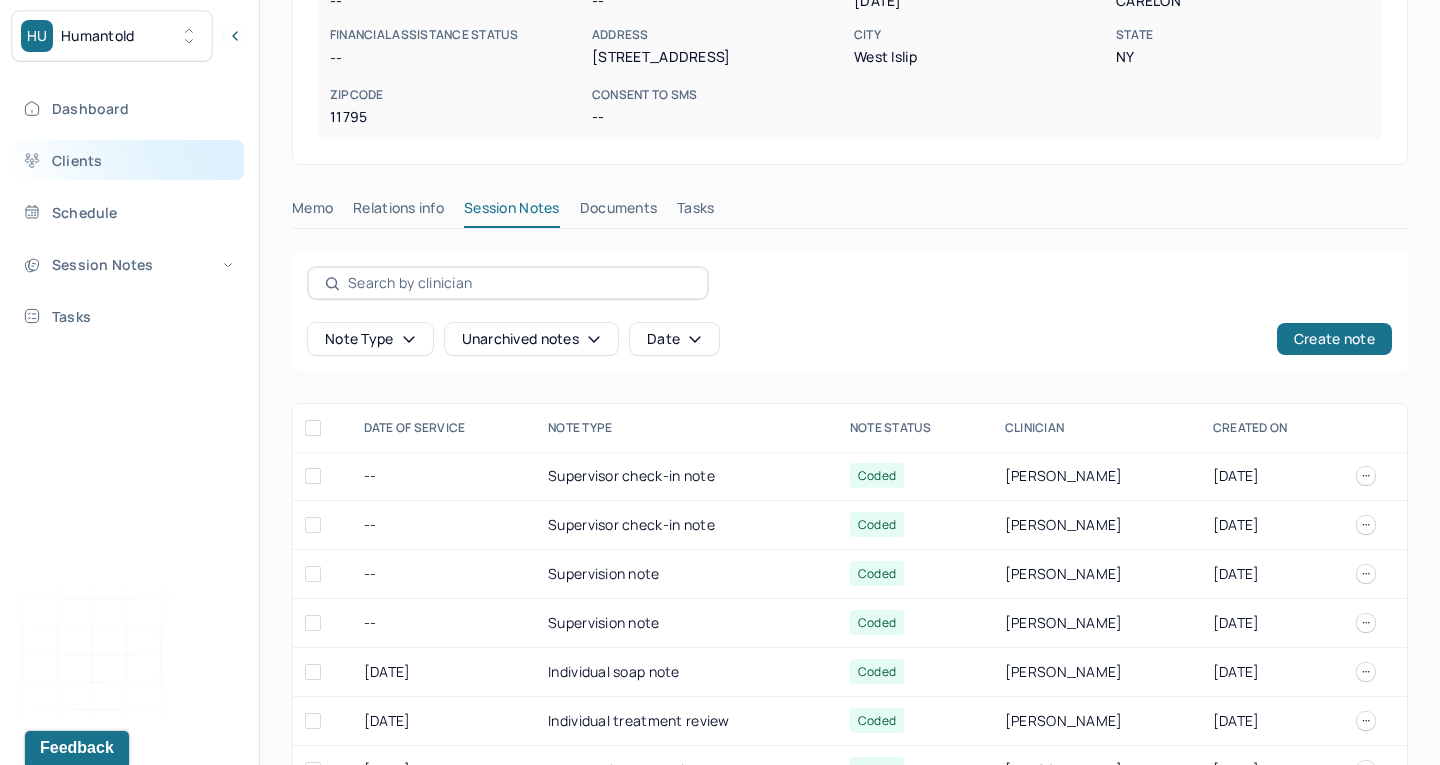 click on "Clients" at bounding box center (128, 160) 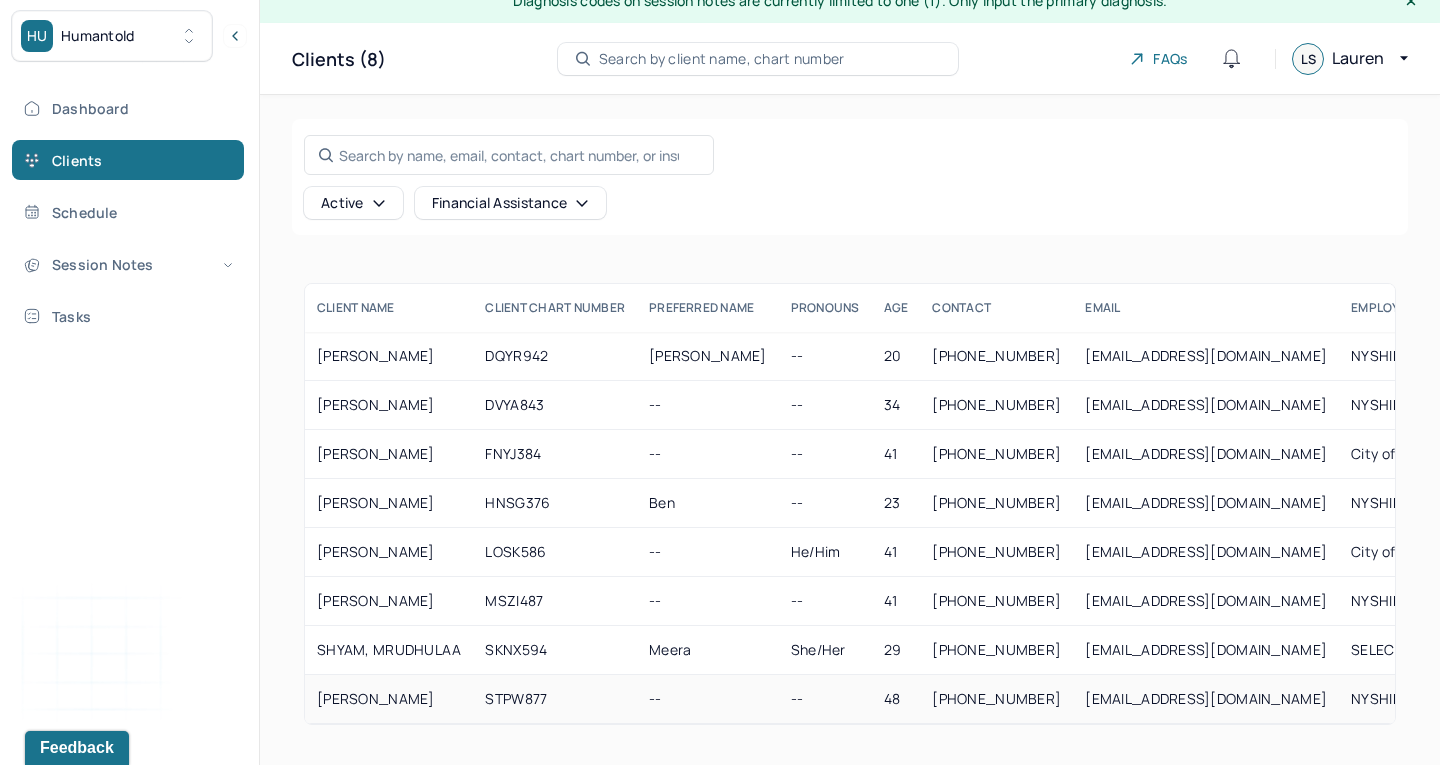 scroll, scrollTop: 21, scrollLeft: 0, axis: vertical 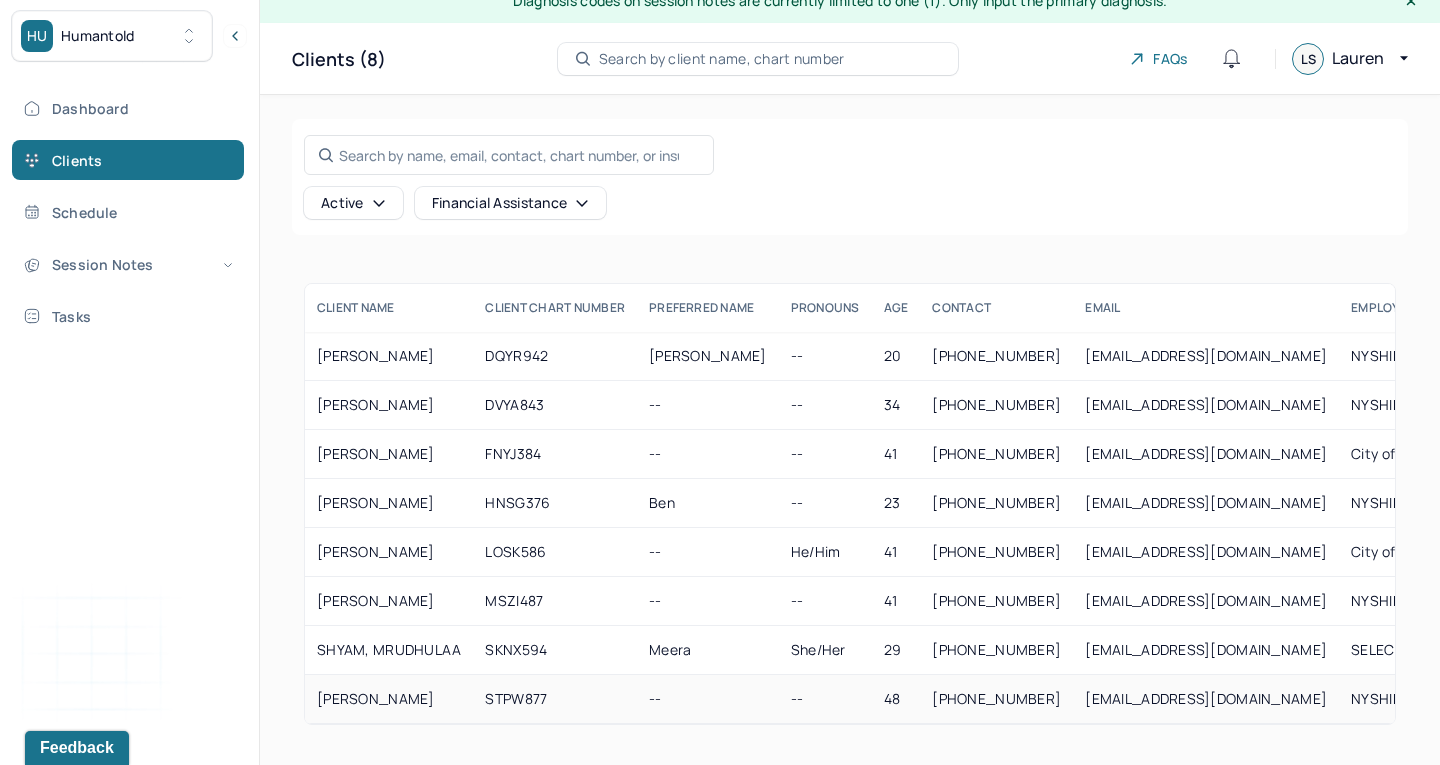 click on "[PERSON_NAME]" at bounding box center [389, 699] 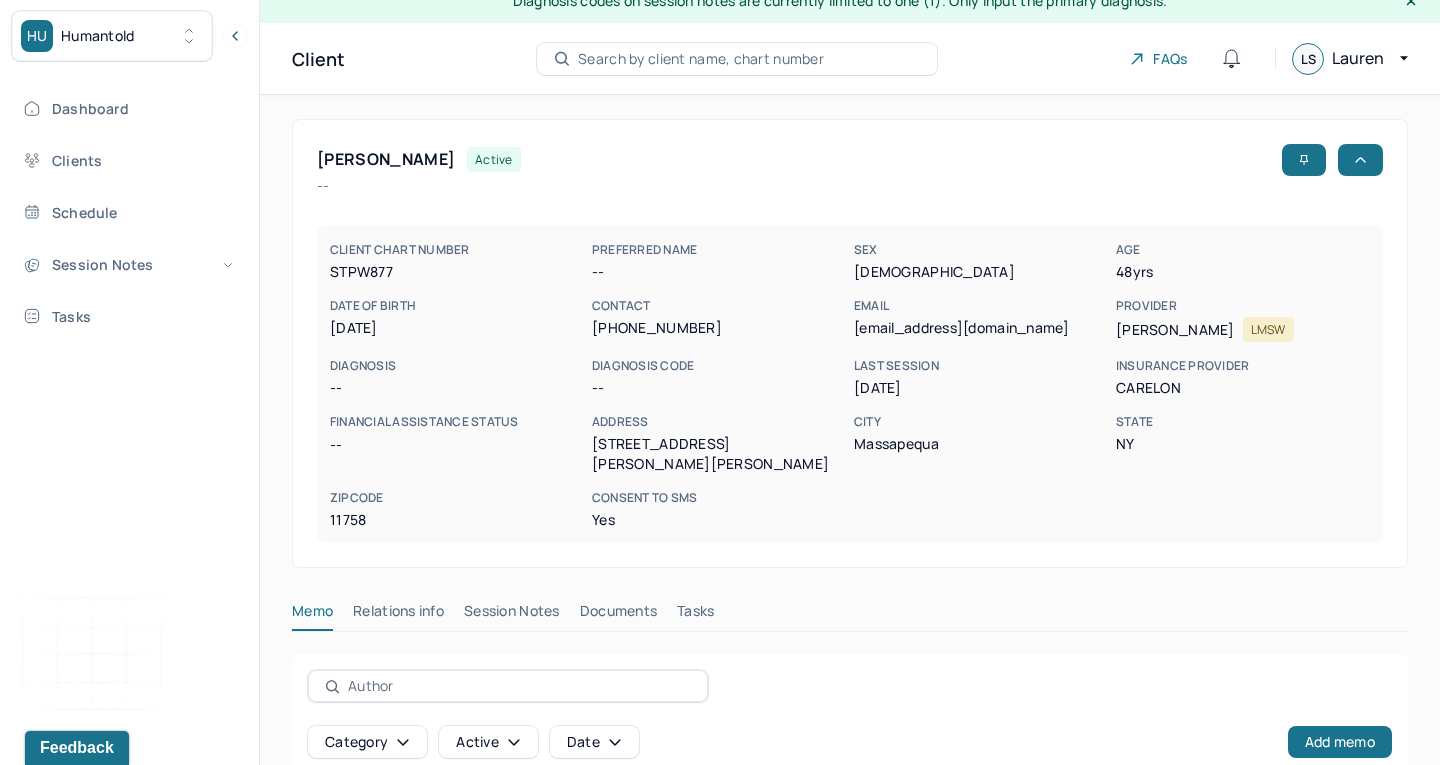 click on "Session Notes" at bounding box center (512, 615) 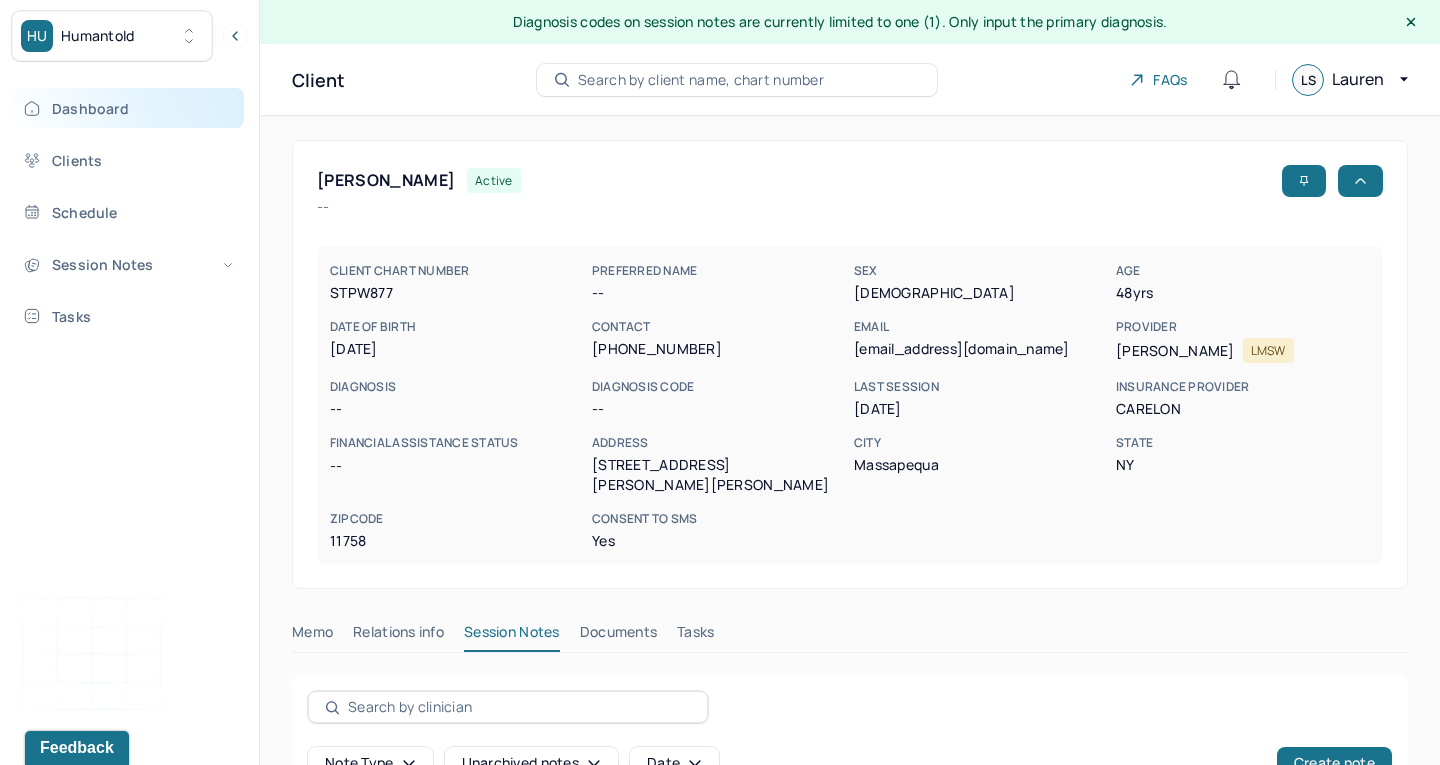scroll, scrollTop: 0, scrollLeft: 0, axis: both 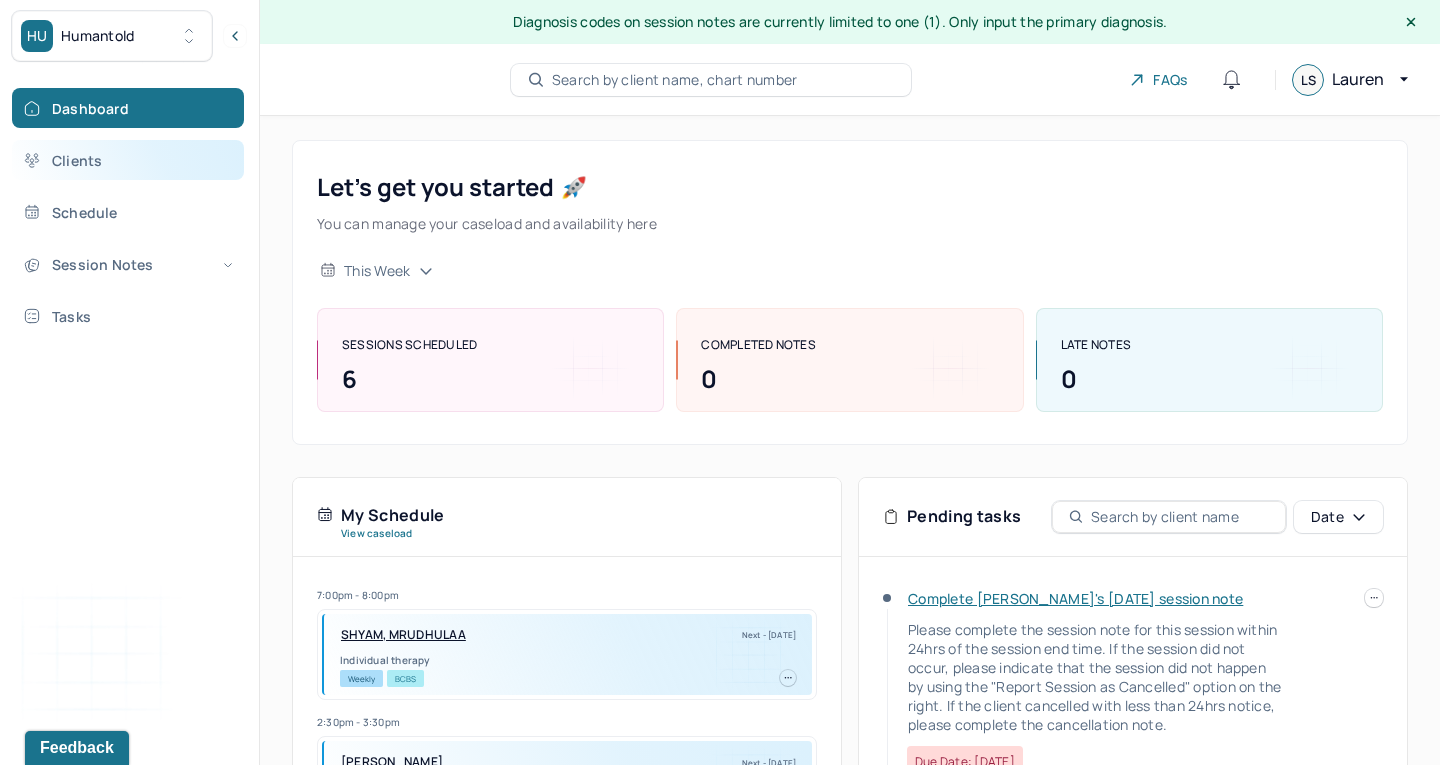 click on "Clients" at bounding box center (128, 160) 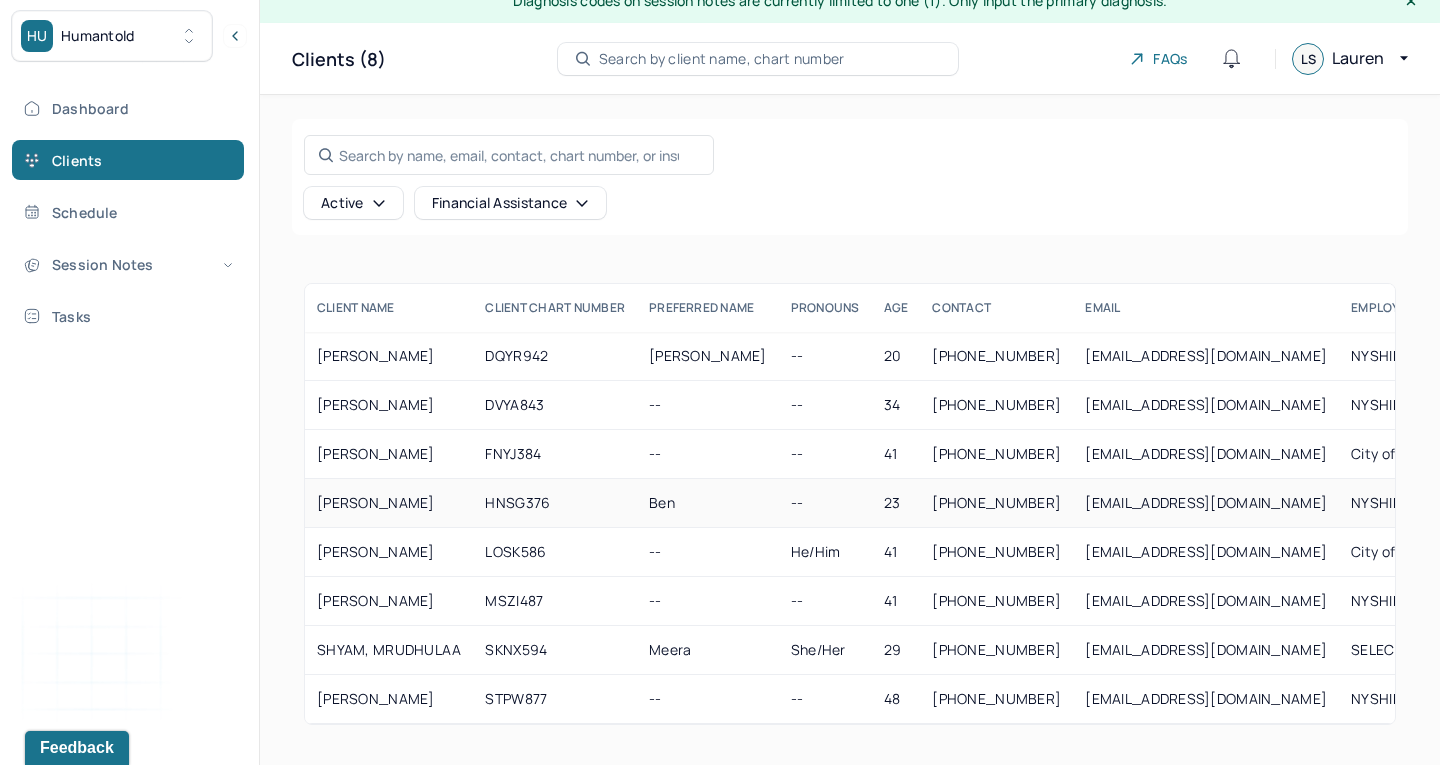 scroll, scrollTop: 21, scrollLeft: 0, axis: vertical 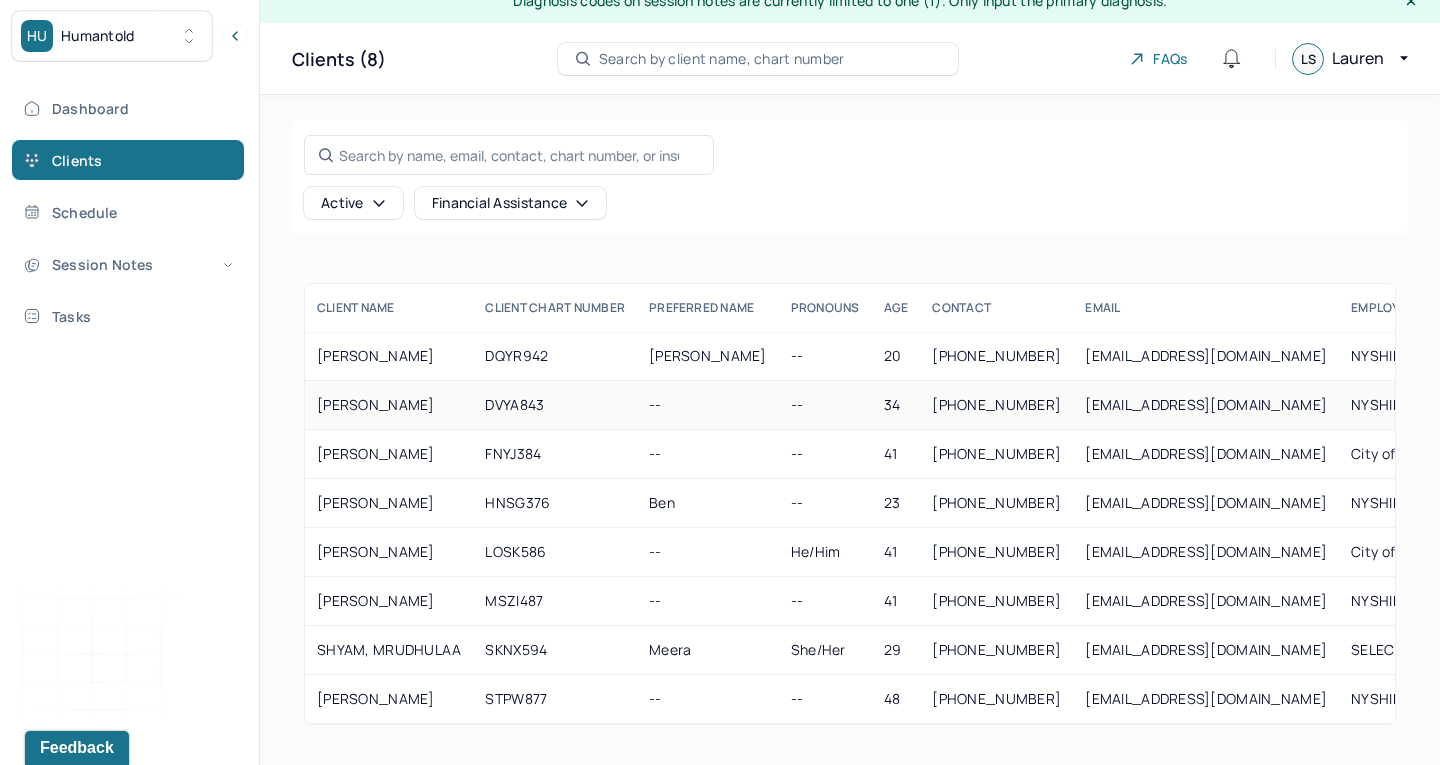 click on "[PERSON_NAME]" at bounding box center (389, 405) 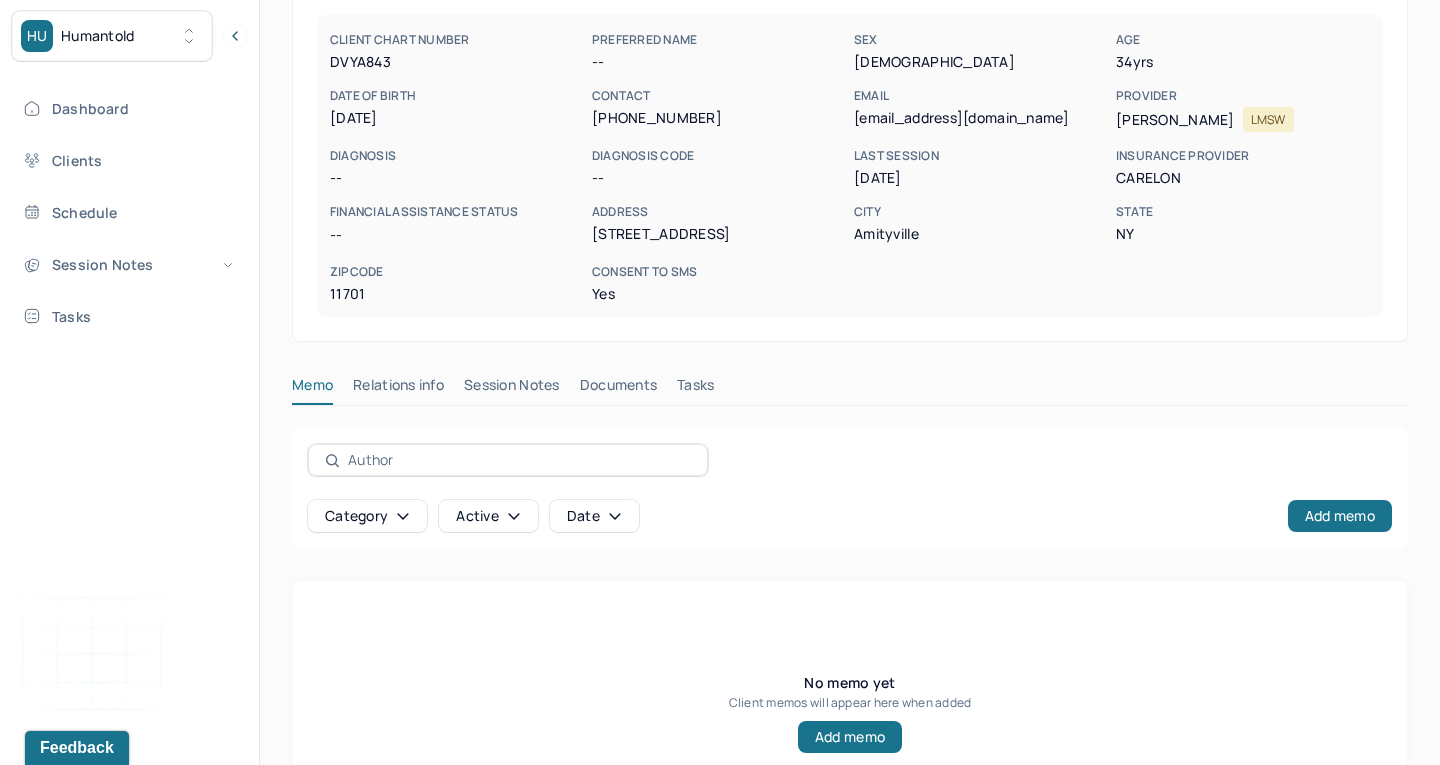 scroll, scrollTop: 326, scrollLeft: 0, axis: vertical 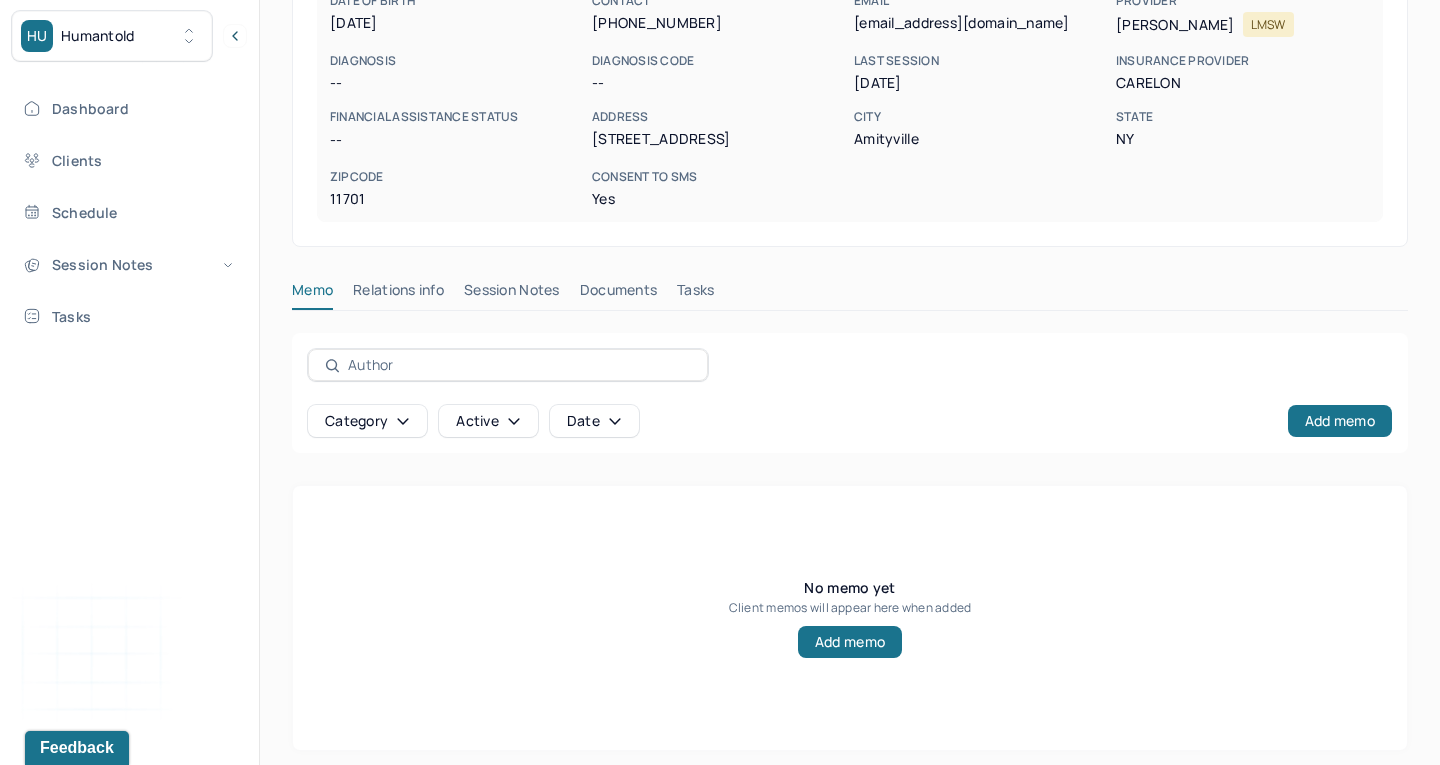 click on "Session Notes" at bounding box center [512, 294] 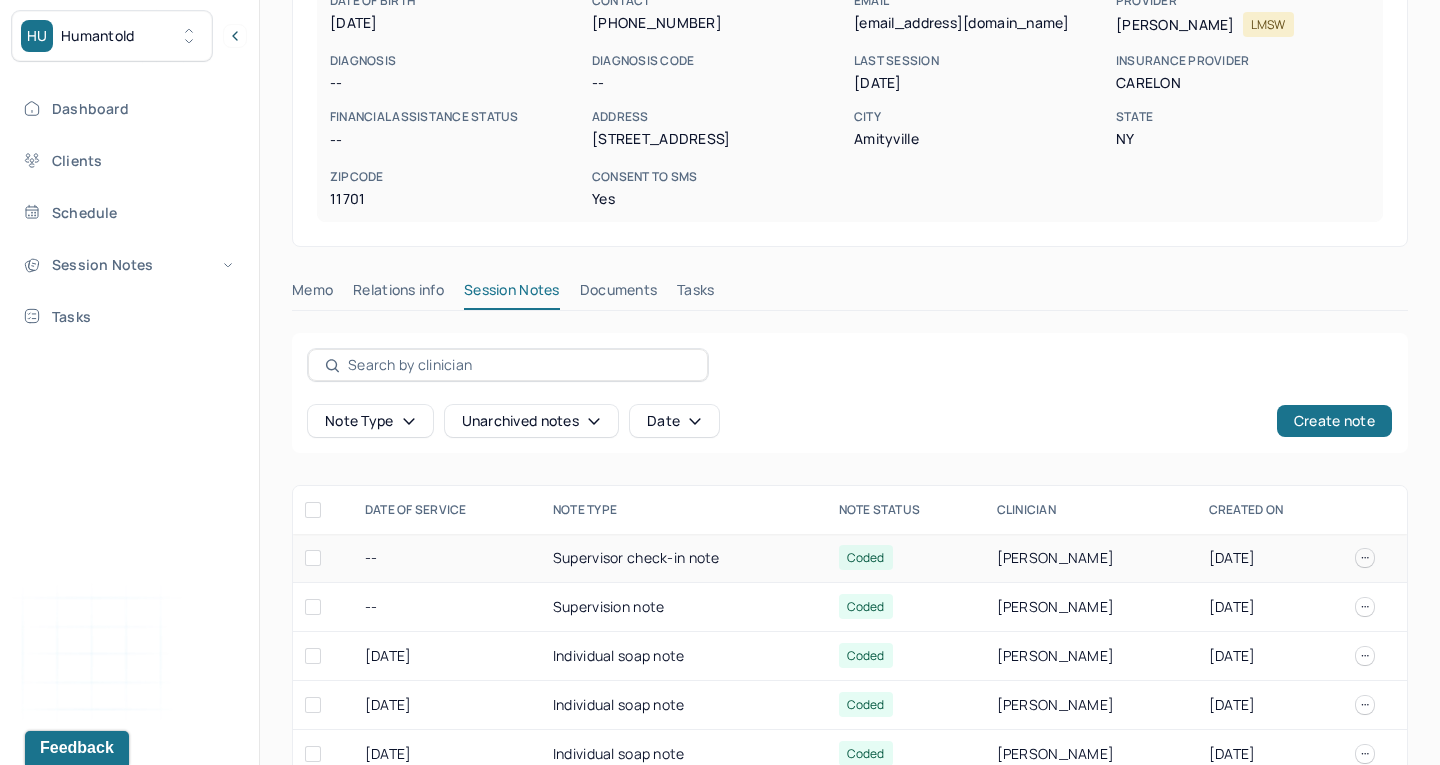 click on "--" at bounding box center (447, 558) 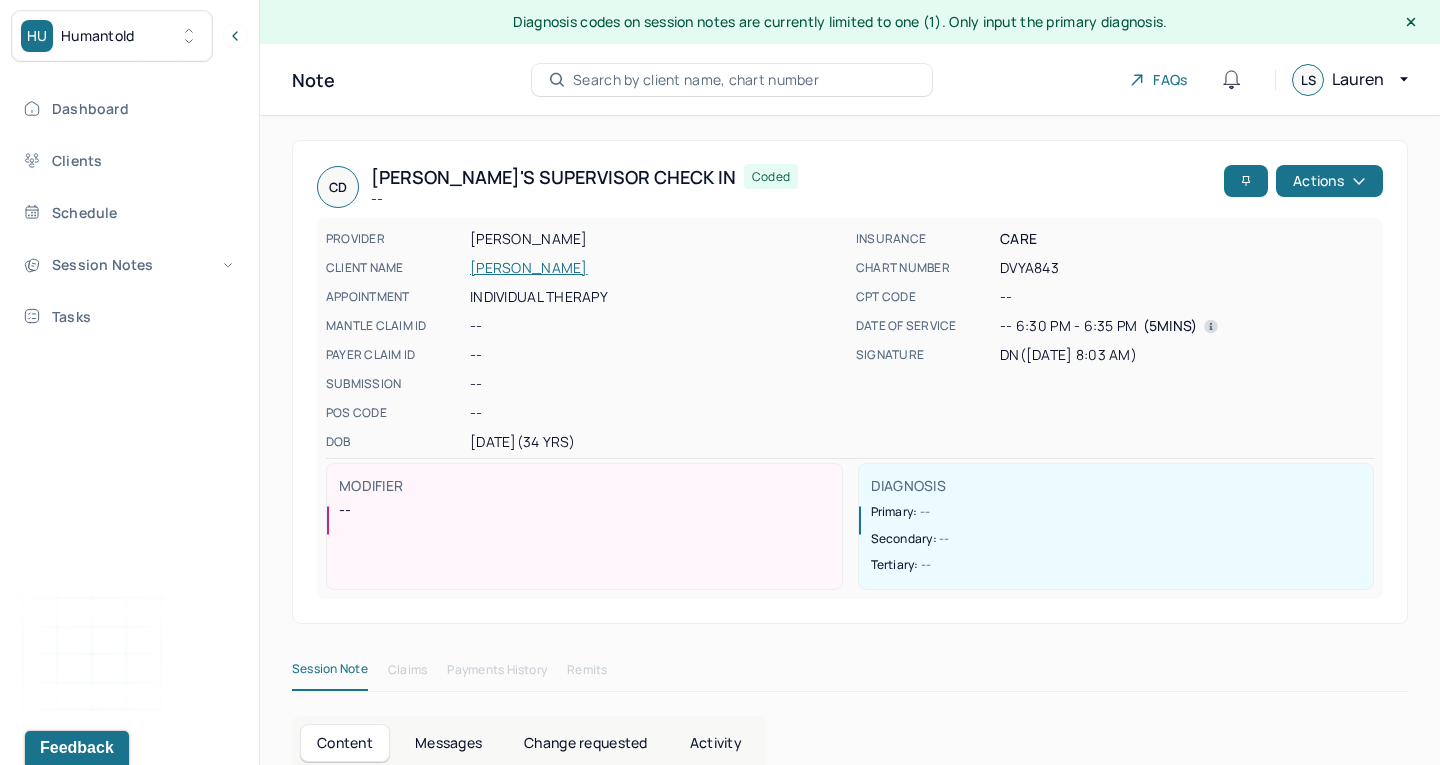 scroll, scrollTop: 0, scrollLeft: 0, axis: both 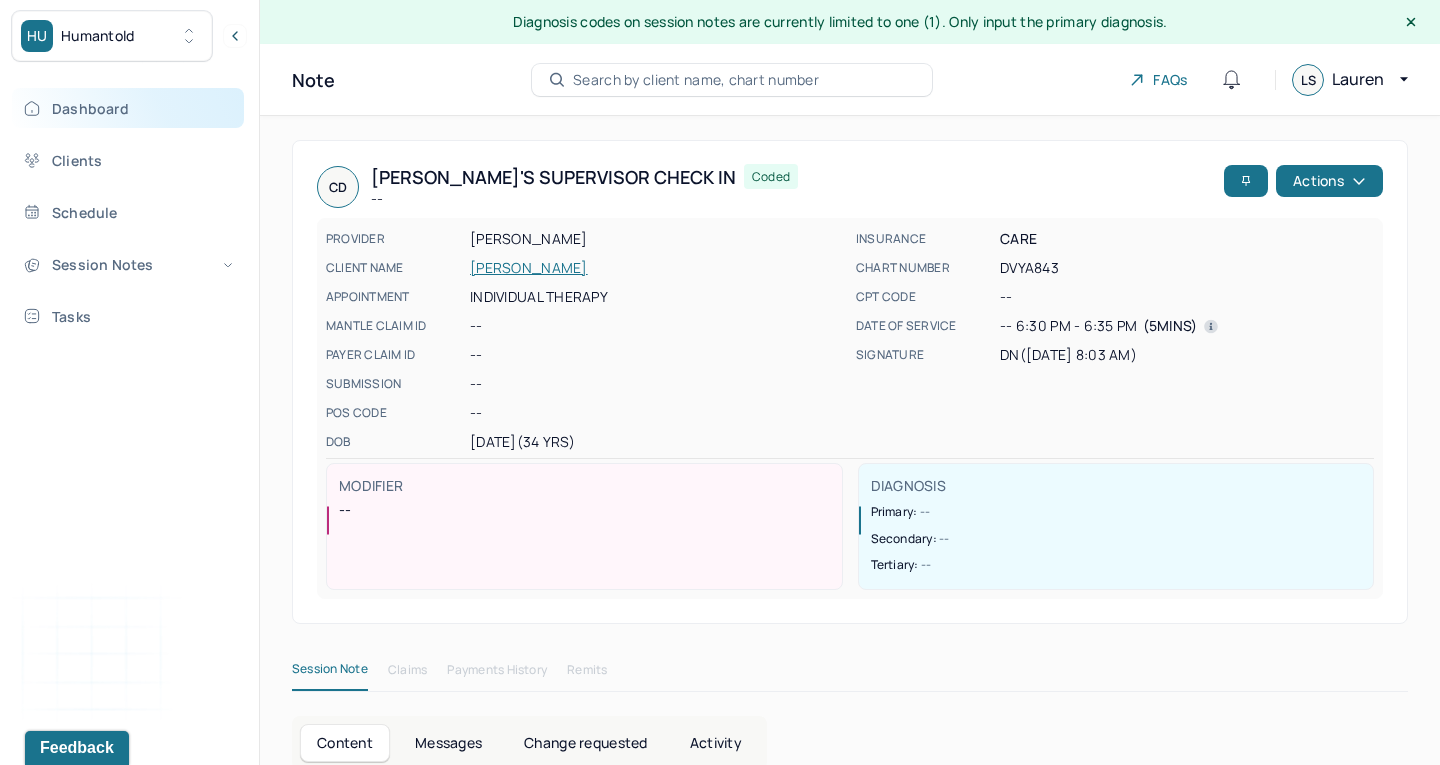 click on "Dashboard" at bounding box center [128, 108] 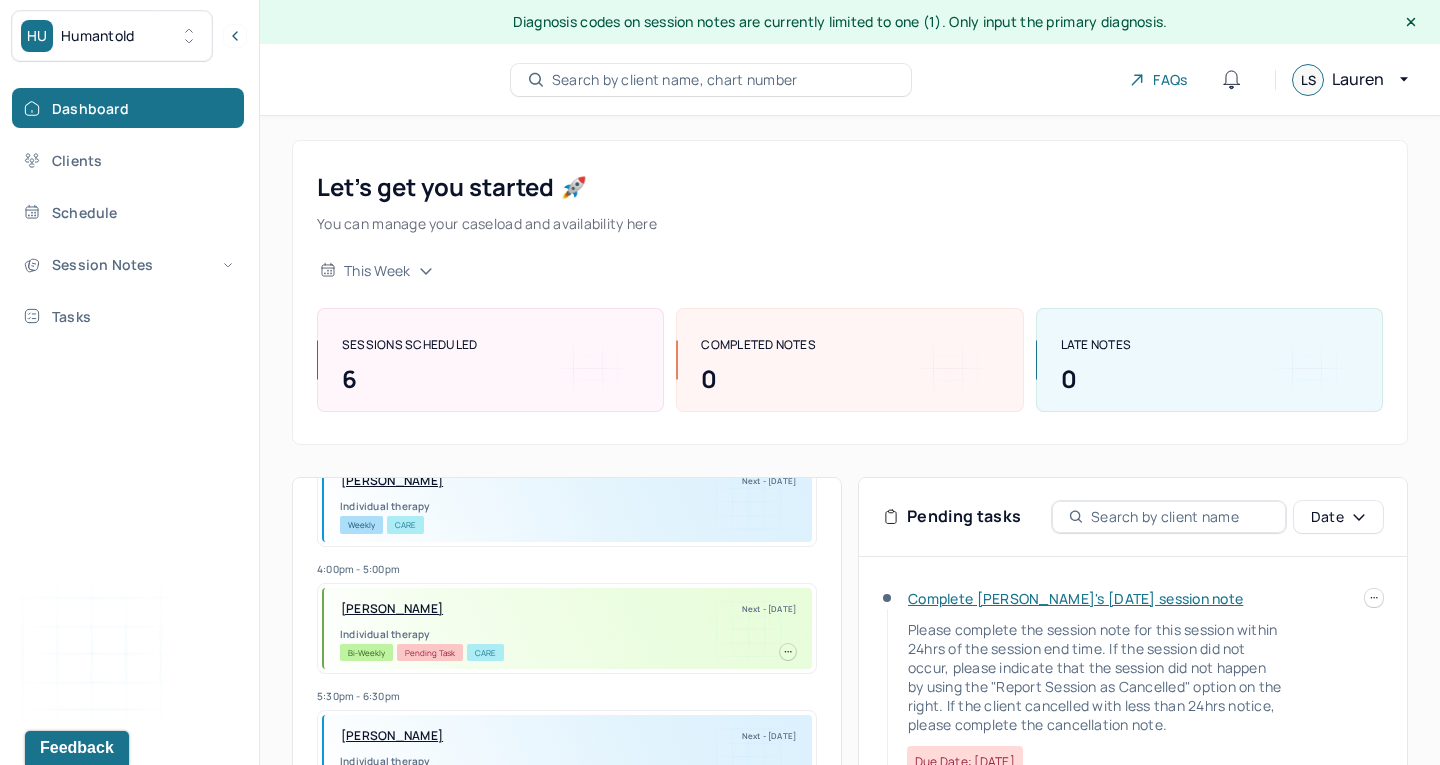 scroll, scrollTop: 412, scrollLeft: 0, axis: vertical 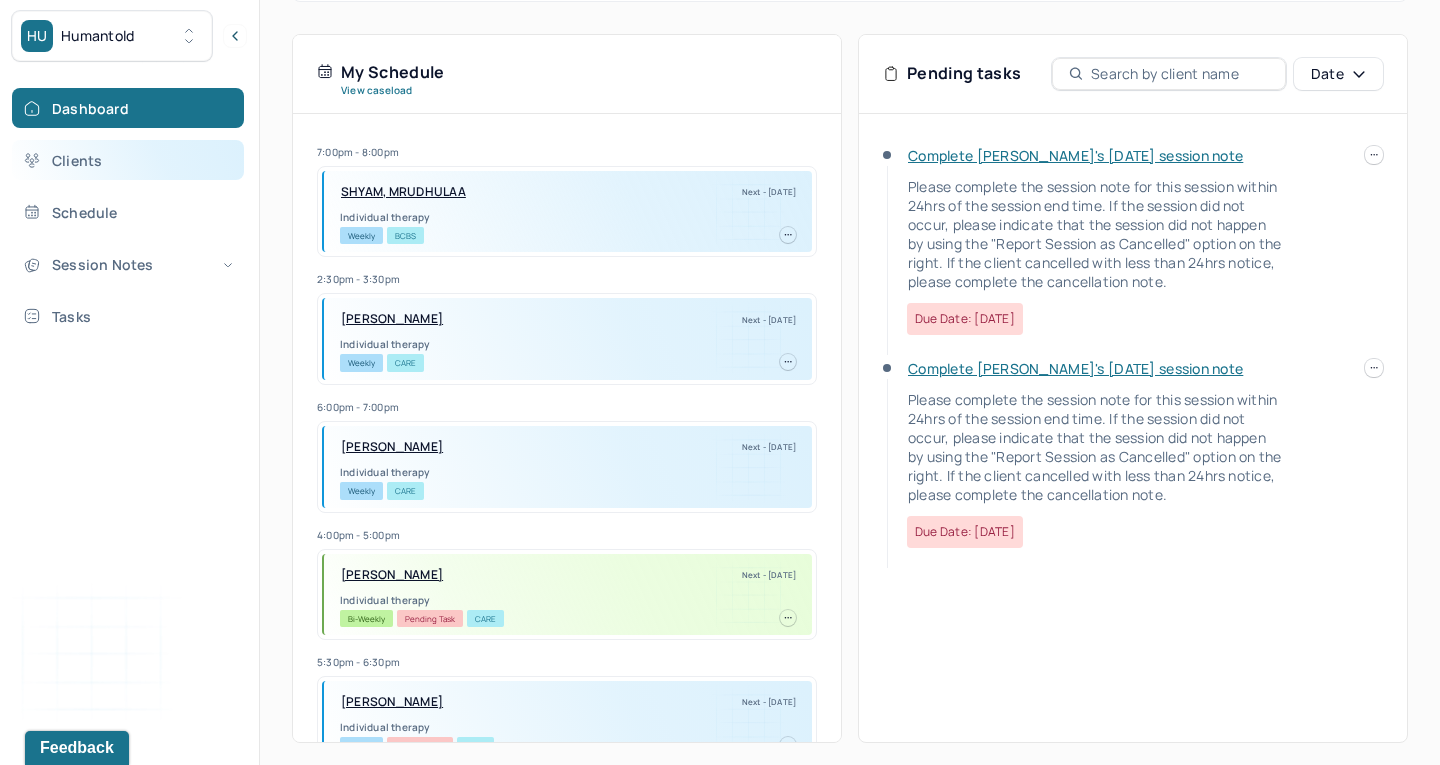 click on "Clients" at bounding box center [128, 160] 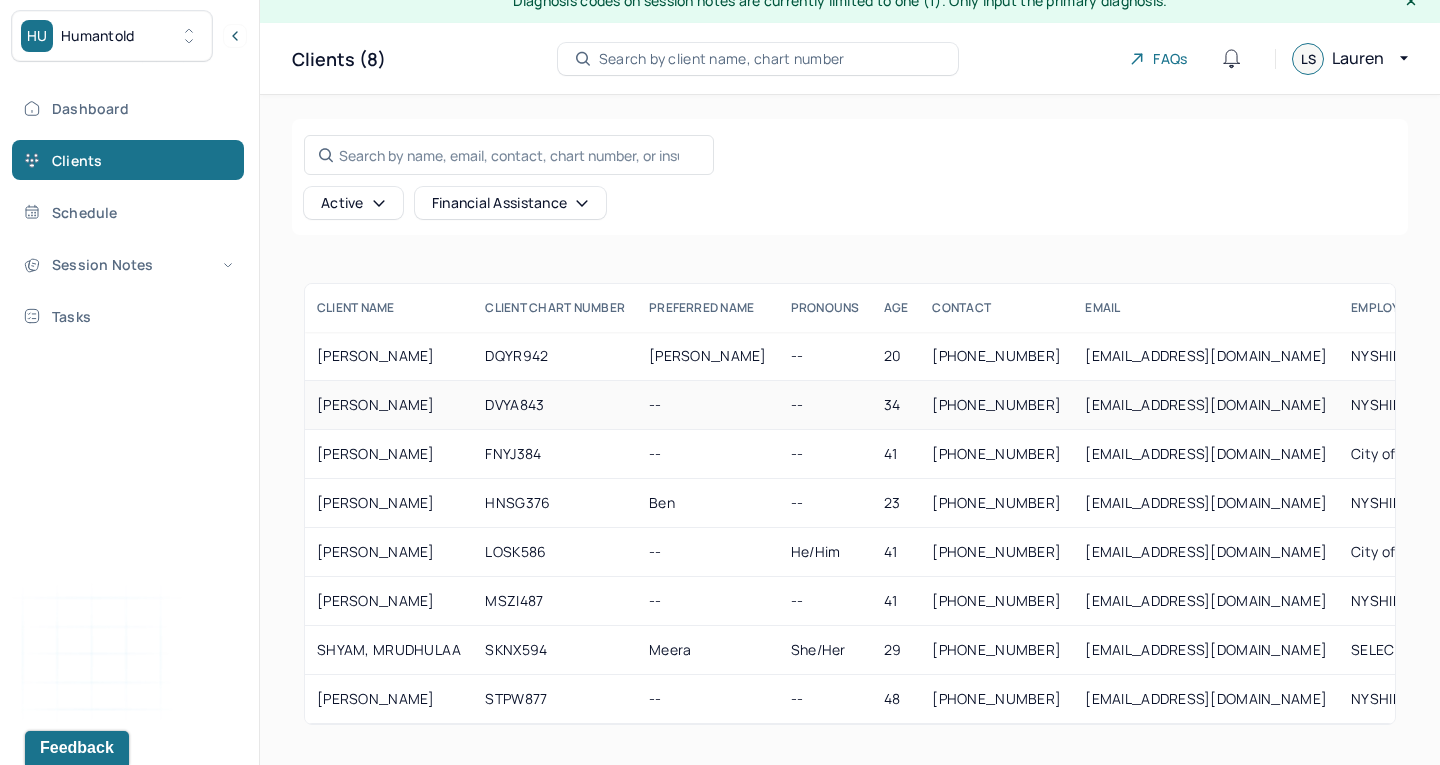 scroll, scrollTop: 21, scrollLeft: 0, axis: vertical 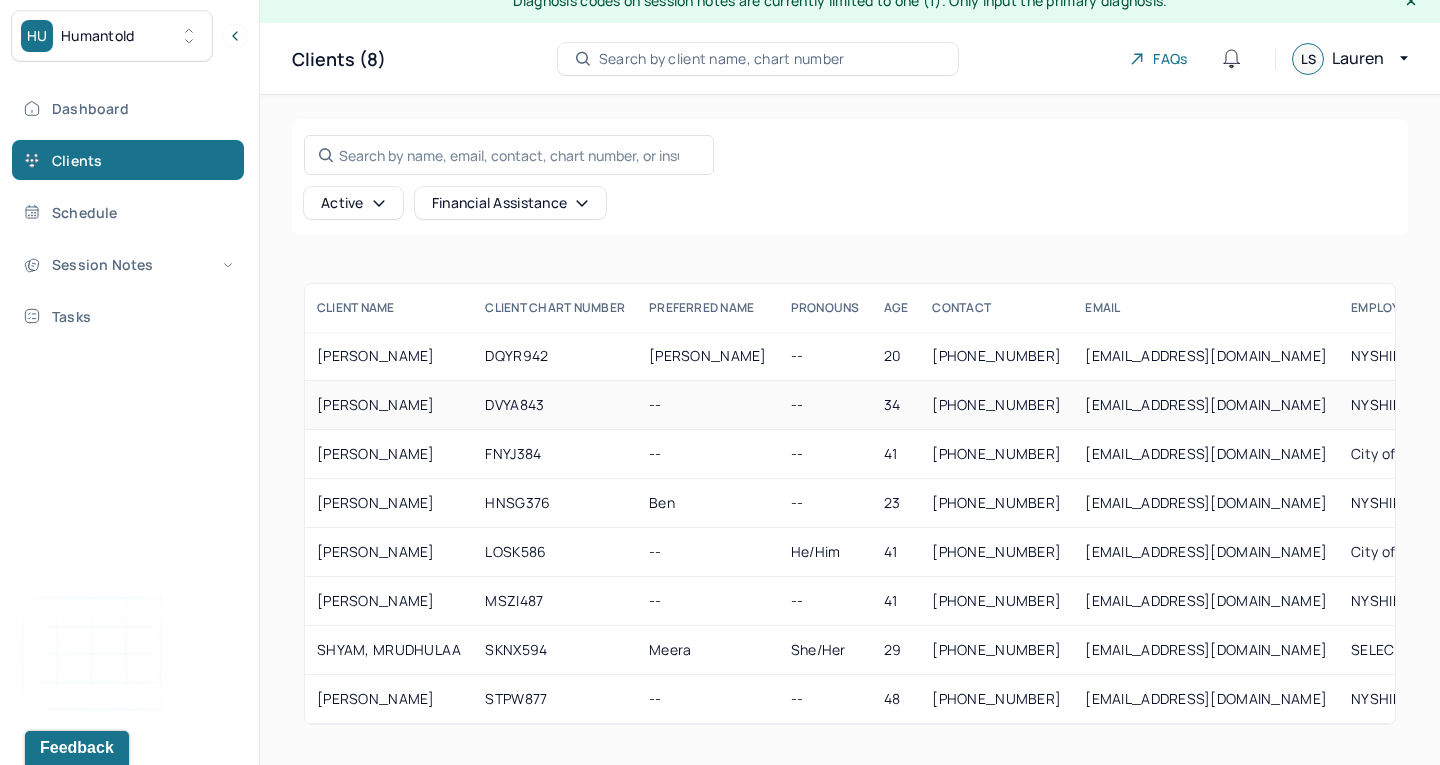 click on "[PERSON_NAME]" at bounding box center [389, 405] 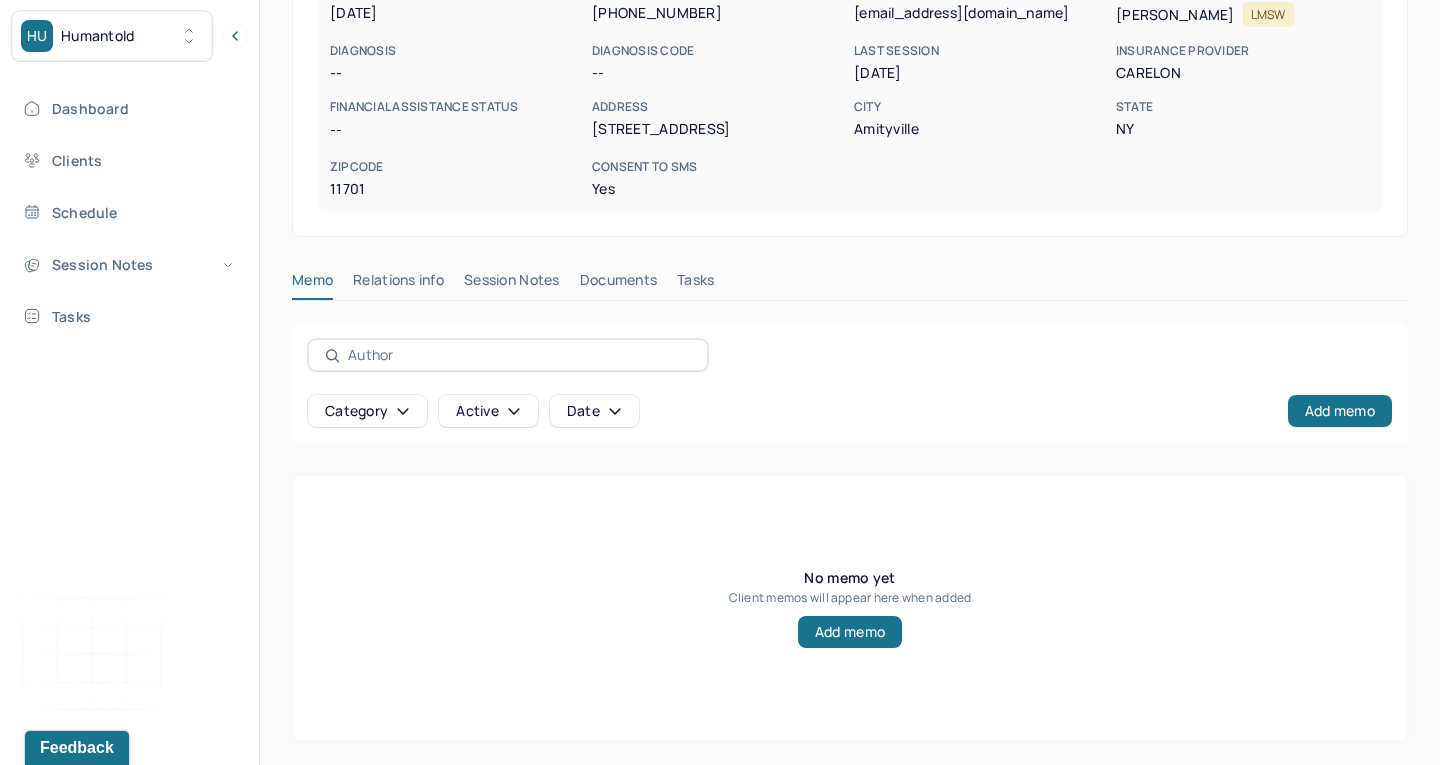 scroll, scrollTop: 337, scrollLeft: 0, axis: vertical 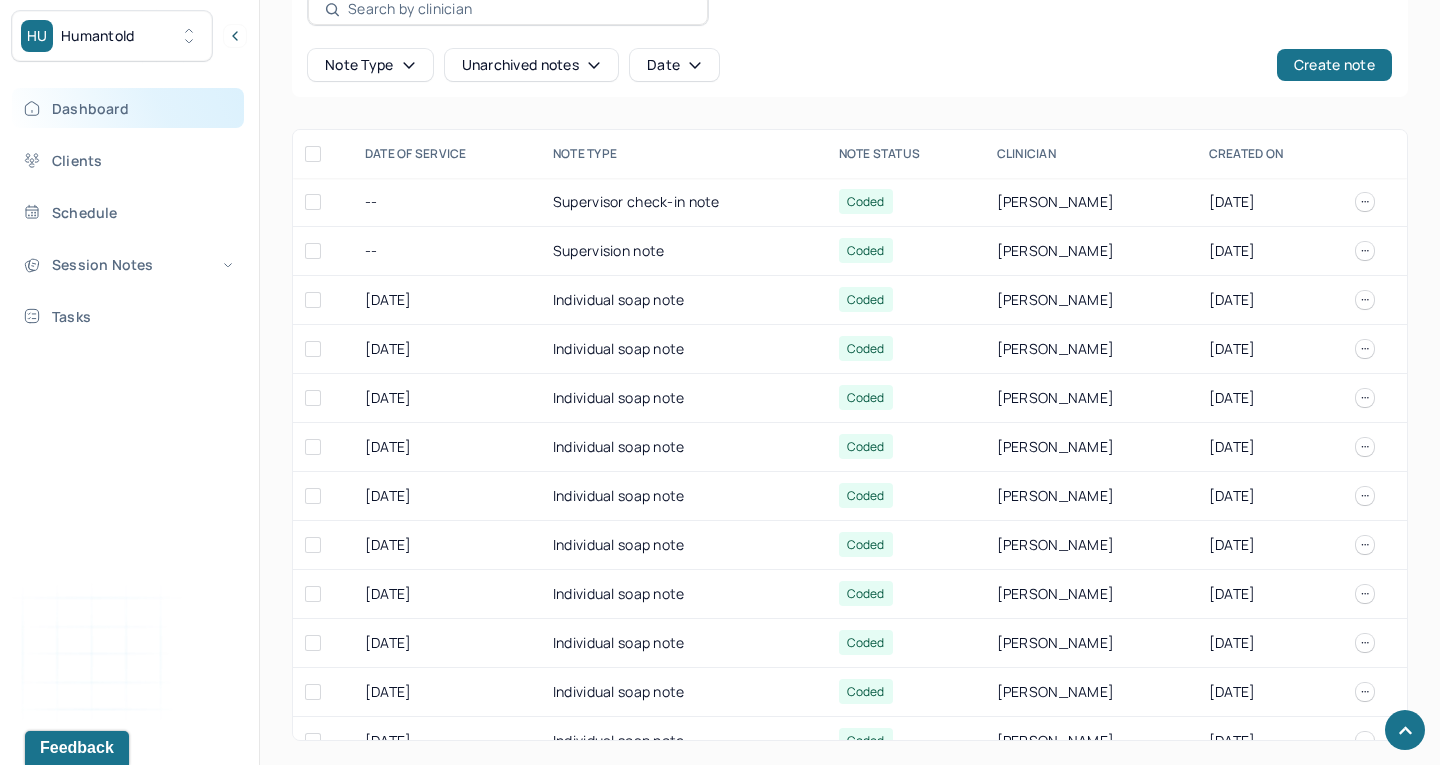 click on "Dashboard" at bounding box center [128, 108] 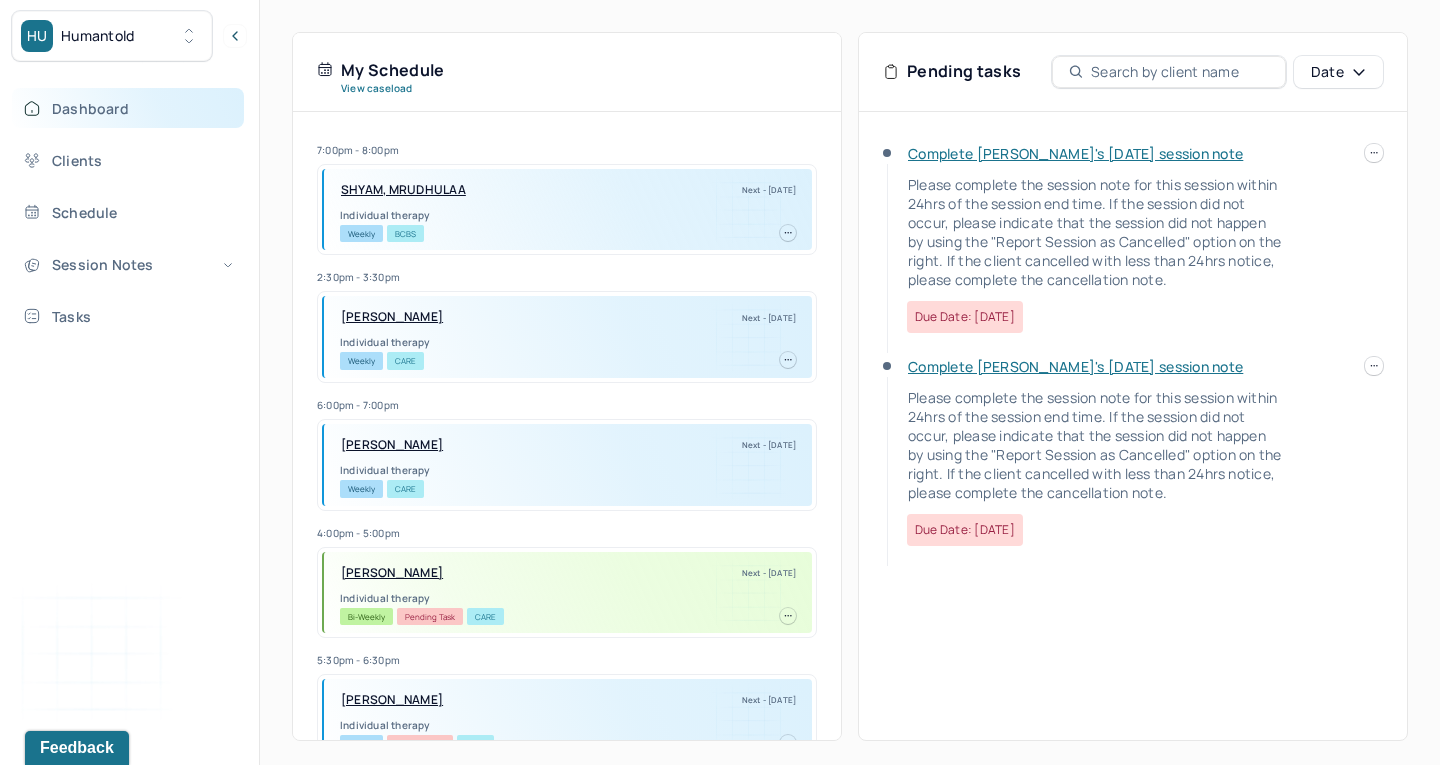 scroll, scrollTop: 443, scrollLeft: 0, axis: vertical 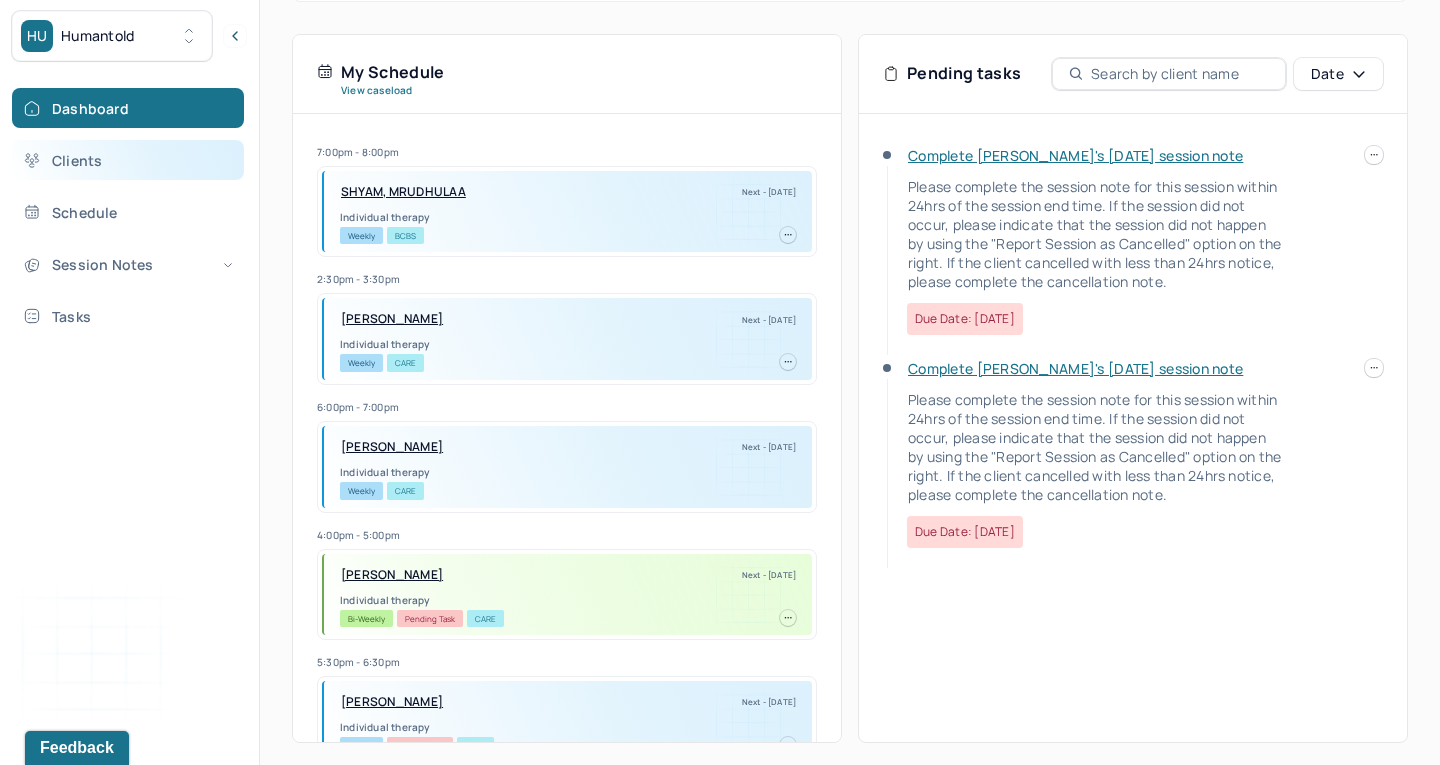 click on "Clients" at bounding box center (128, 160) 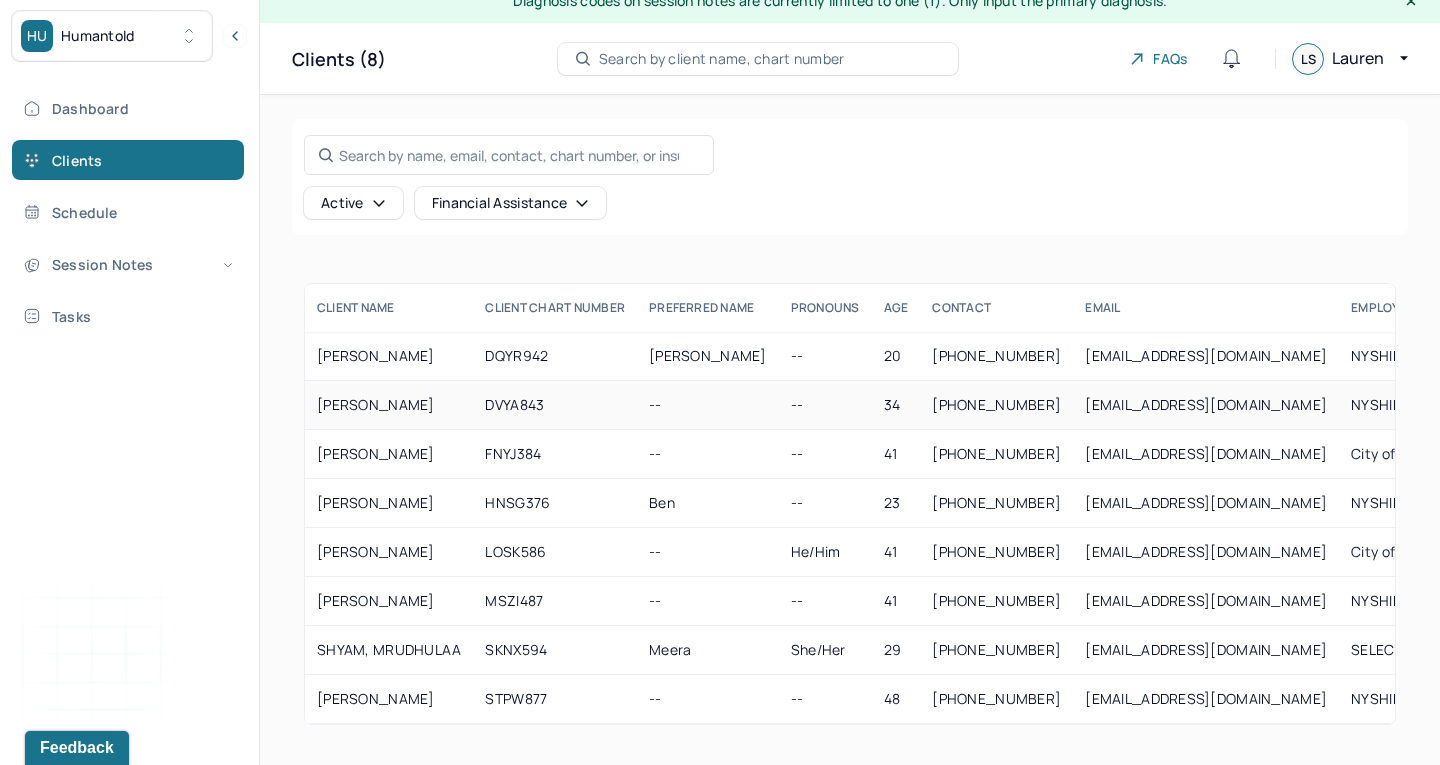 scroll, scrollTop: 21, scrollLeft: 0, axis: vertical 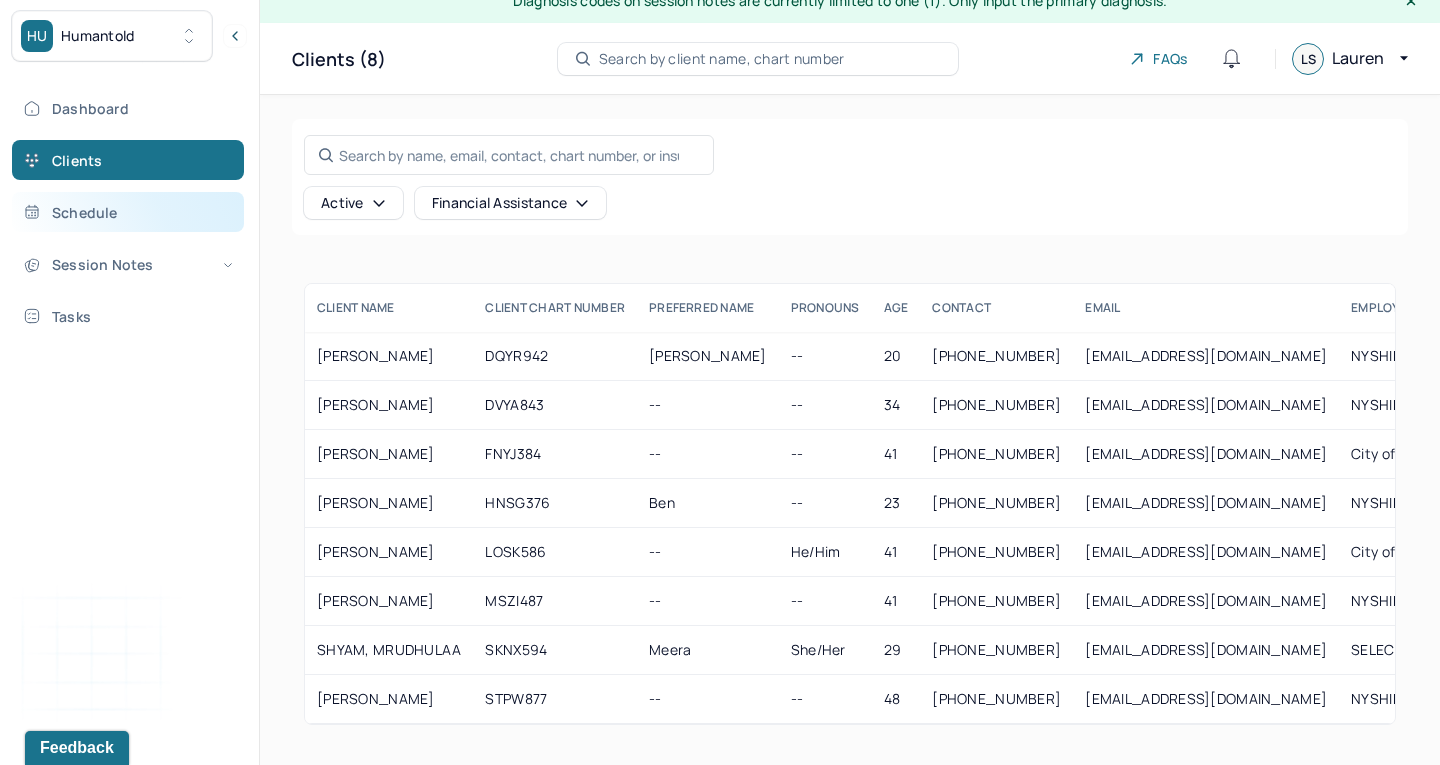 click on "Schedule" at bounding box center [128, 212] 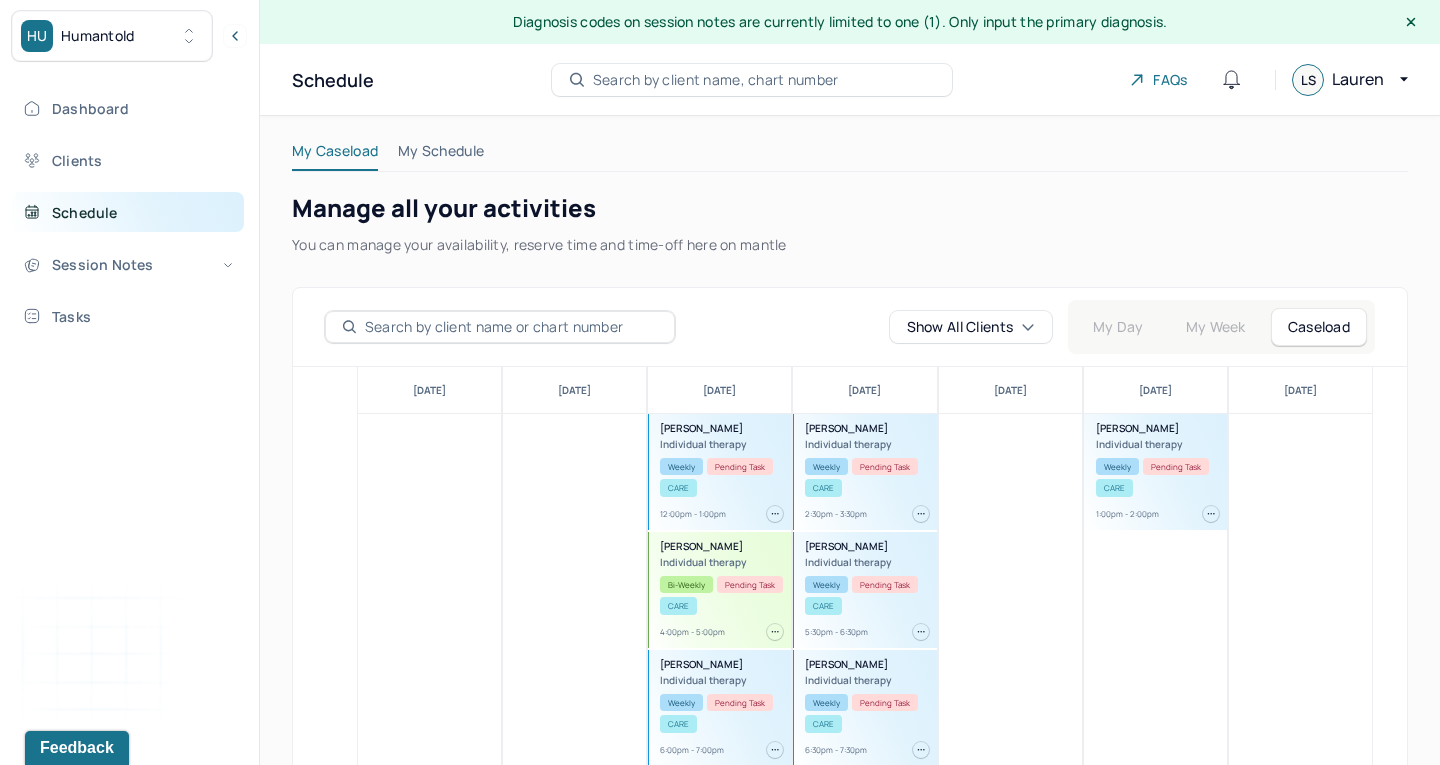 scroll, scrollTop: 0, scrollLeft: 0, axis: both 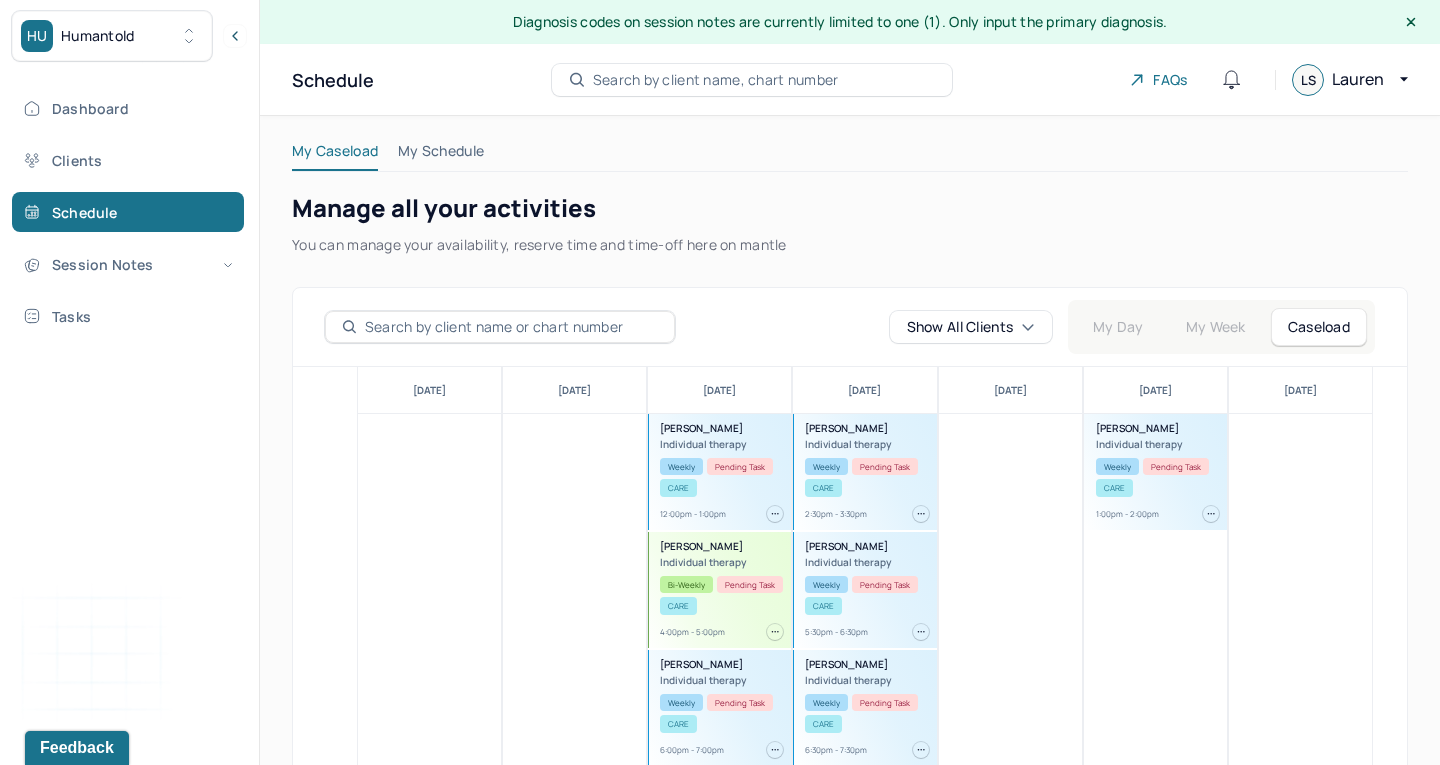 drag, startPoint x: 1190, startPoint y: 427, endPoint x: 1086, endPoint y: 429, distance: 104.019226 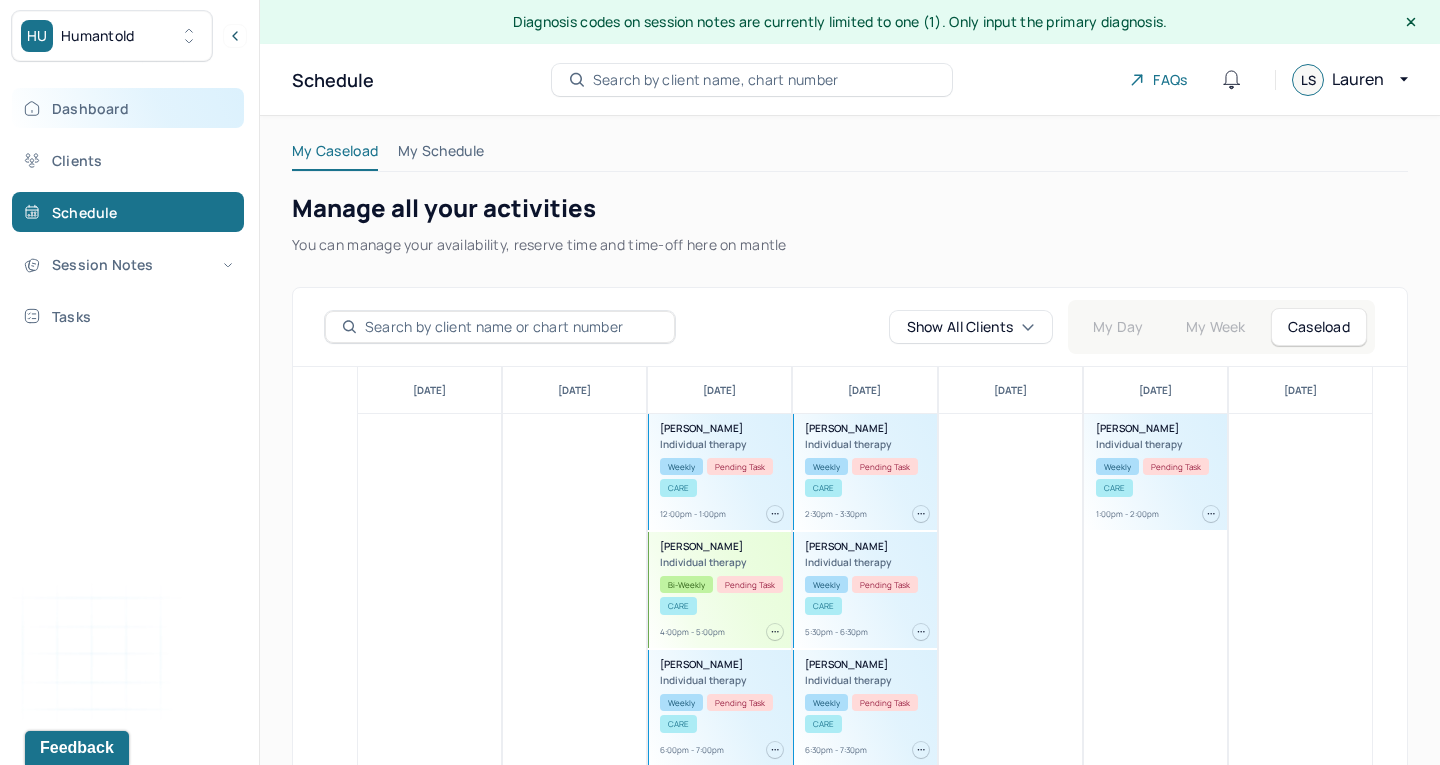 scroll, scrollTop: 0, scrollLeft: 0, axis: both 